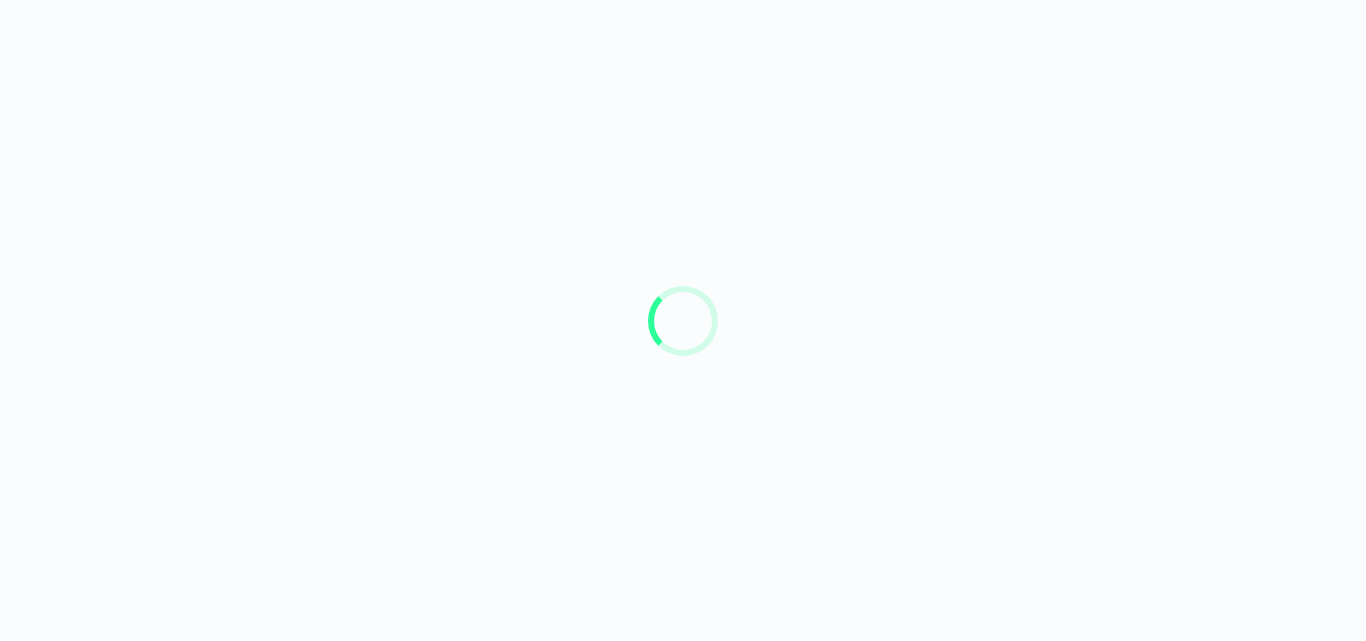 scroll, scrollTop: 0, scrollLeft: 0, axis: both 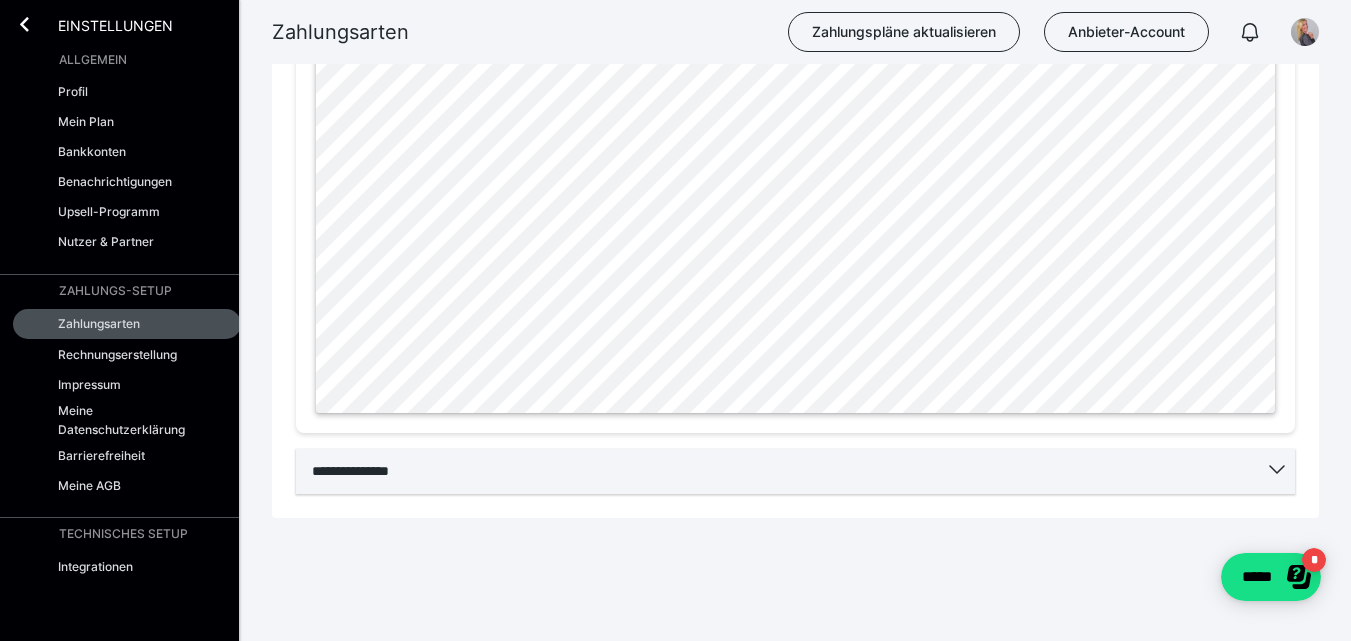 click on "**********" at bounding box center [795, 471] 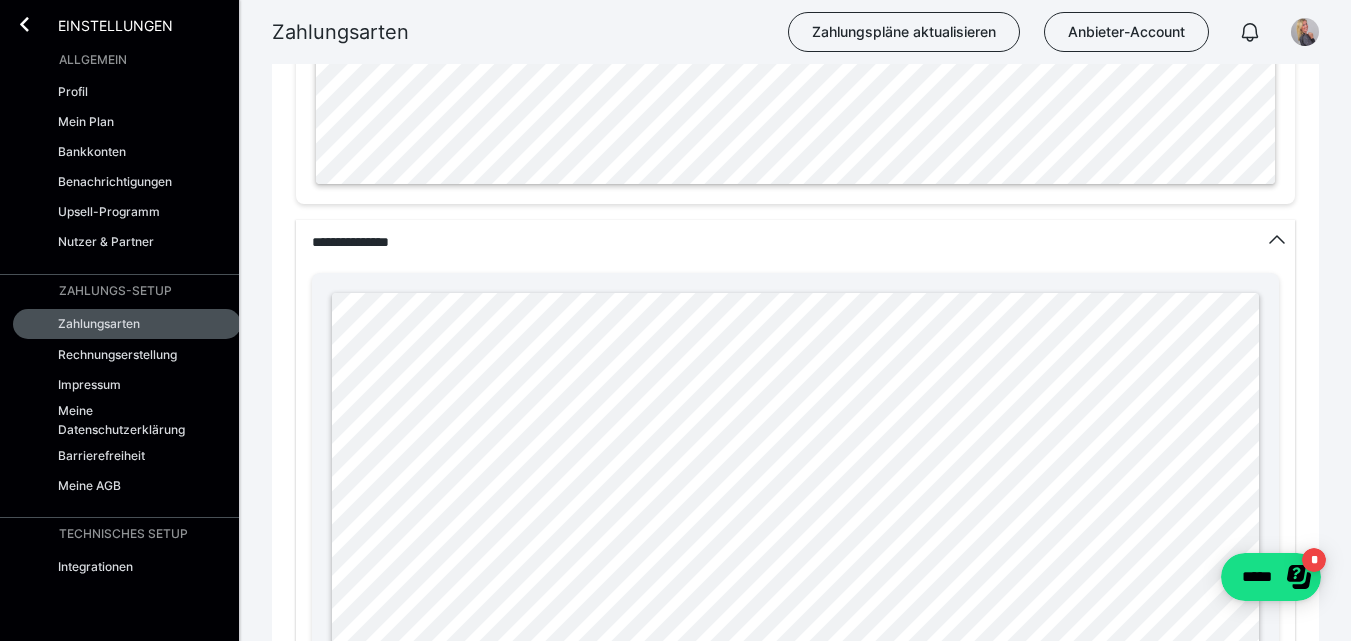 scroll, scrollTop: 1382, scrollLeft: 0, axis: vertical 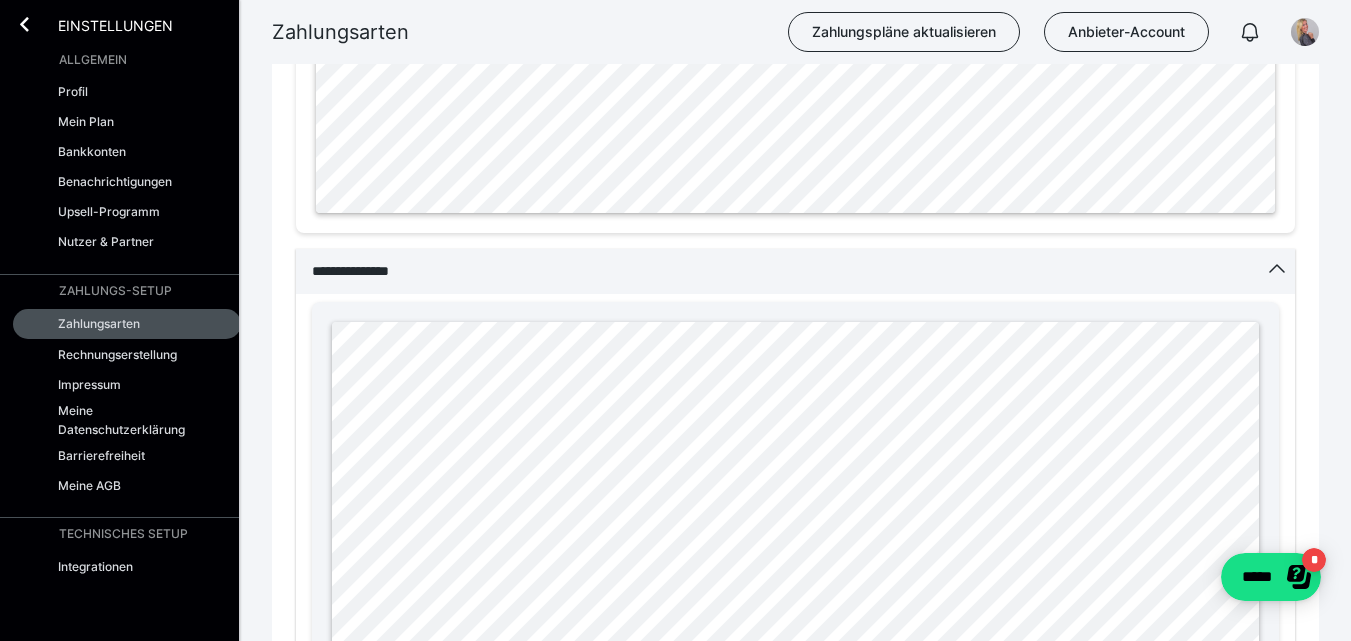 click 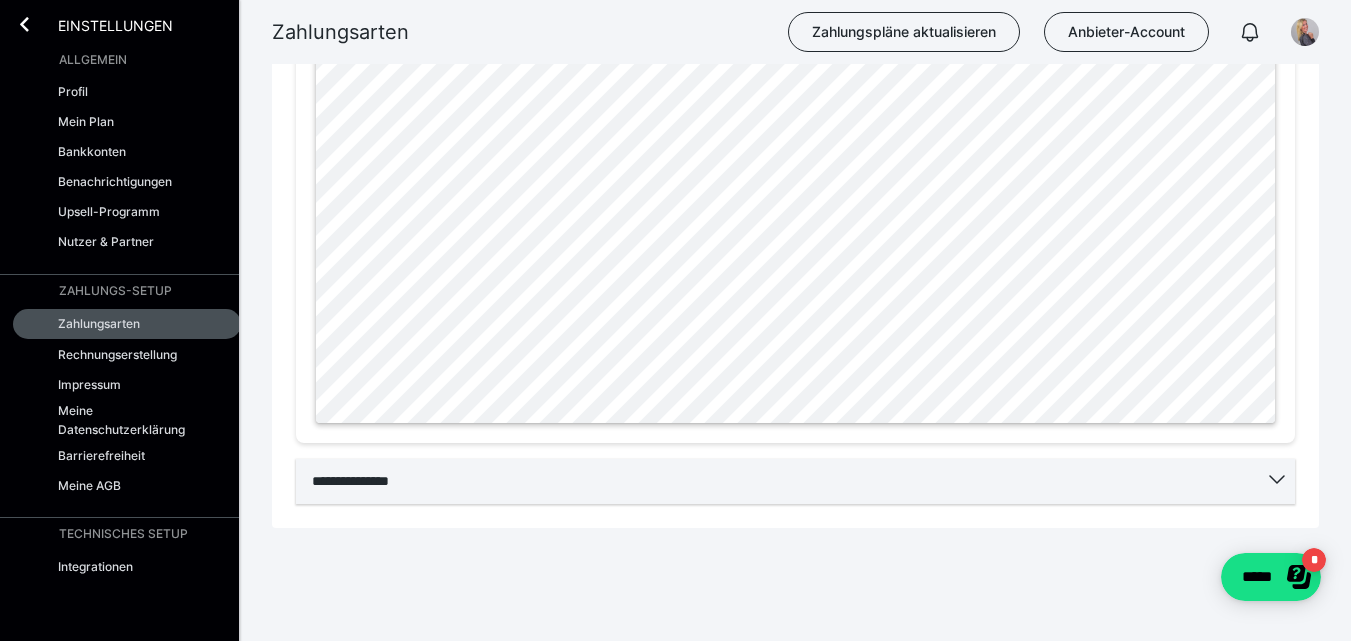 scroll, scrollTop: 1182, scrollLeft: 0, axis: vertical 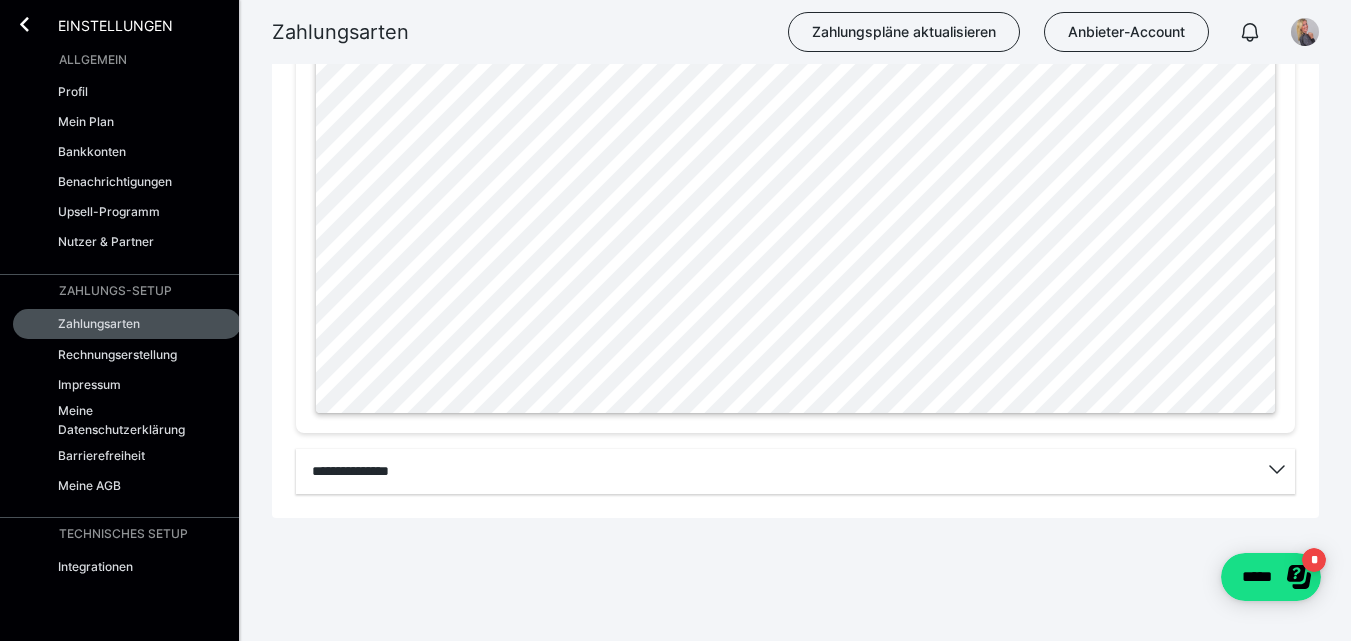 click 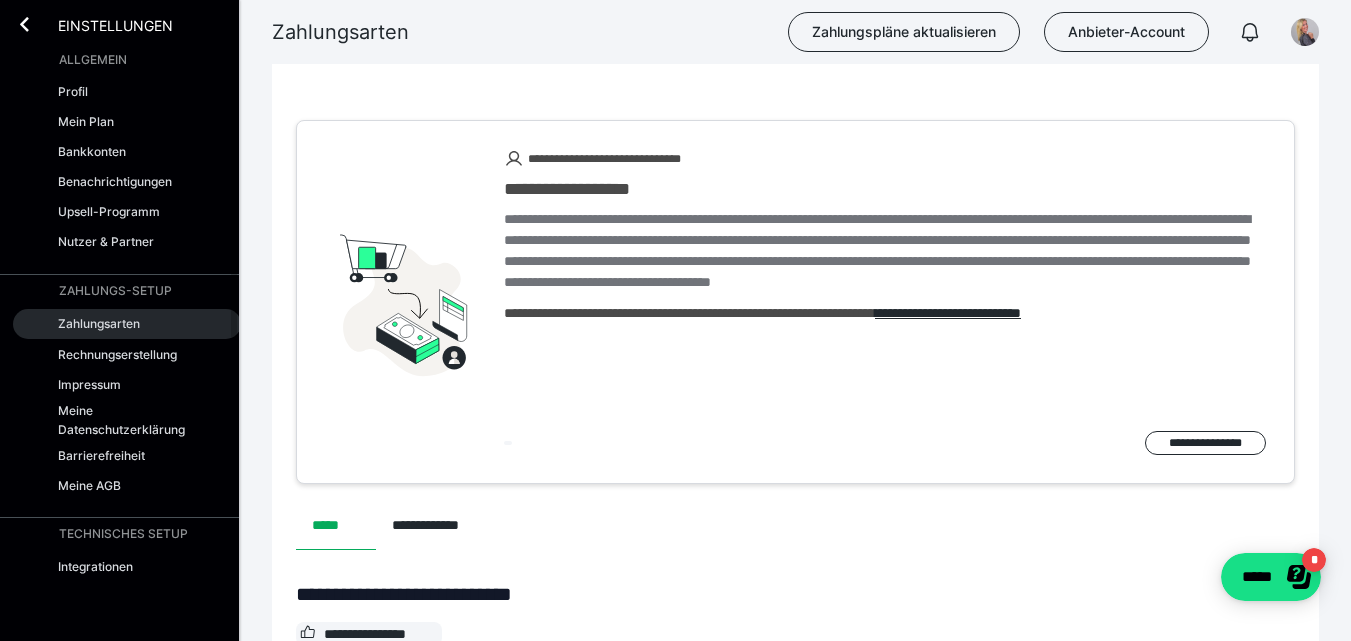 scroll, scrollTop: 0, scrollLeft: 0, axis: both 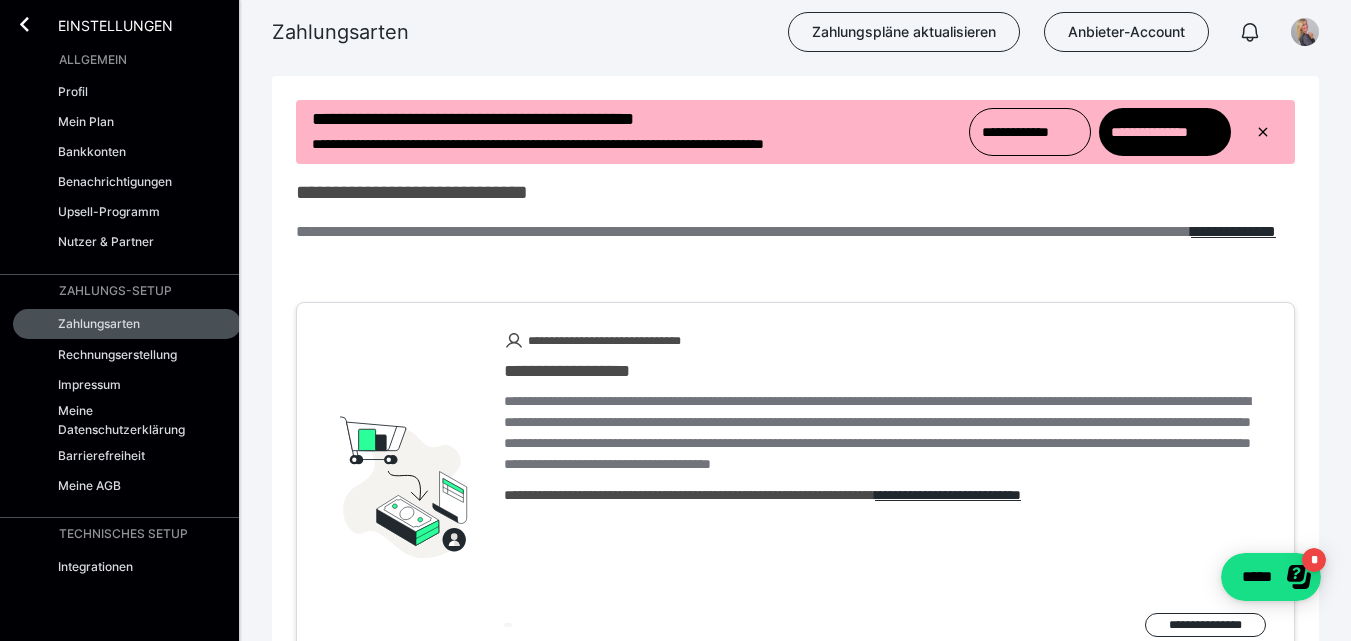 click on "Einstellungen" at bounding box center (127, 22) 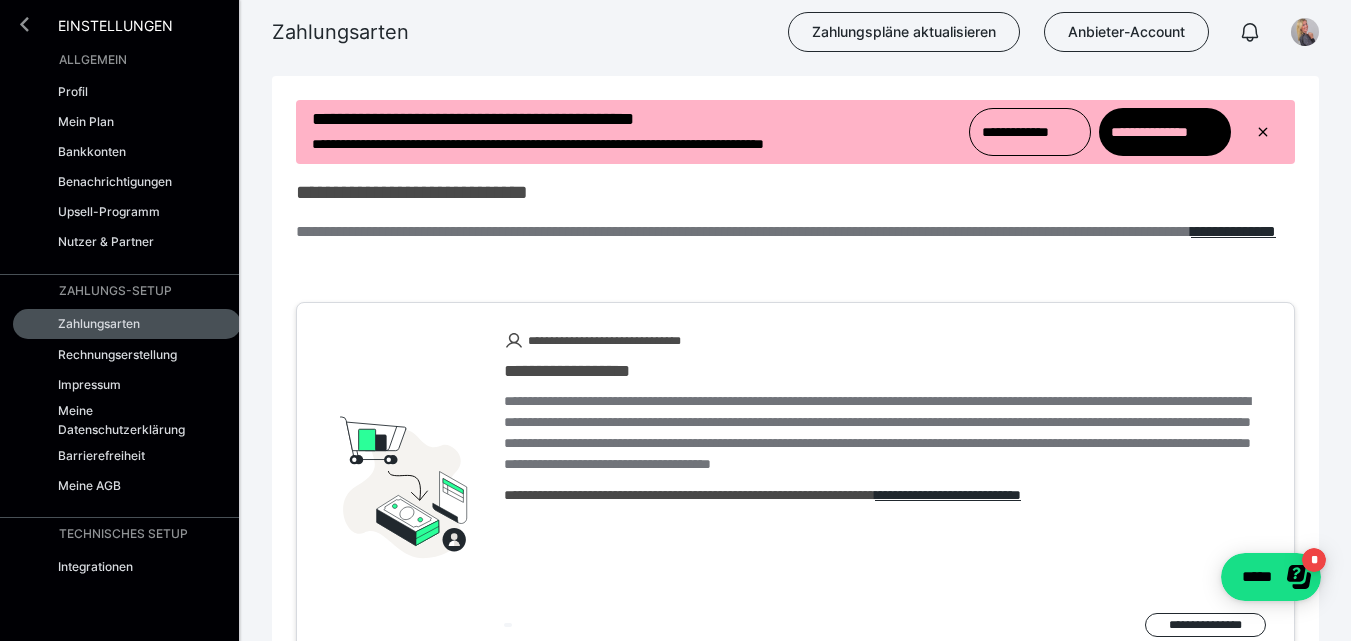 click at bounding box center [24, 24] 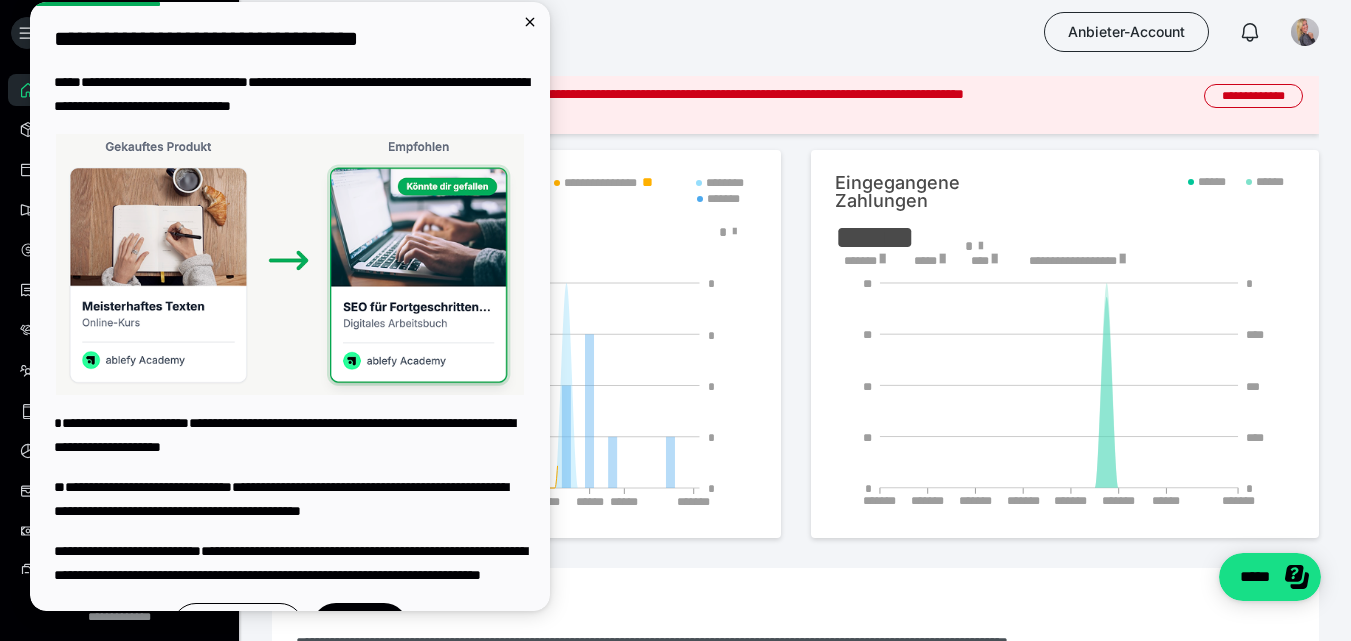 scroll, scrollTop: 0, scrollLeft: 0, axis: both 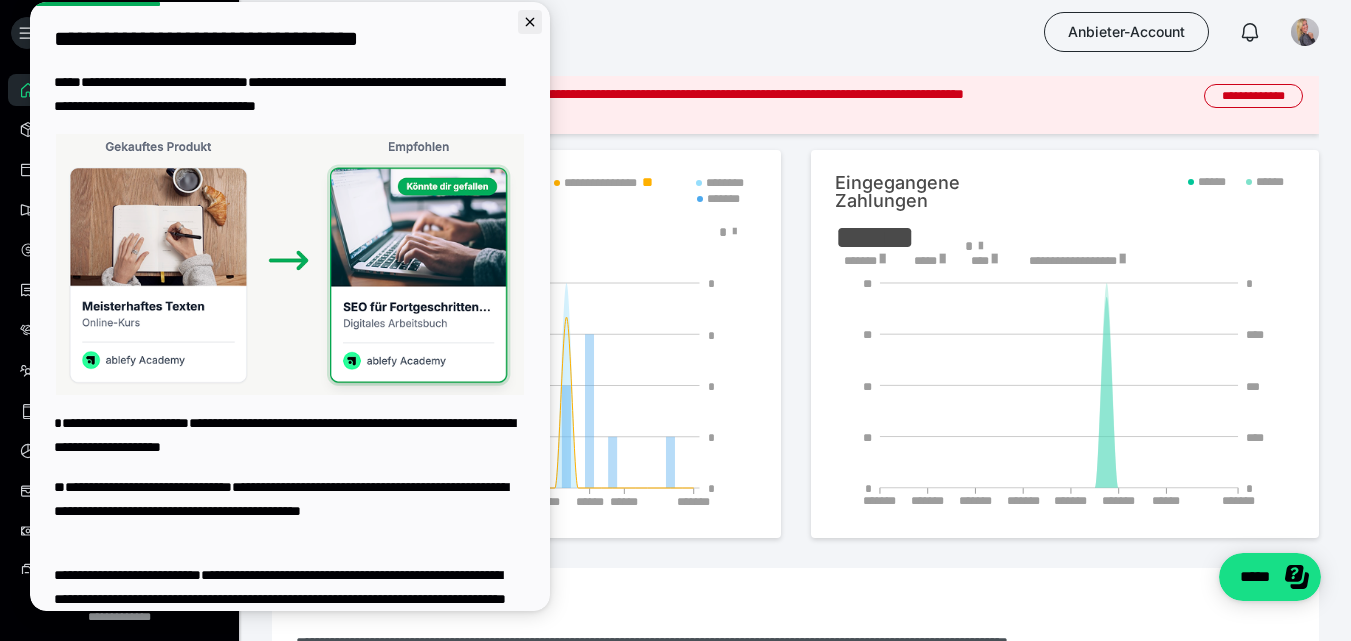 click 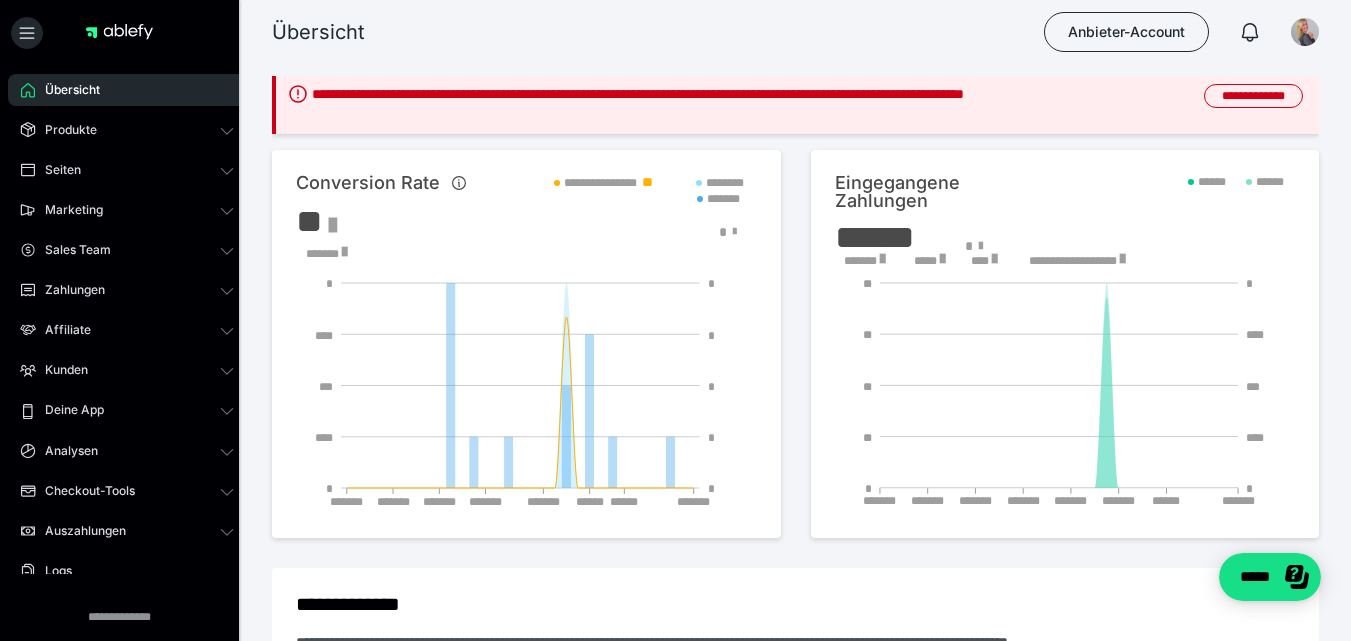 scroll, scrollTop: 0, scrollLeft: 0, axis: both 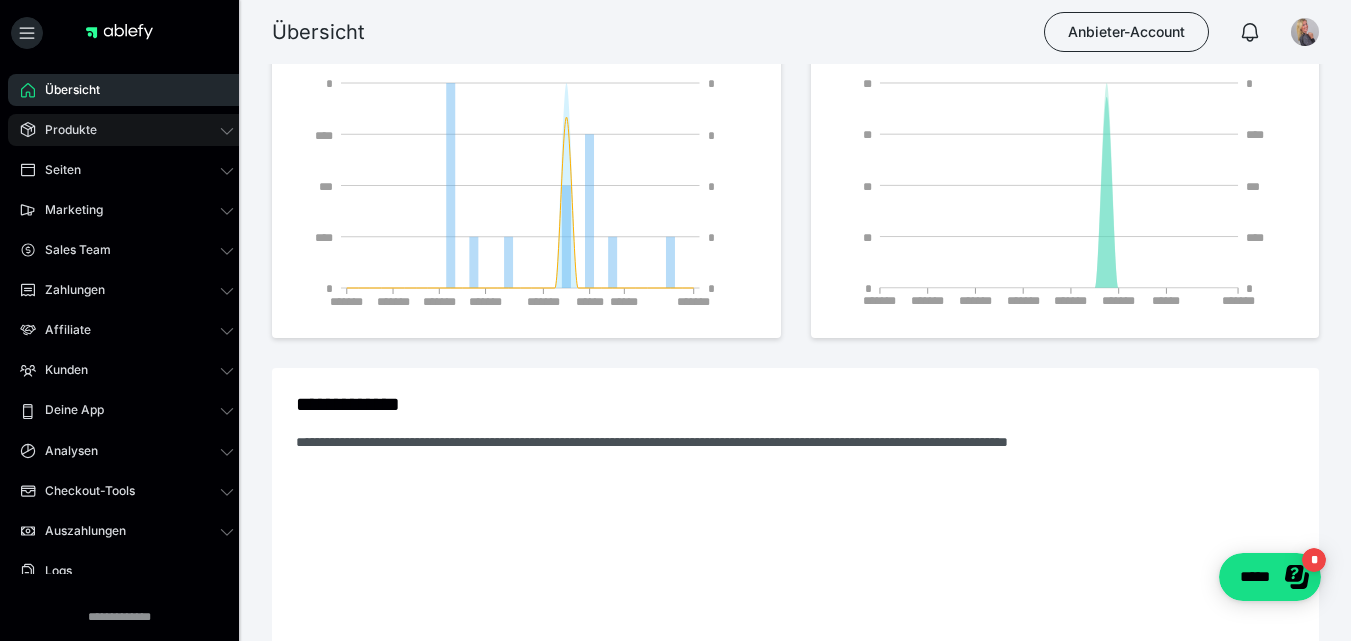 click on "Produkte" at bounding box center [64, 130] 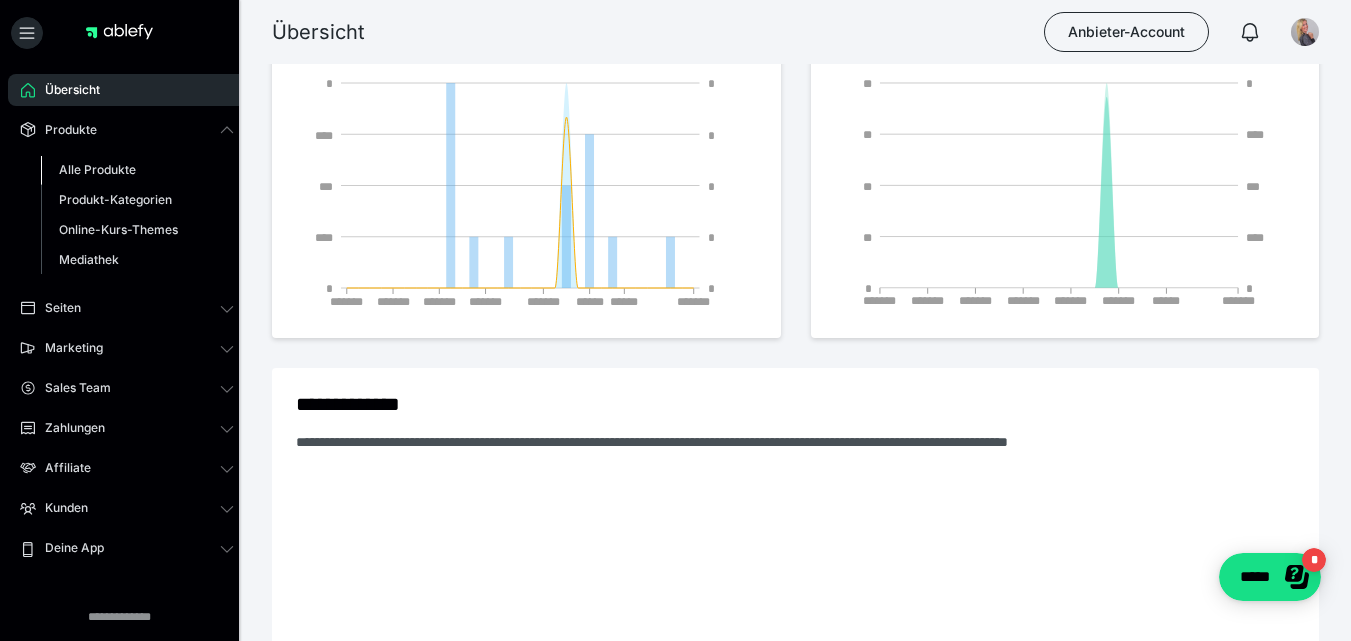 click on "Alle Produkte" at bounding box center (97, 169) 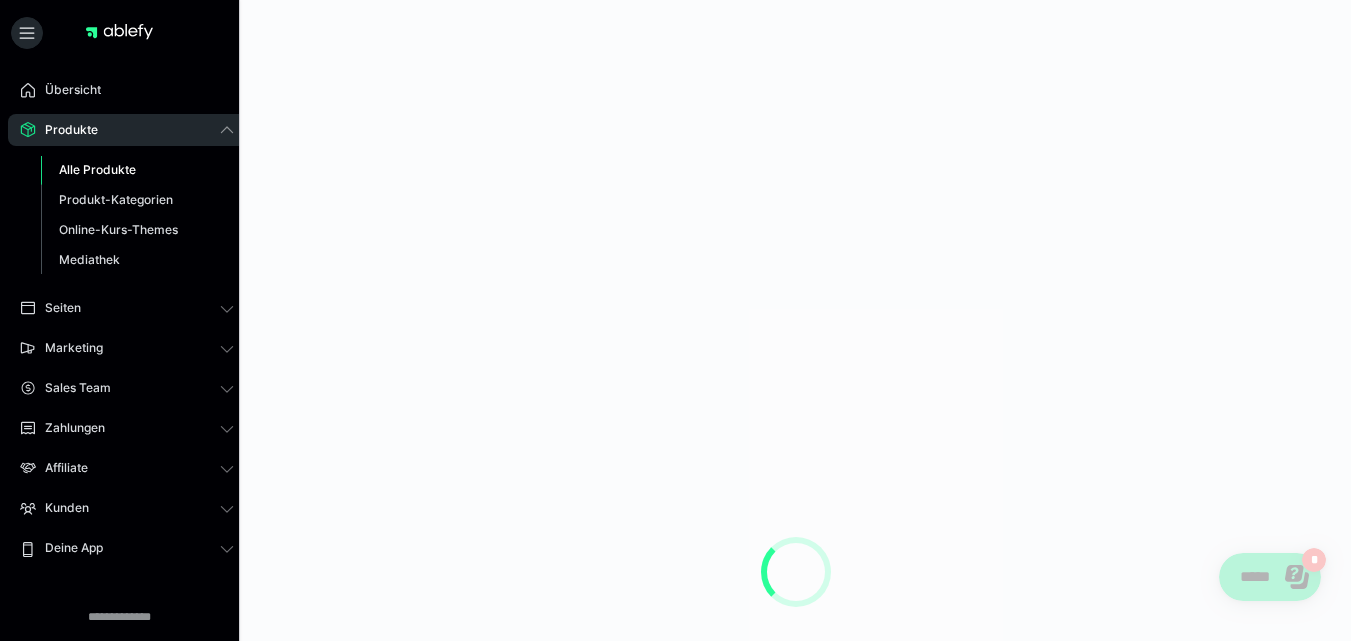 scroll, scrollTop: 0, scrollLeft: 0, axis: both 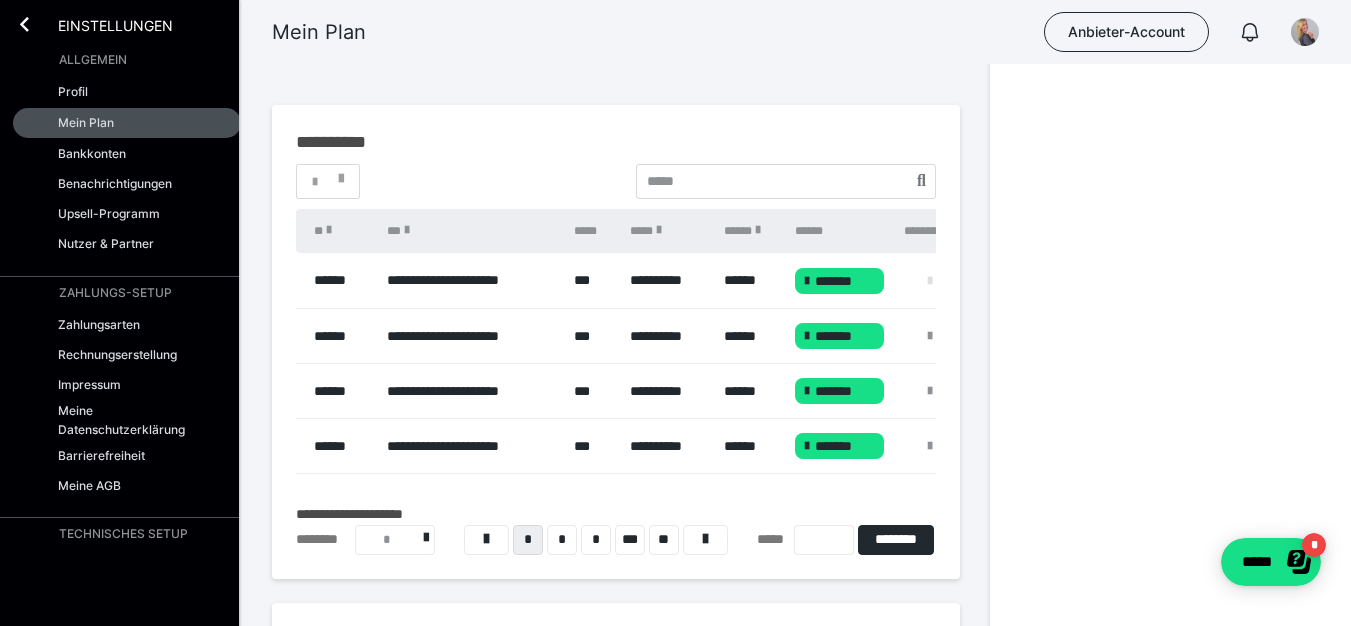 click at bounding box center [930, 281] 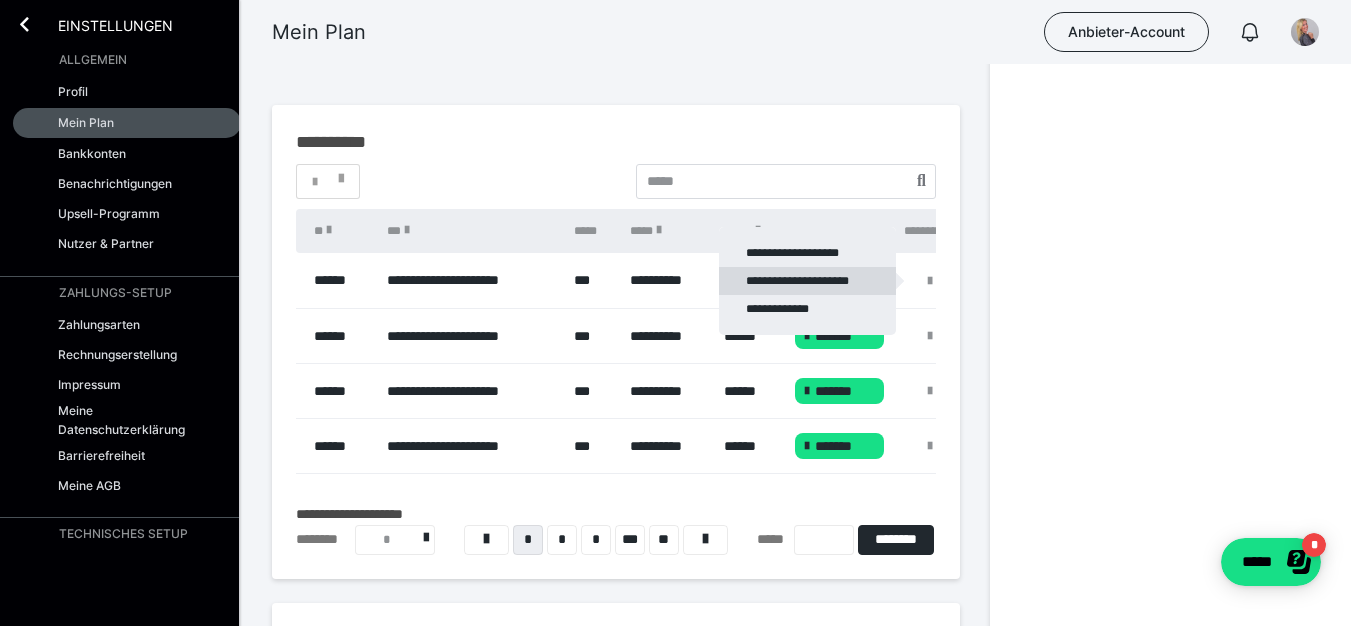 click on "**********" at bounding box center [807, 281] 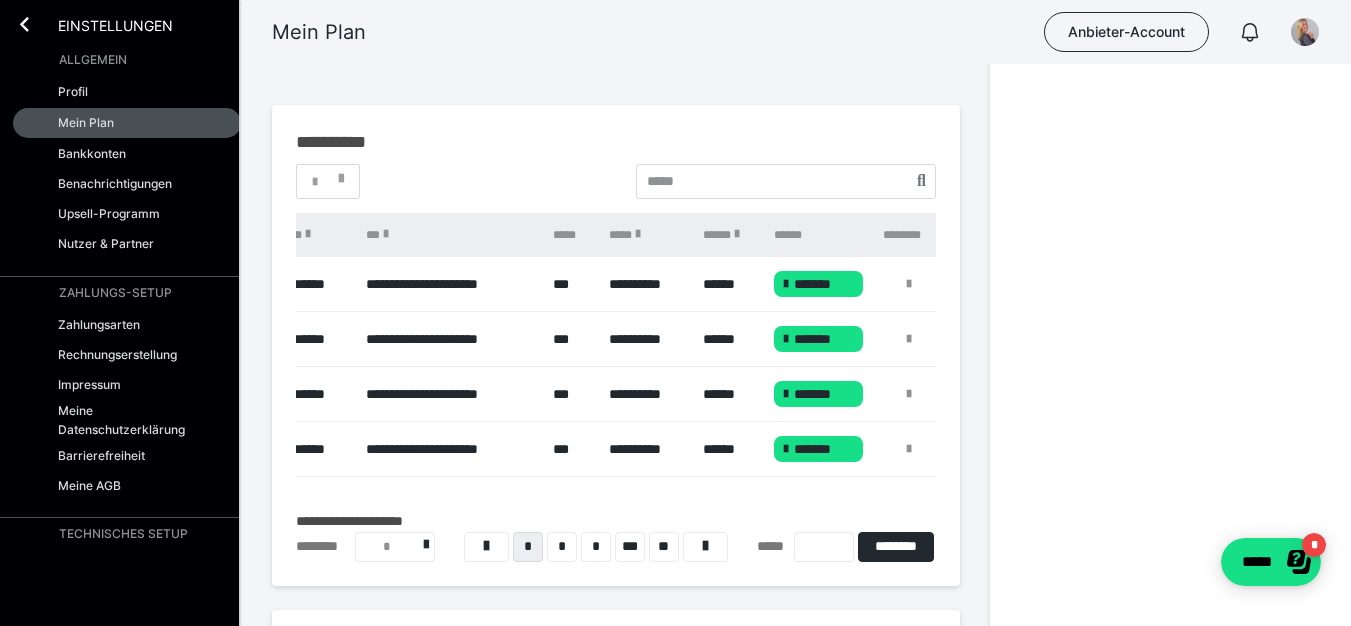 scroll, scrollTop: 0, scrollLeft: 30, axis: horizontal 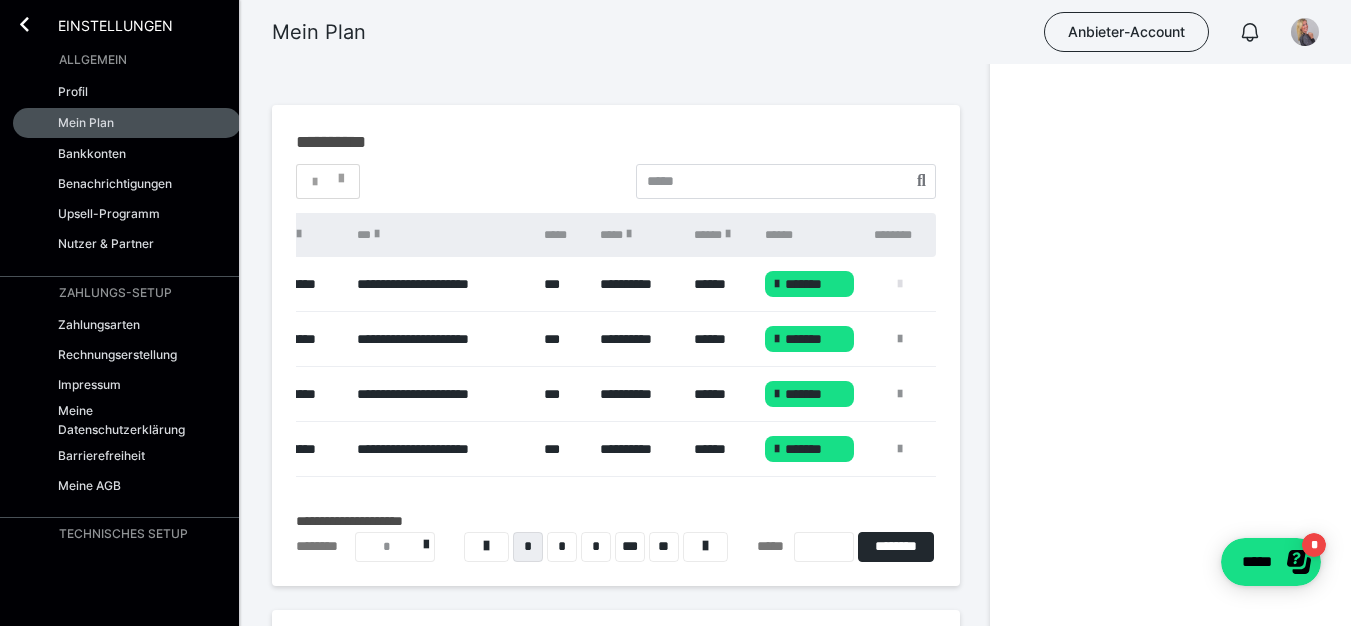 click at bounding box center (900, 284) 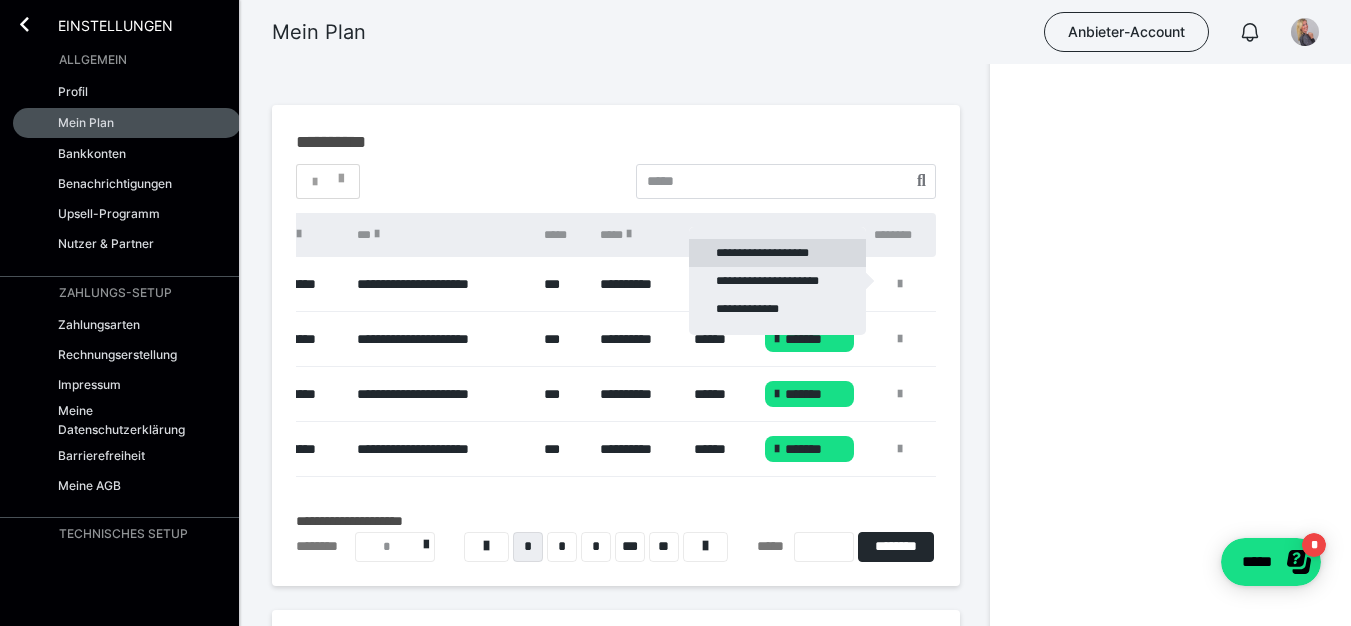 click on "**********" at bounding box center (777, 253) 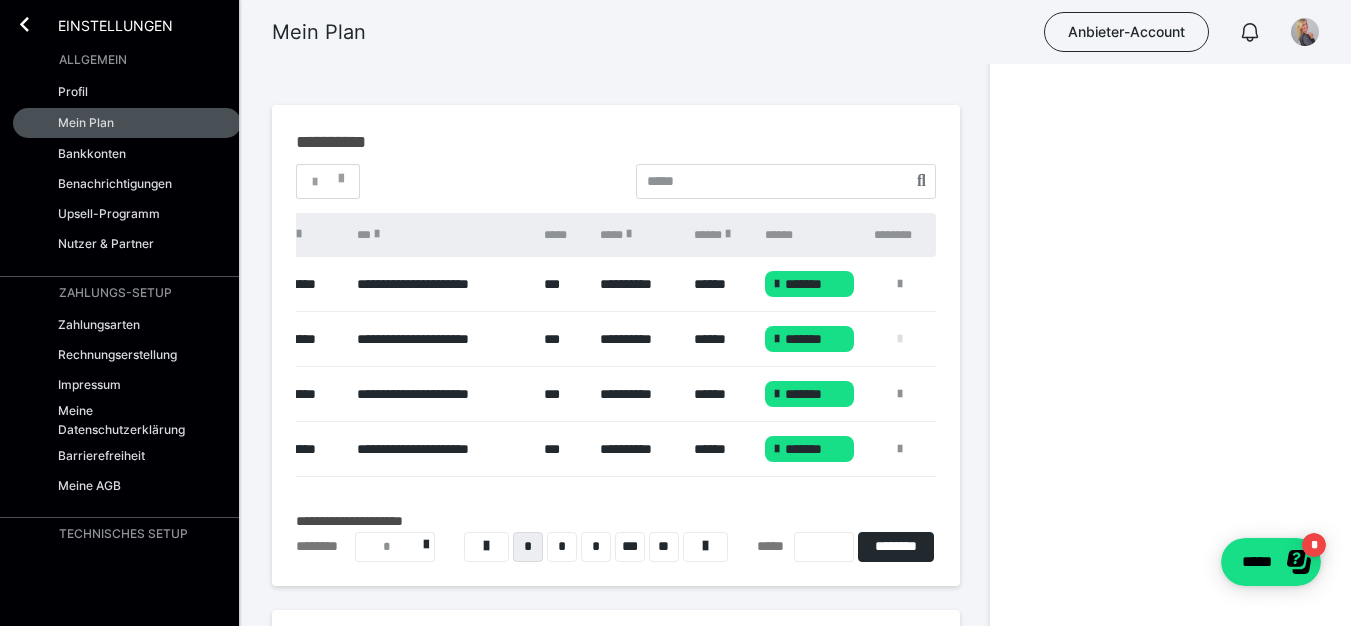 click at bounding box center (900, 339) 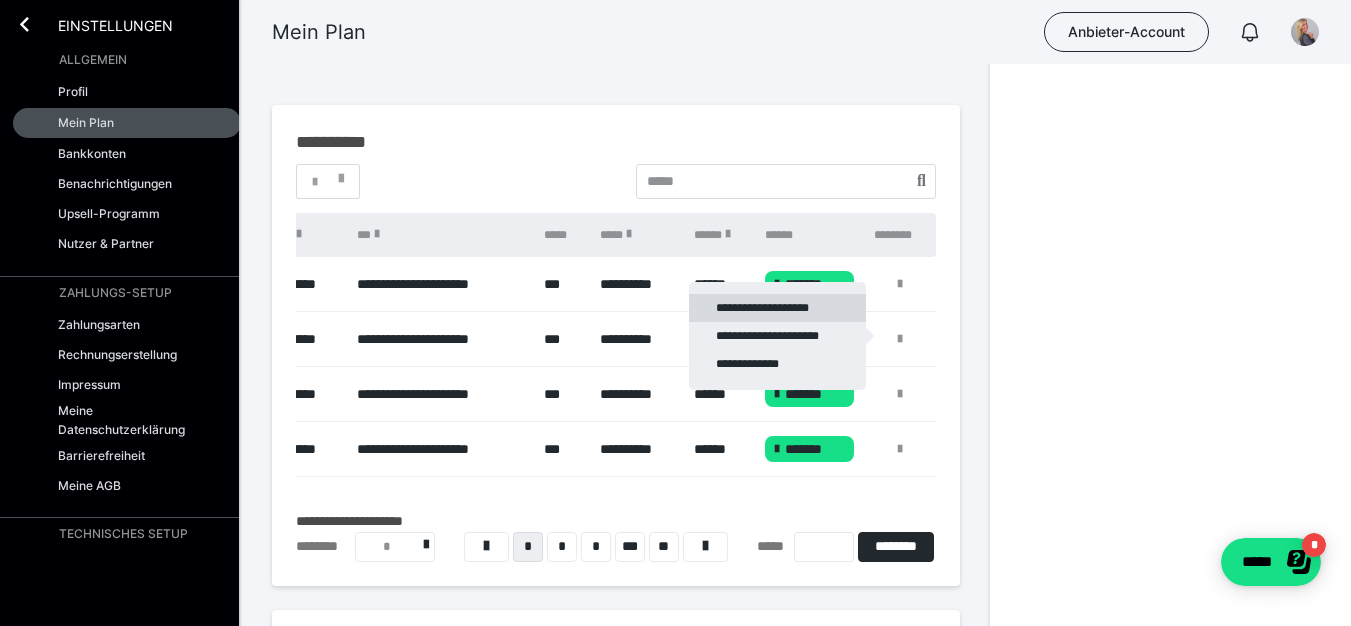 click on "**********" at bounding box center [777, 308] 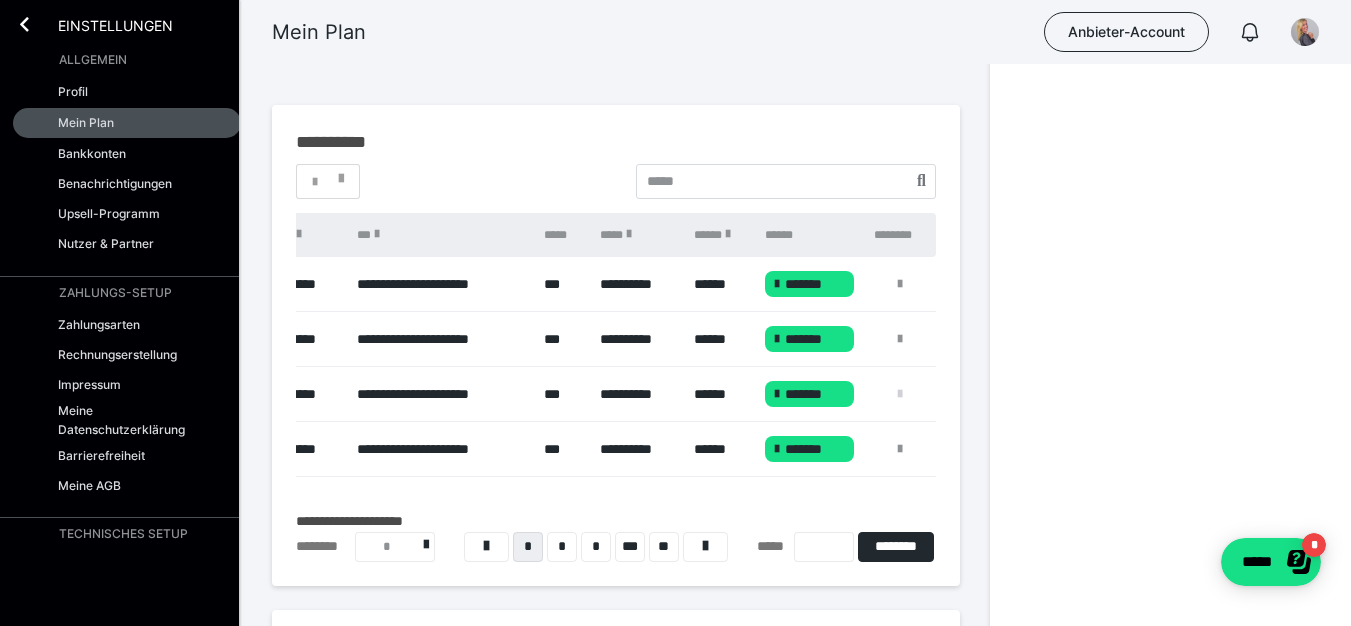 click at bounding box center [900, 394] 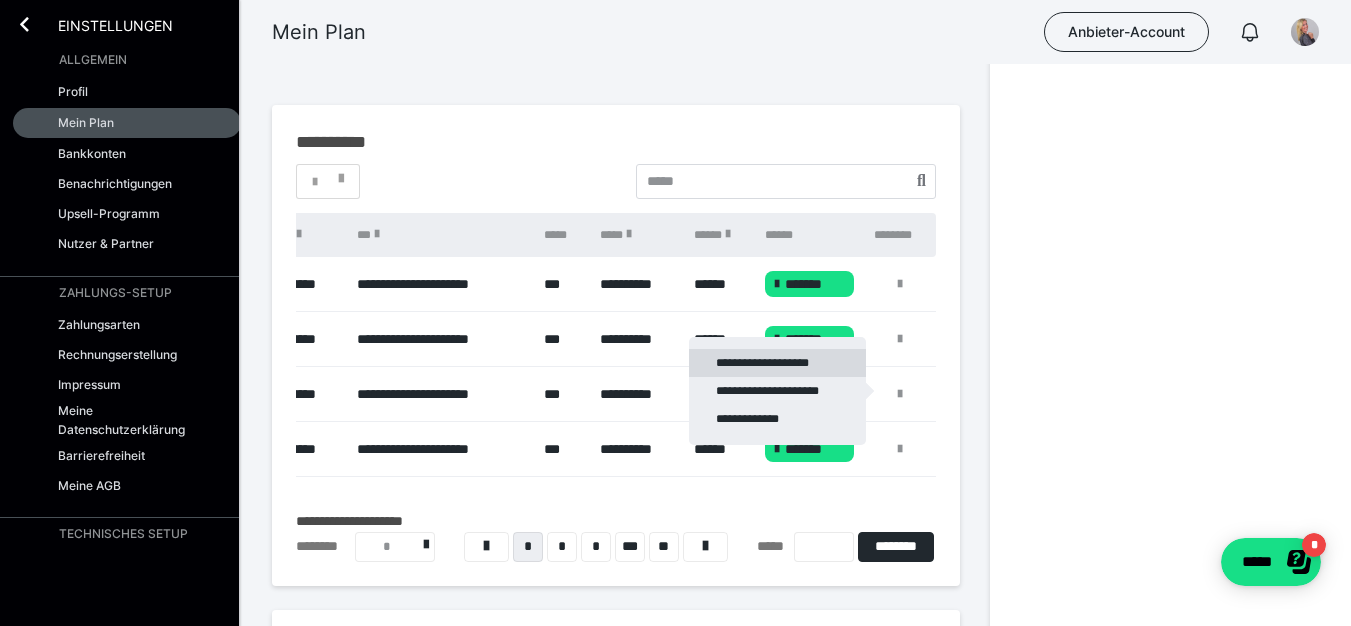 click on "**********" at bounding box center (777, 363) 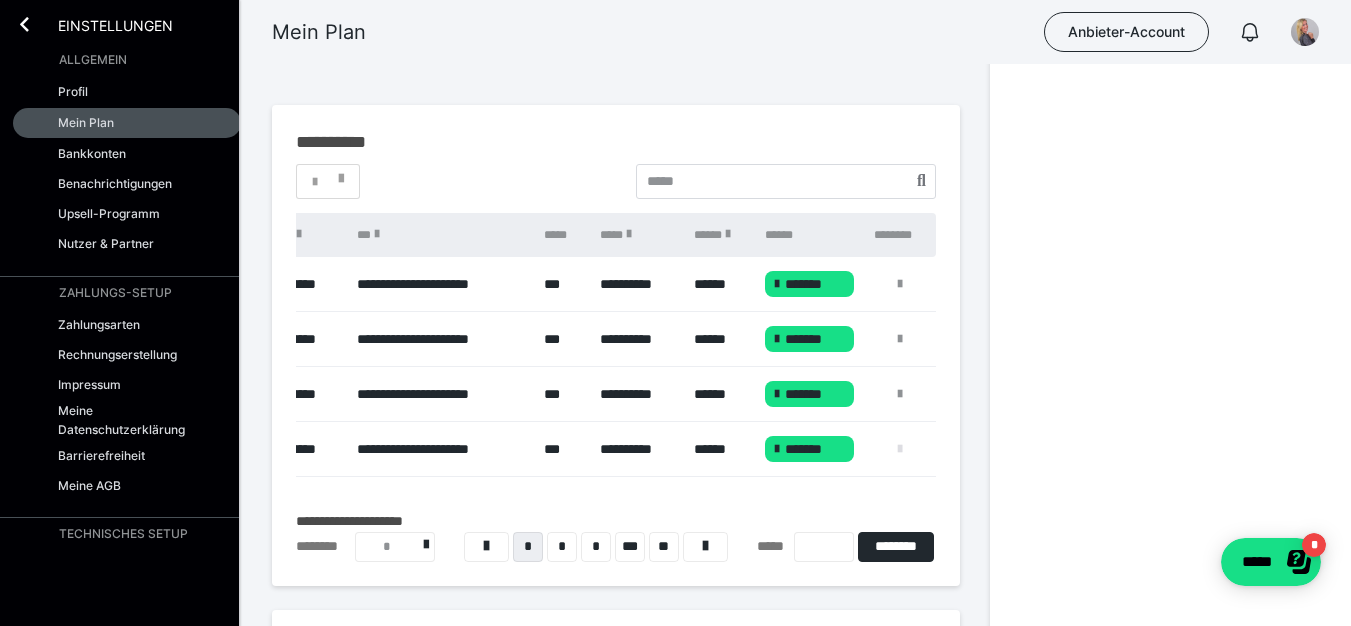 click at bounding box center (900, 449) 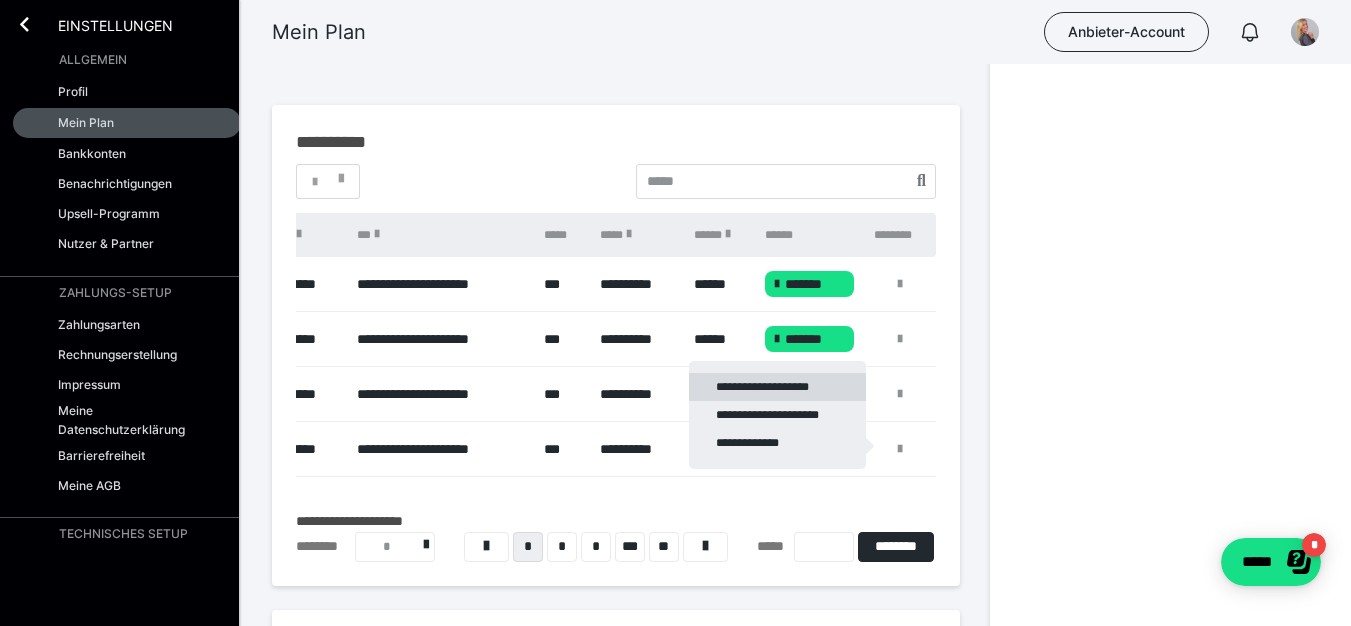 click on "**********" at bounding box center (777, 387) 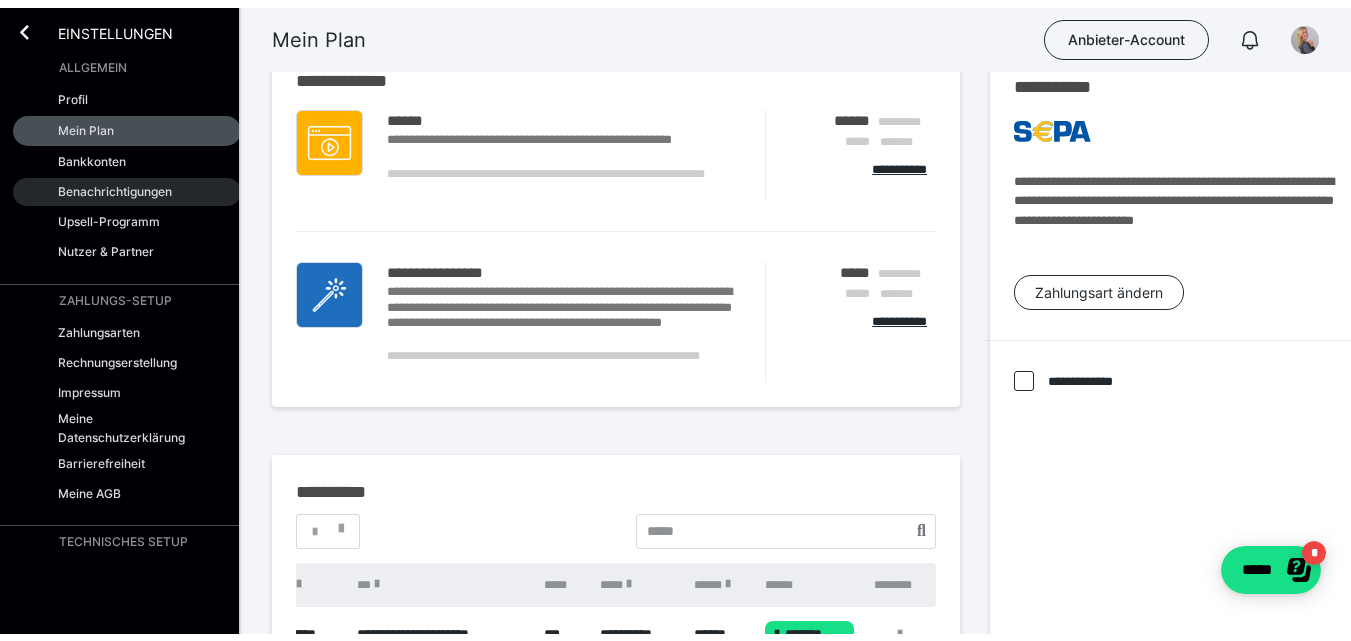 scroll, scrollTop: 0, scrollLeft: 0, axis: both 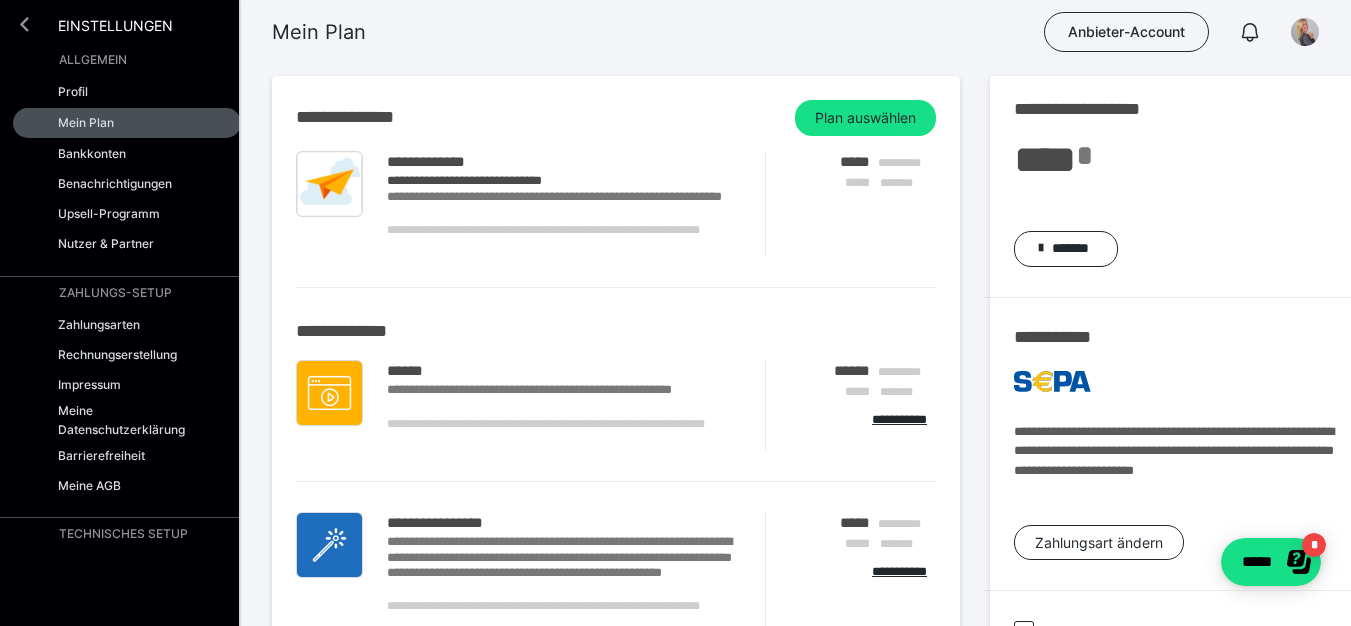 click at bounding box center (24, 24) 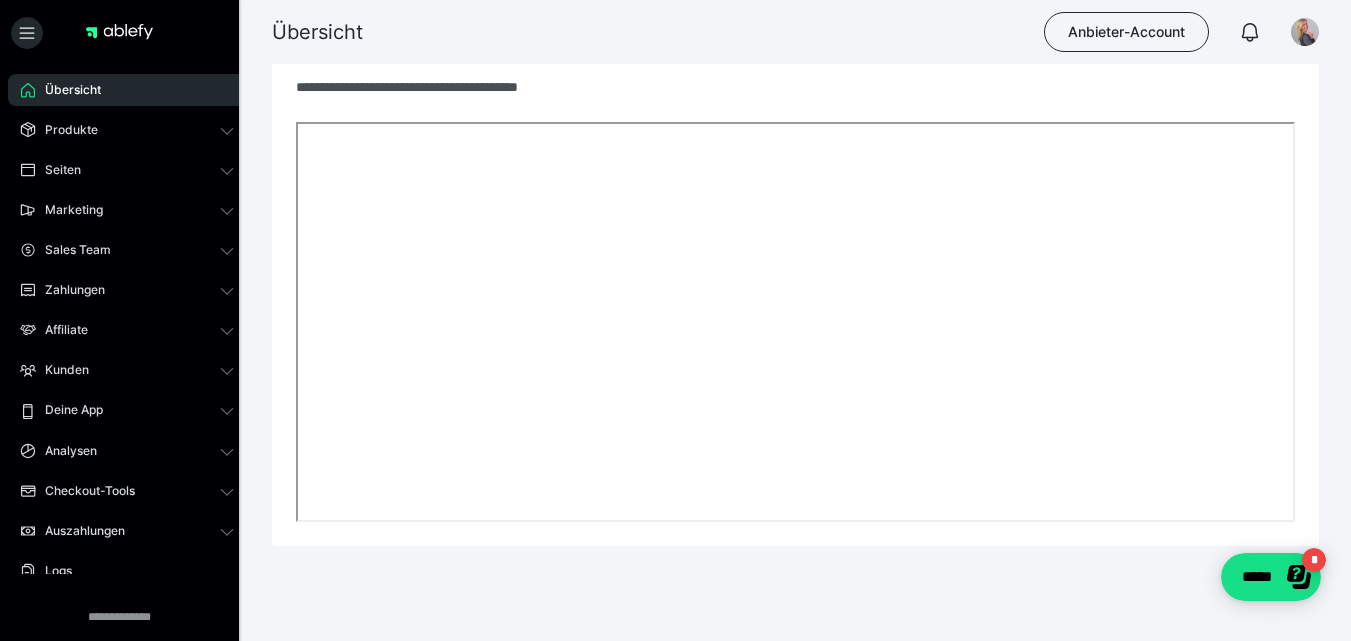 scroll, scrollTop: 948, scrollLeft: 0, axis: vertical 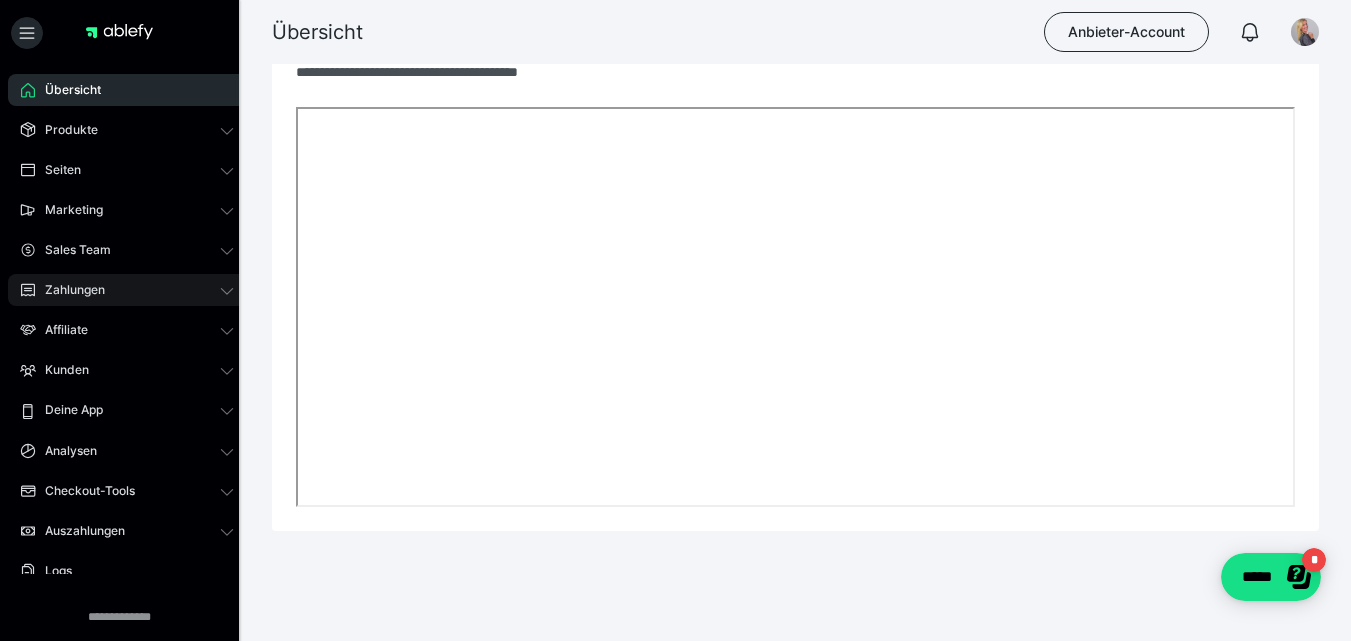click on "Zahlungen" at bounding box center (68, 290) 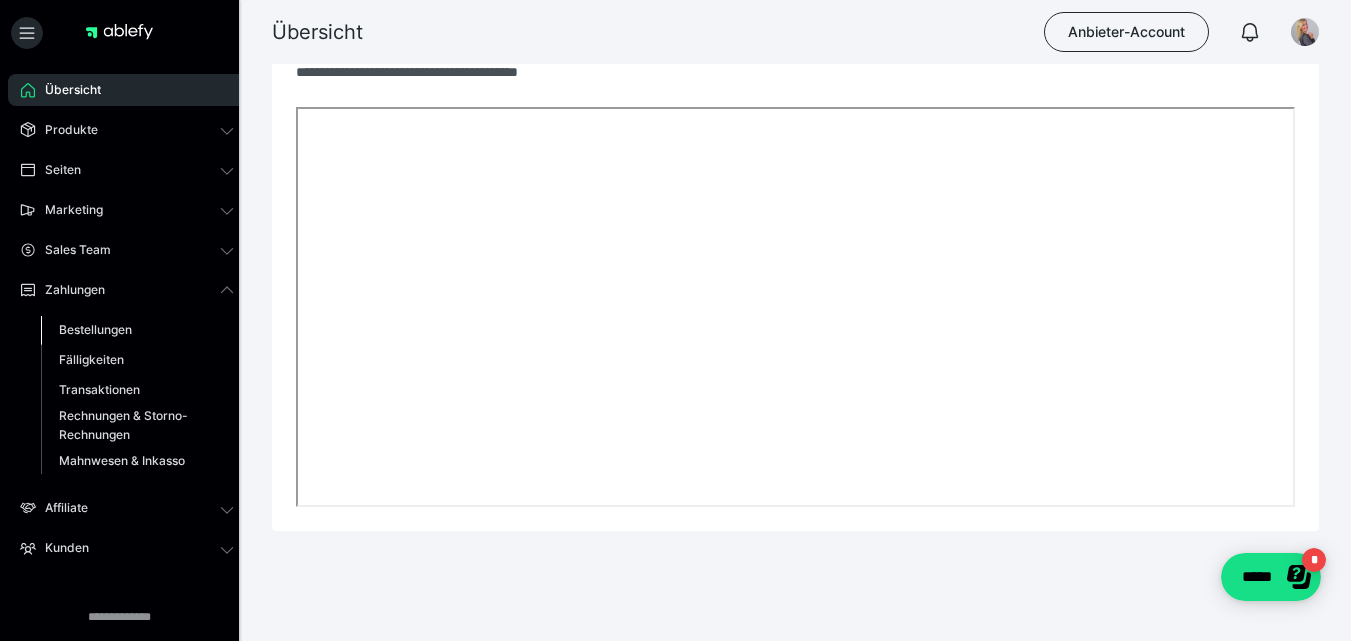 click on "Bestellungen" at bounding box center [95, 329] 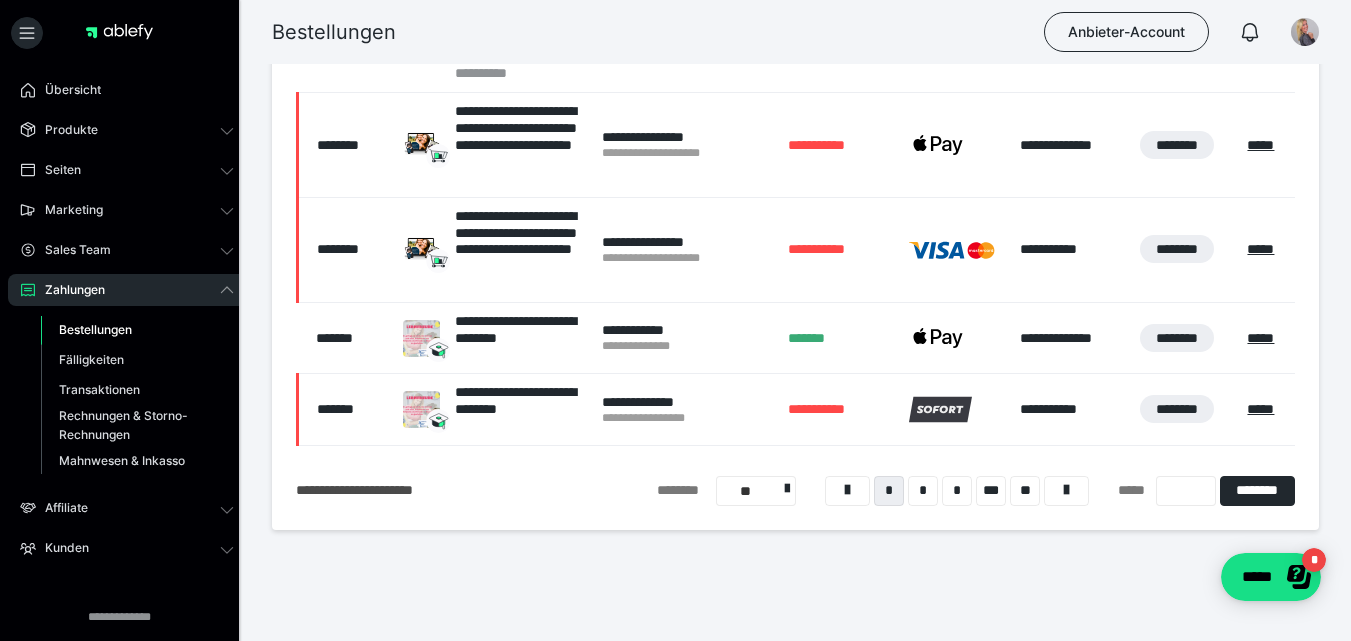 scroll, scrollTop: 860, scrollLeft: 0, axis: vertical 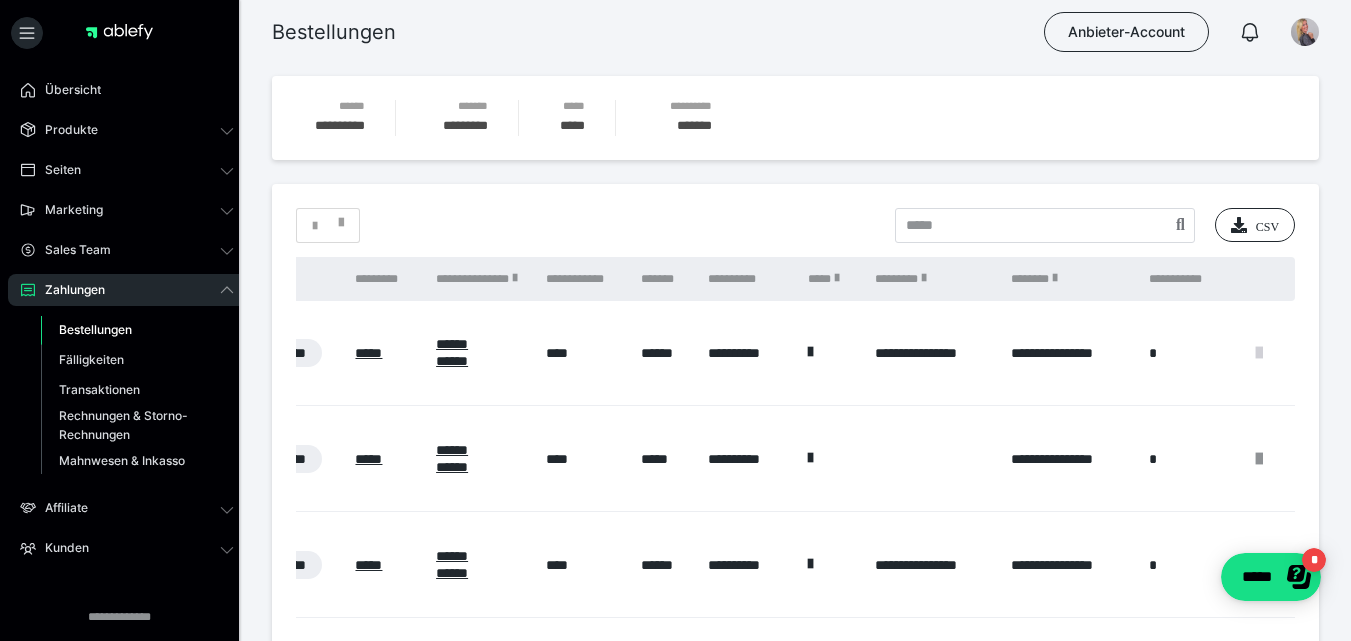 click at bounding box center (1259, 353) 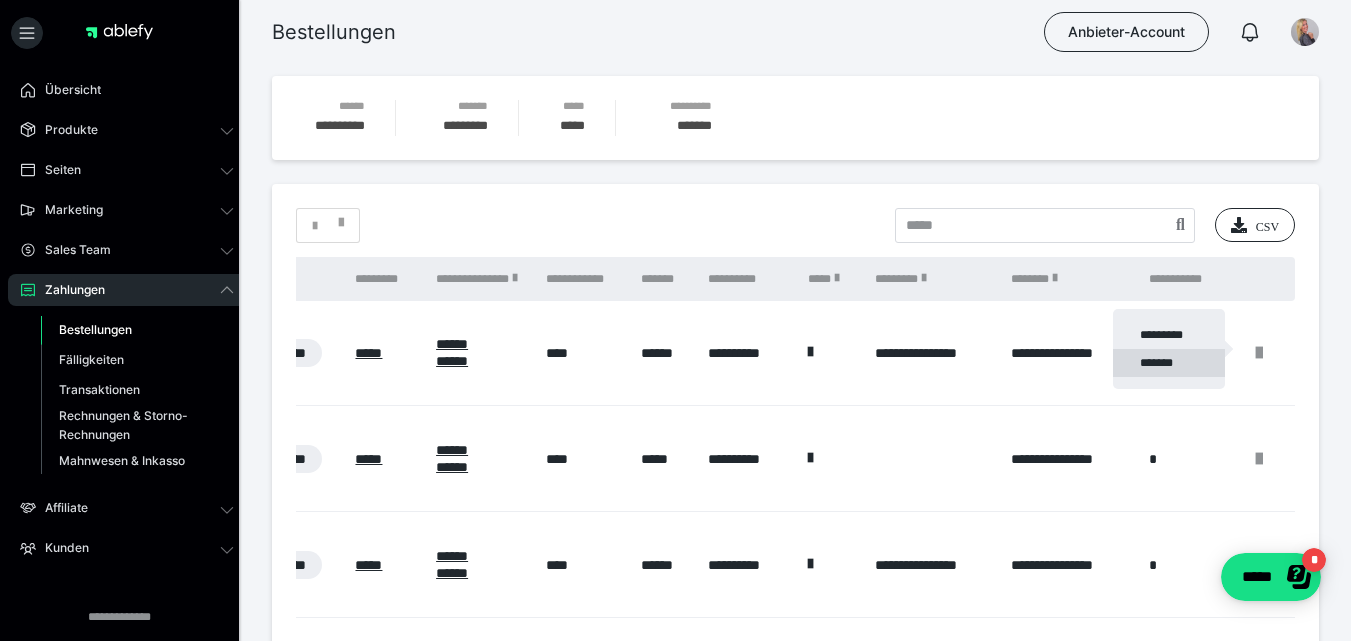click on "*******" at bounding box center [1169, 363] 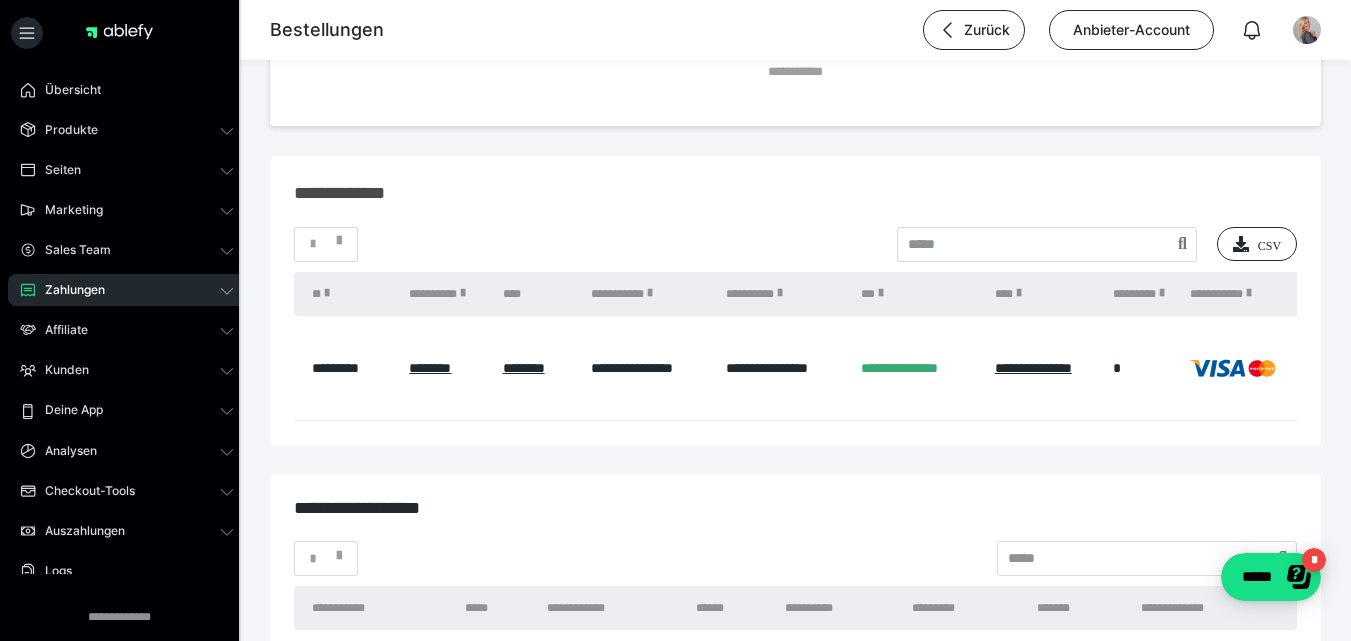 scroll, scrollTop: 2334, scrollLeft: 0, axis: vertical 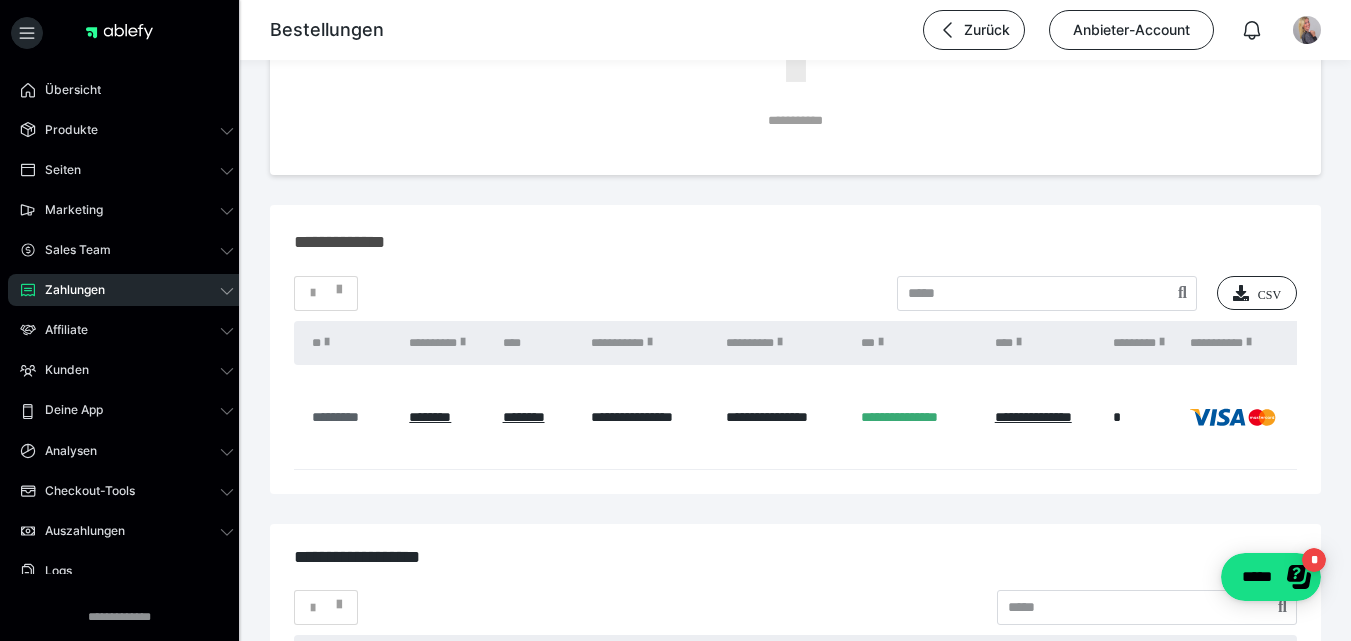 click on "*********" at bounding box center [350, 417] 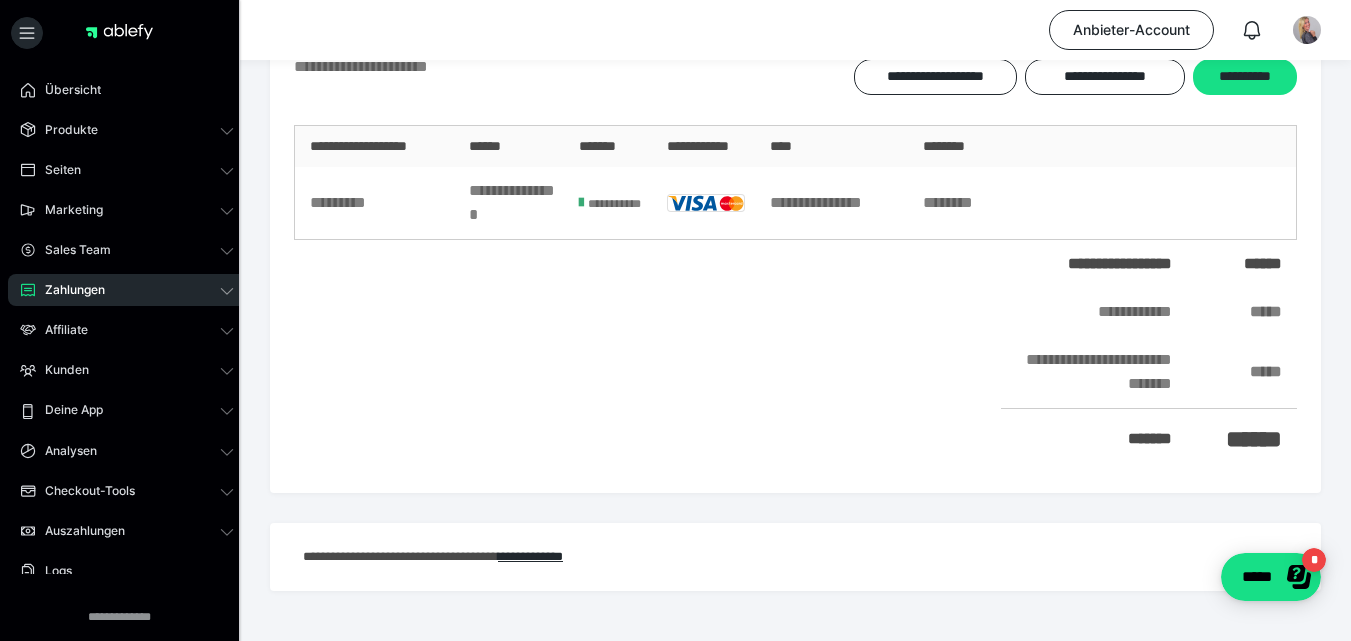 scroll, scrollTop: 0, scrollLeft: 0, axis: both 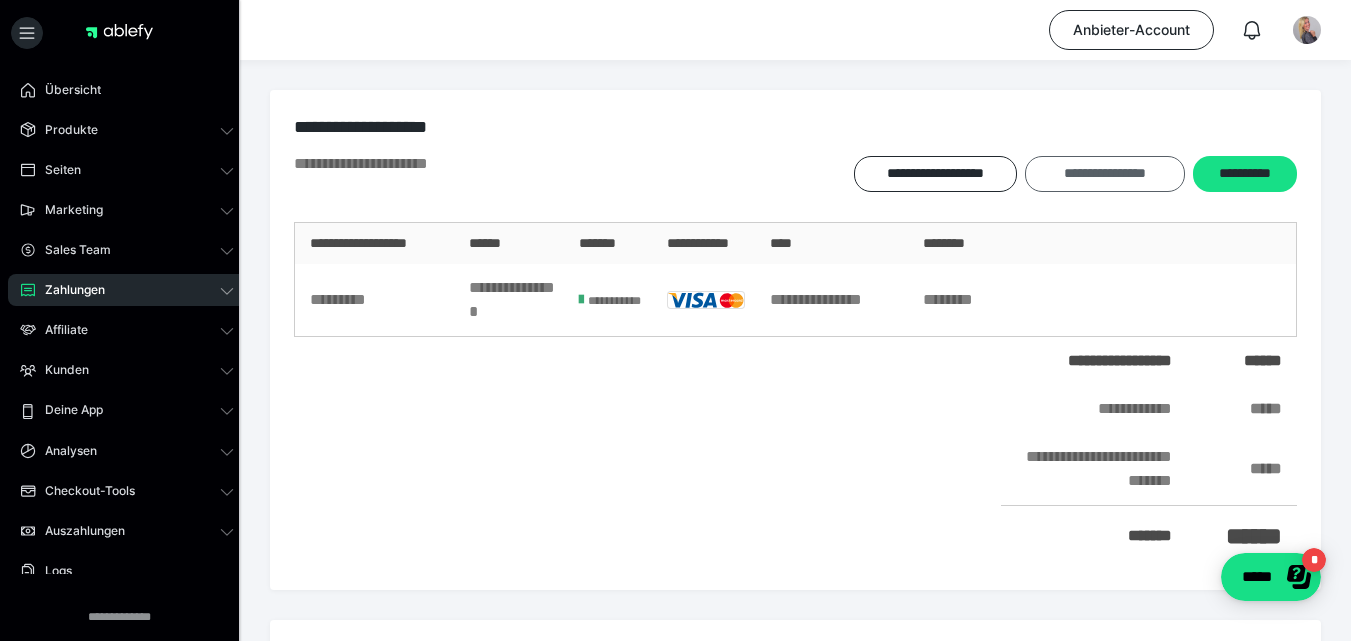 click on "**********" at bounding box center [1104, 174] 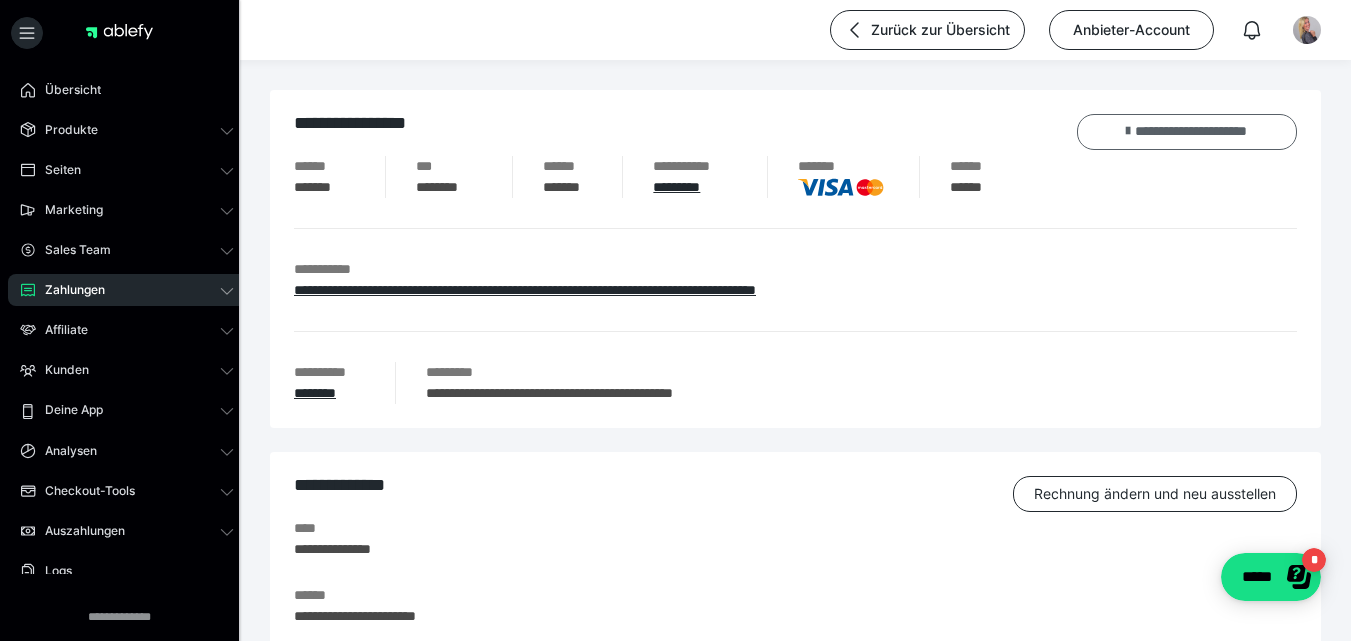 click on "**********" at bounding box center (1187, 132) 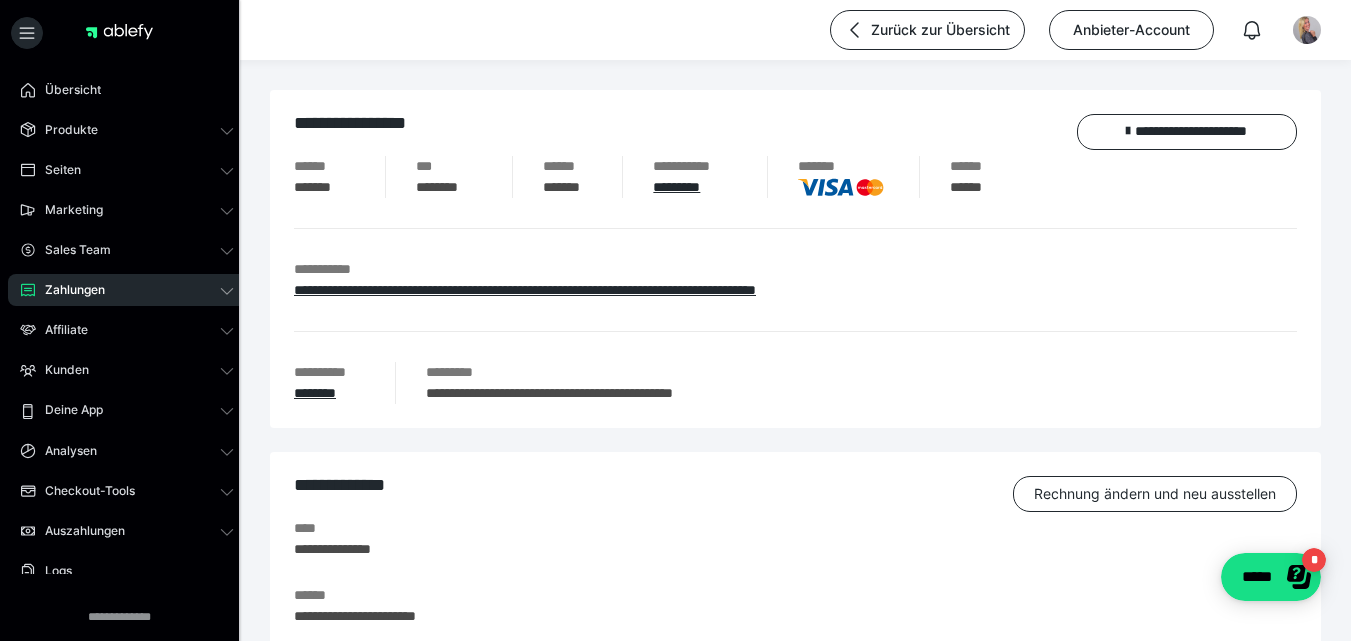 click on "Zahlungen" at bounding box center (68, 290) 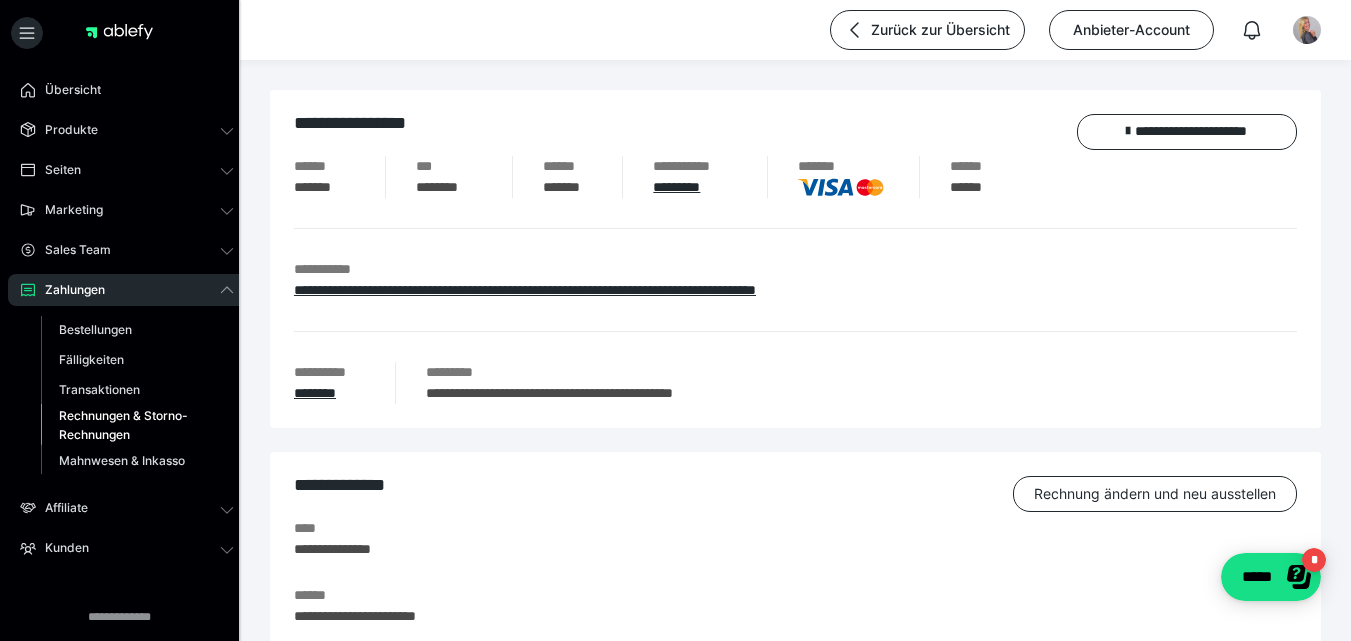 click on "Rechnungen & Storno-Rechnungen" at bounding box center [126, 425] 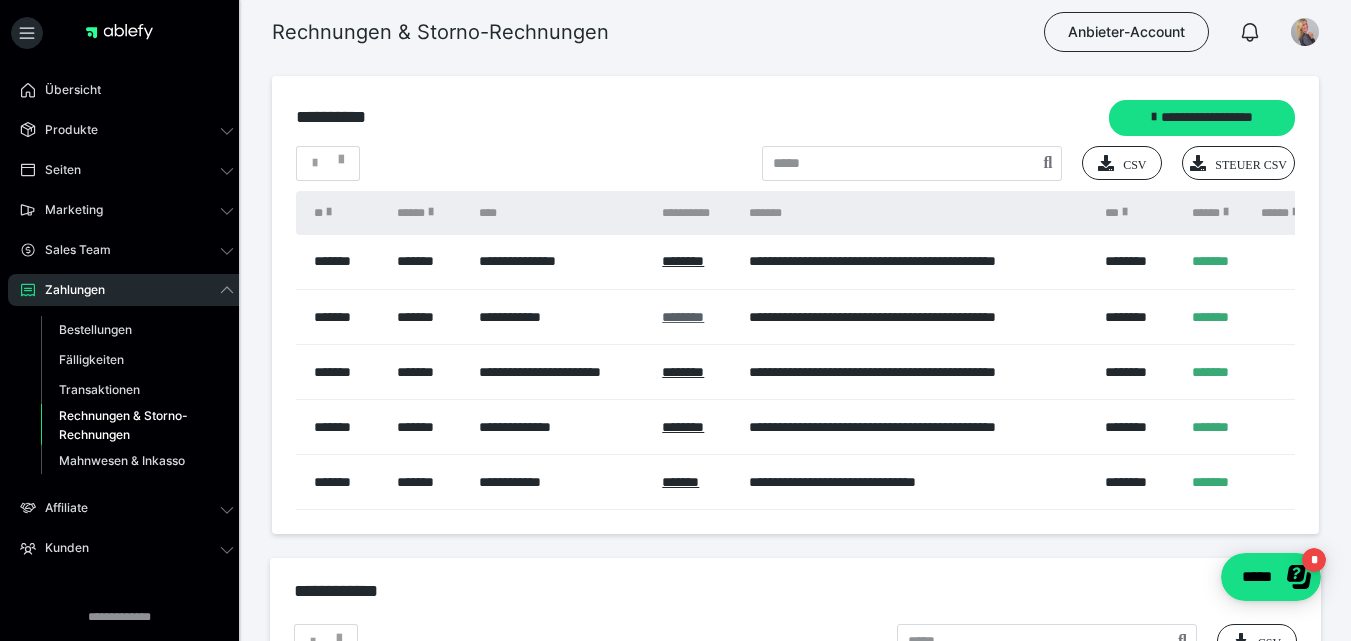 click on "********" at bounding box center [683, 317] 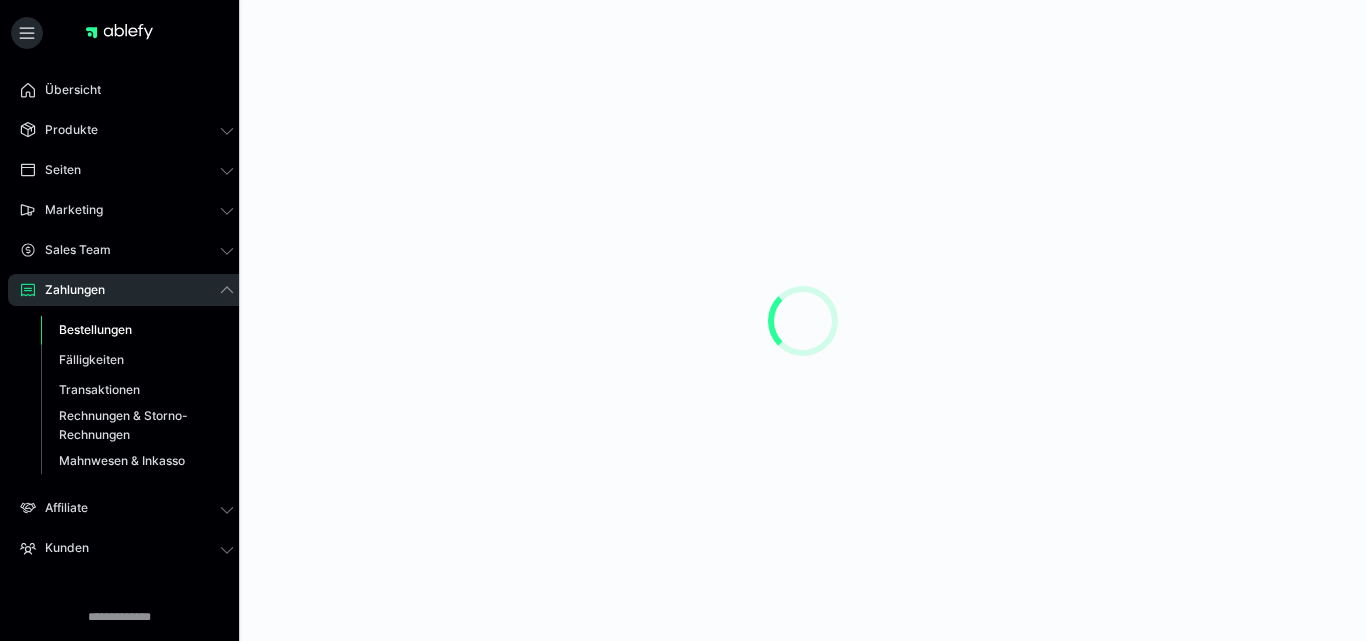 scroll, scrollTop: 0, scrollLeft: 0, axis: both 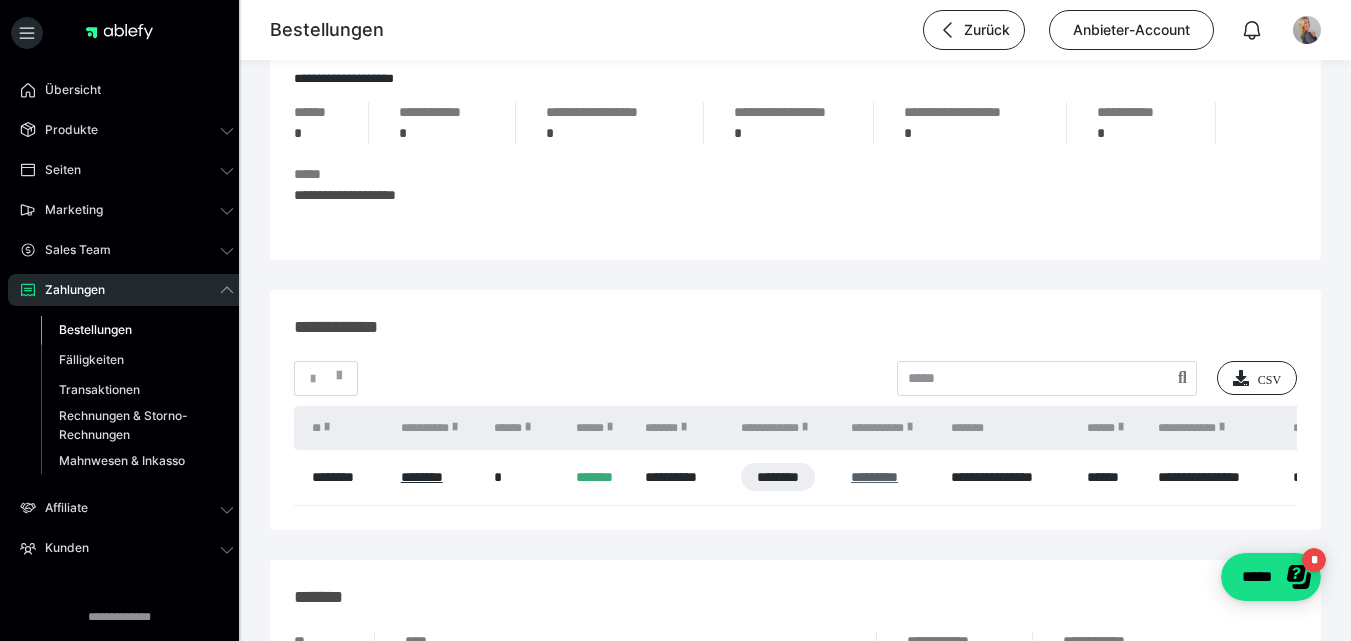 click on "*********" at bounding box center (874, 477) 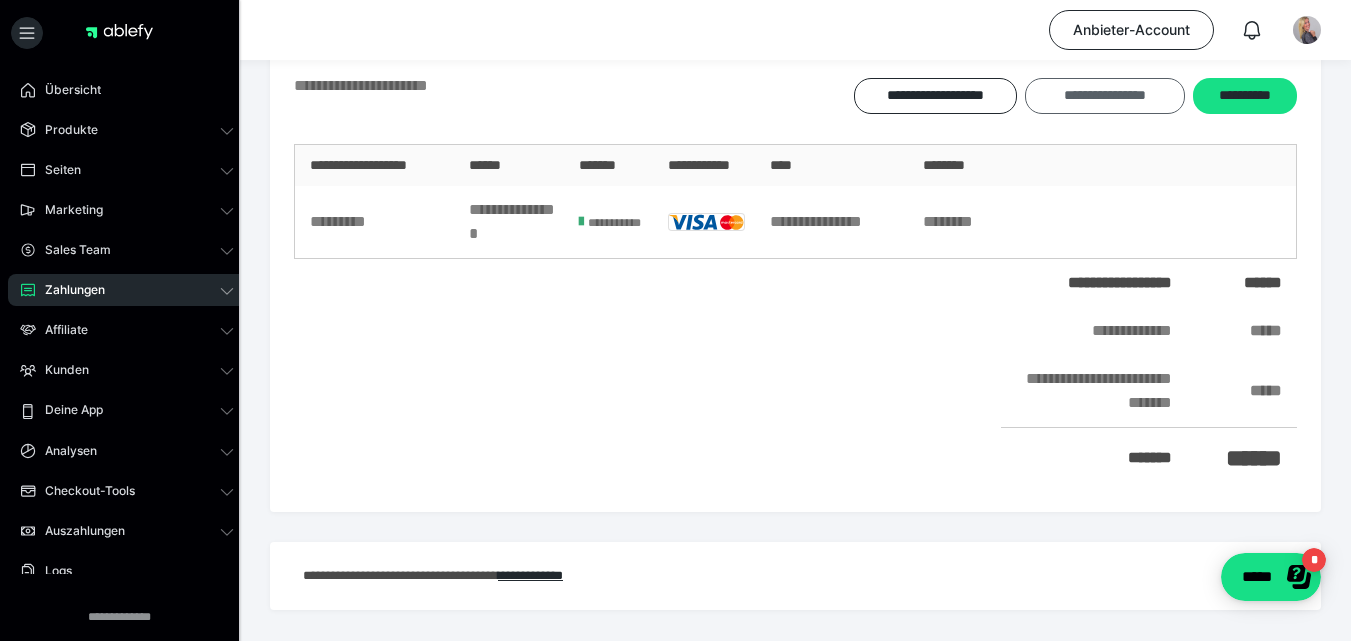 scroll, scrollTop: 0, scrollLeft: 0, axis: both 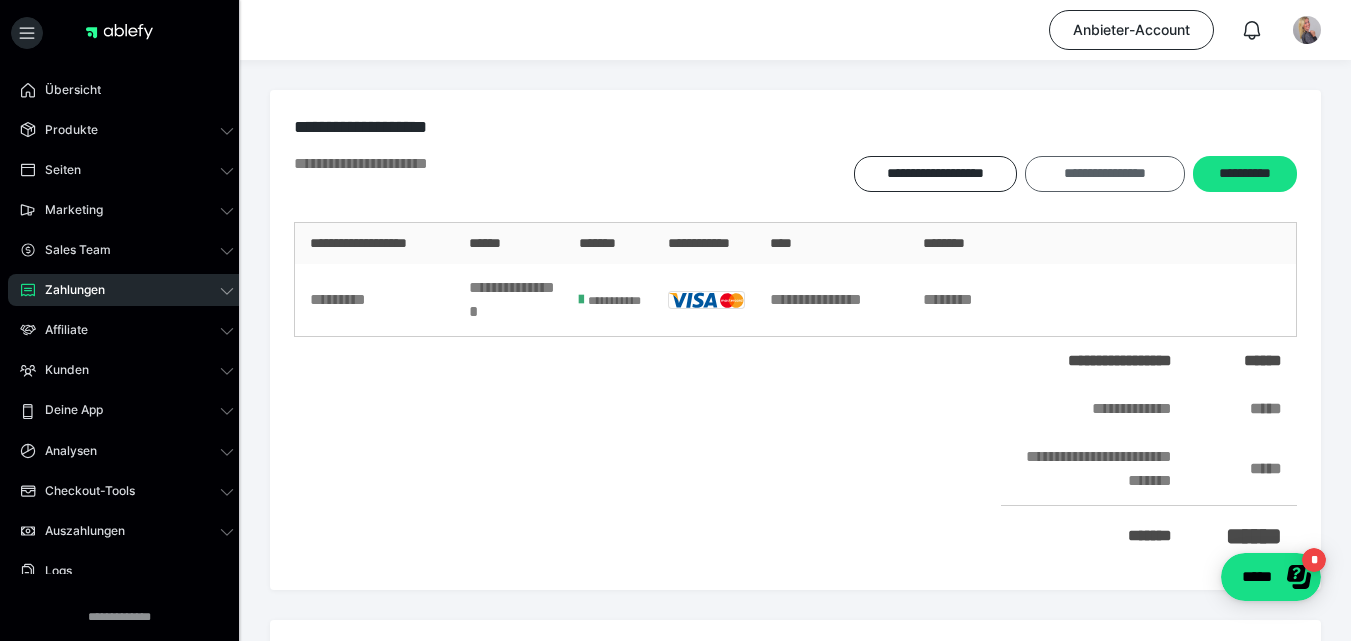click on "**********" at bounding box center (1104, 174) 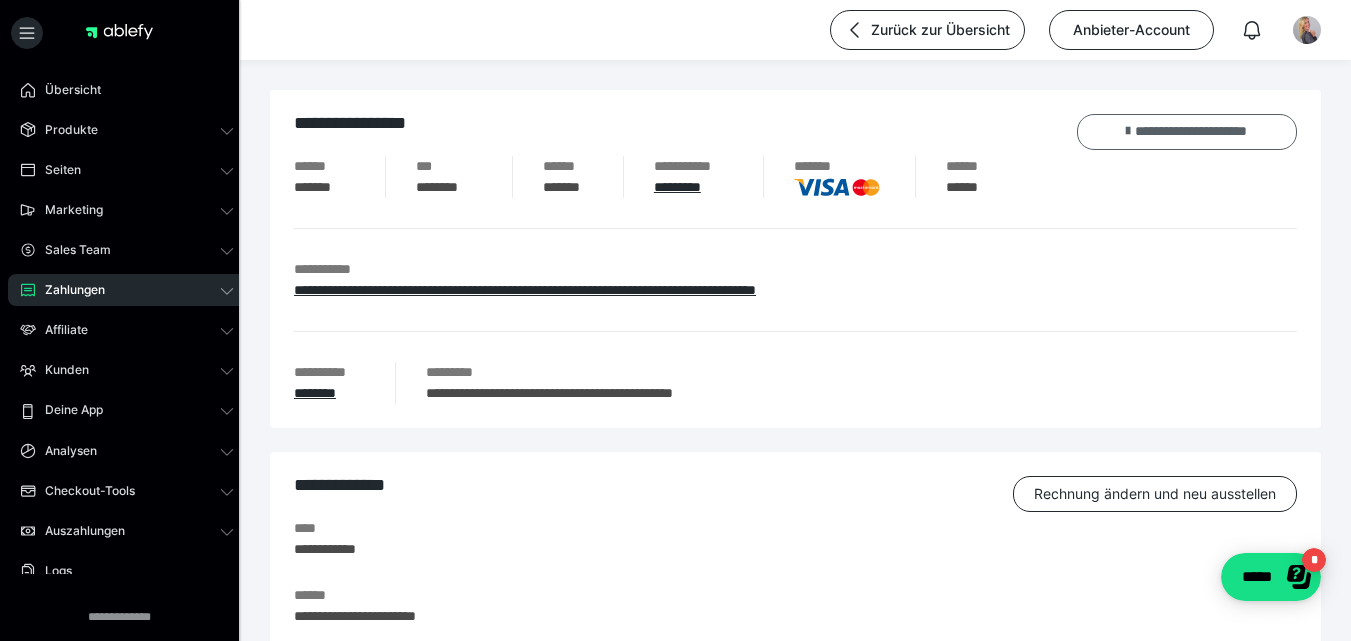 click on "**********" at bounding box center (1187, 132) 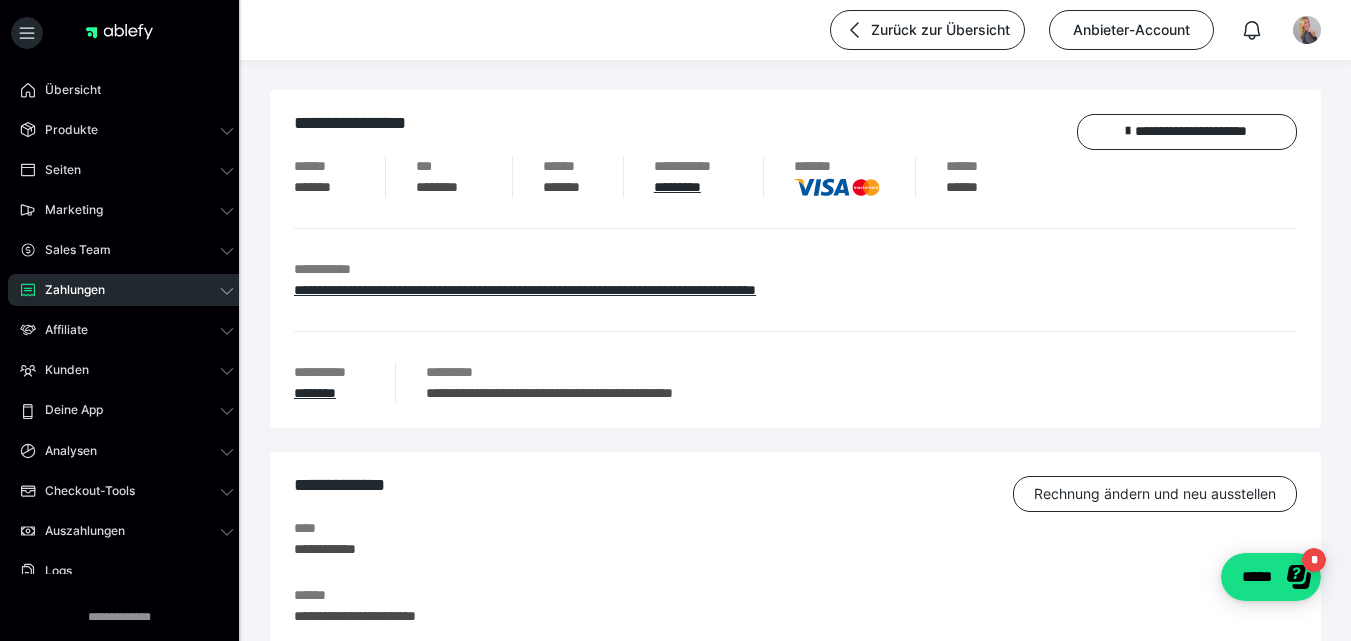 click on "Zahlungen" at bounding box center (127, 290) 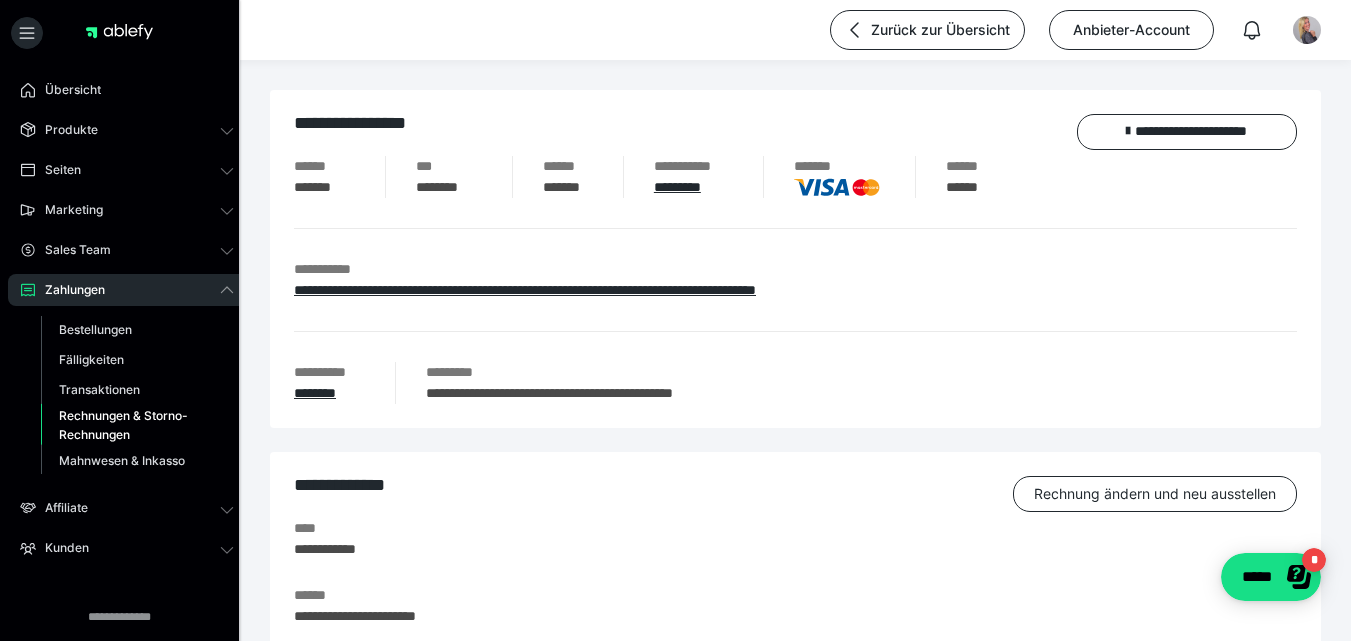 click on "Rechnungen & Storno-Rechnungen" at bounding box center [126, 425] 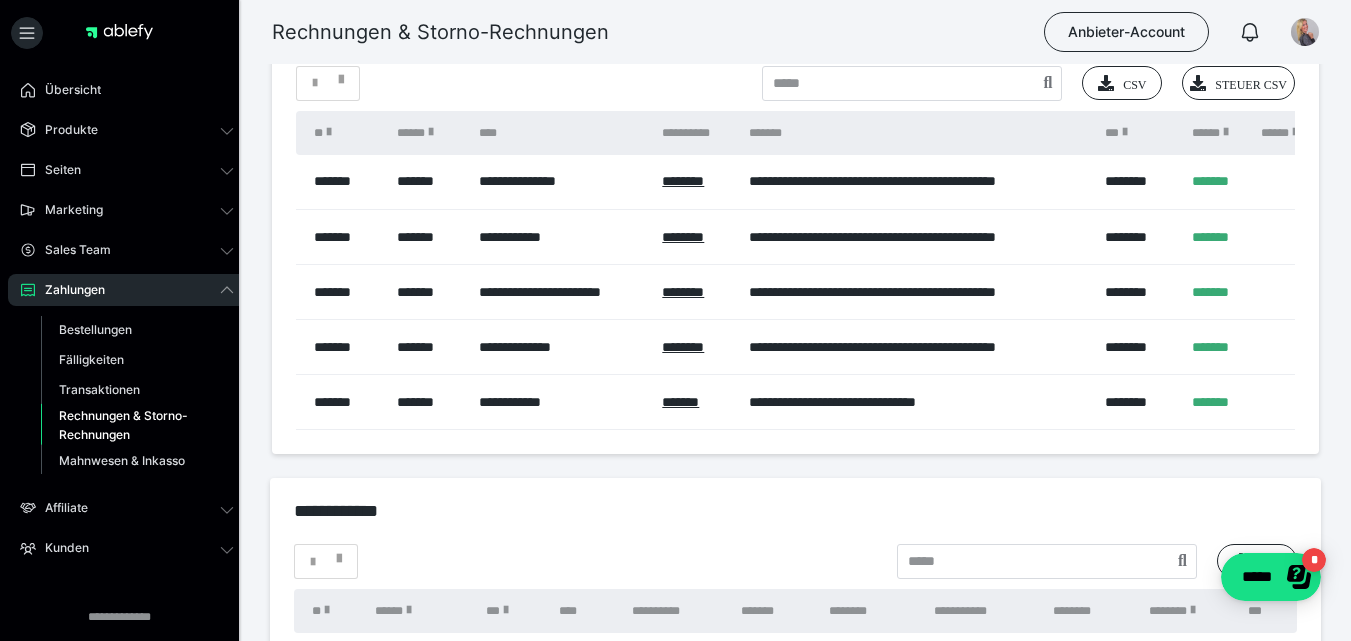 scroll, scrollTop: 0, scrollLeft: 0, axis: both 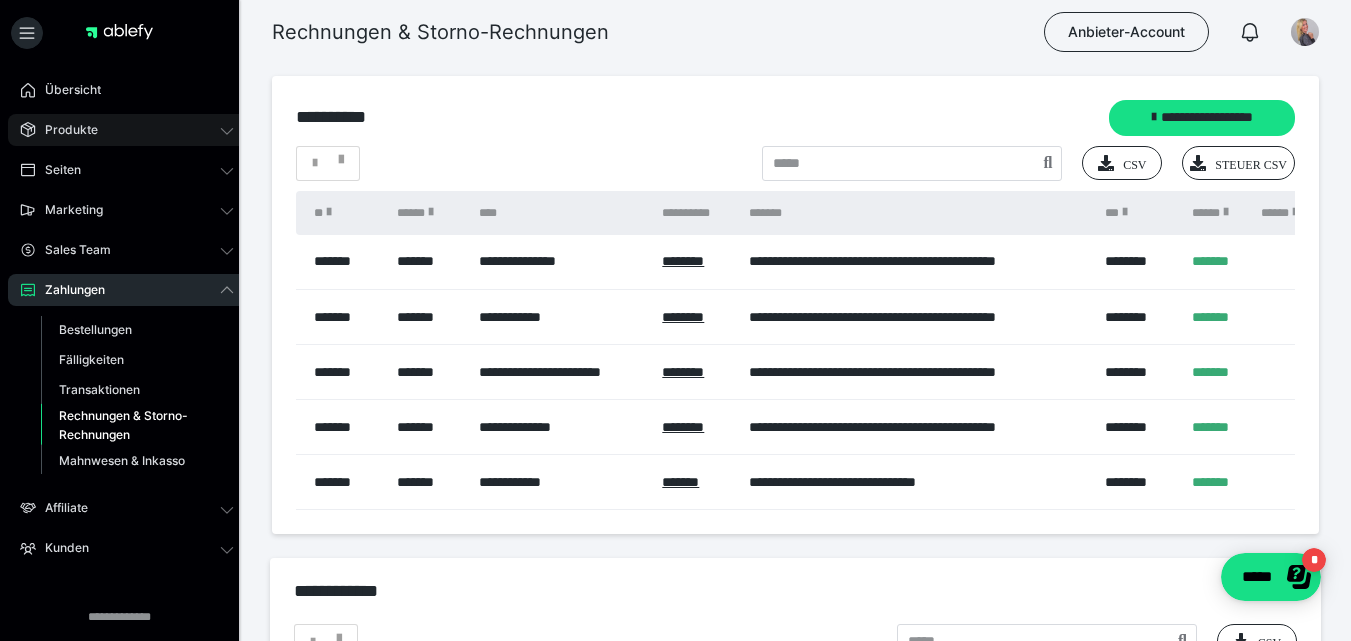 click on "Produkte" at bounding box center (64, 130) 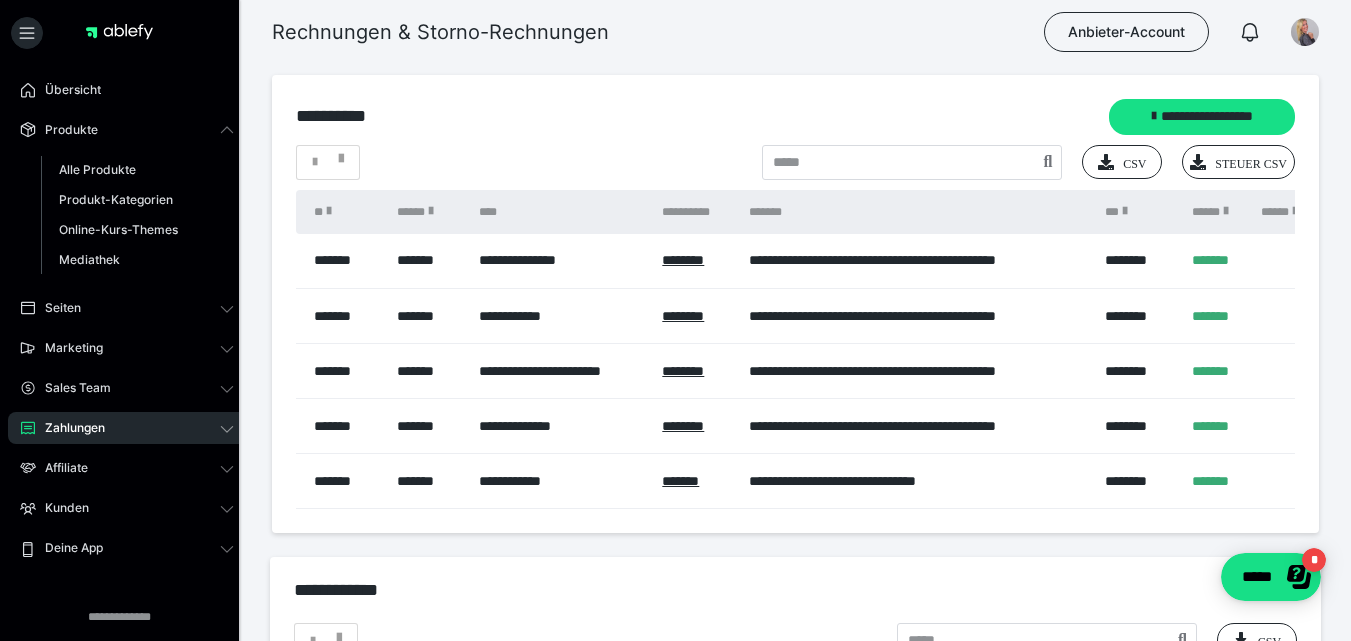 scroll, scrollTop: 0, scrollLeft: 0, axis: both 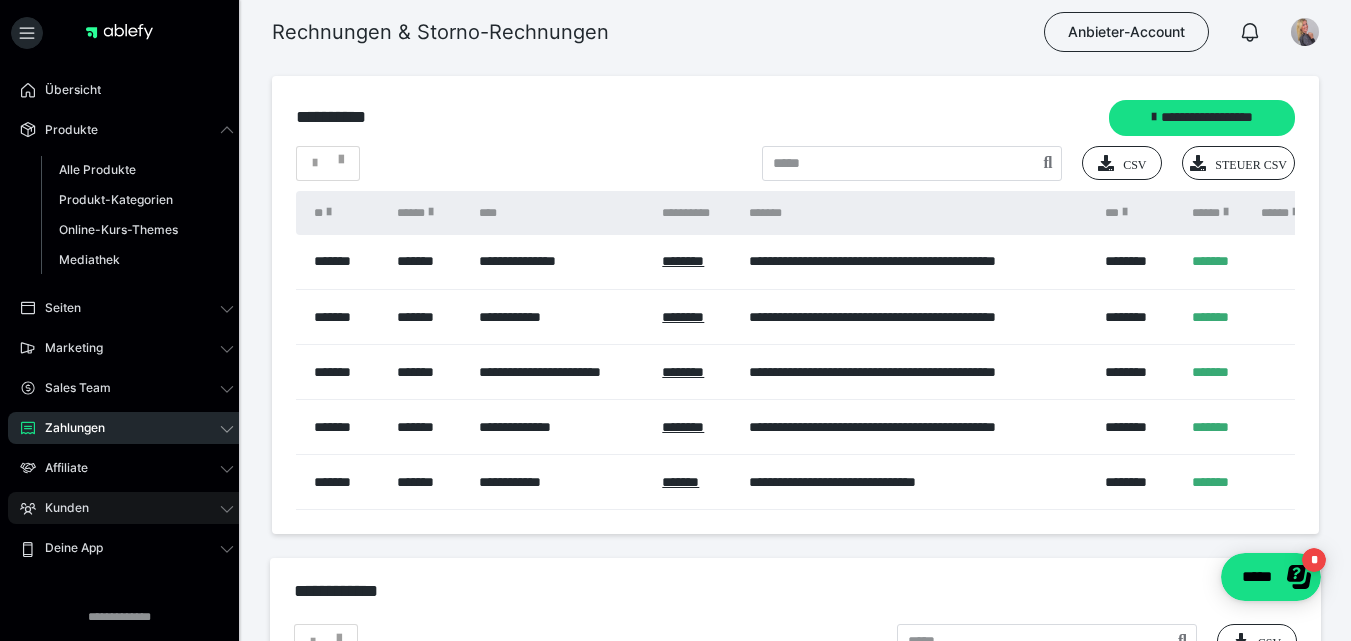 click on "Kunden" at bounding box center (127, 508) 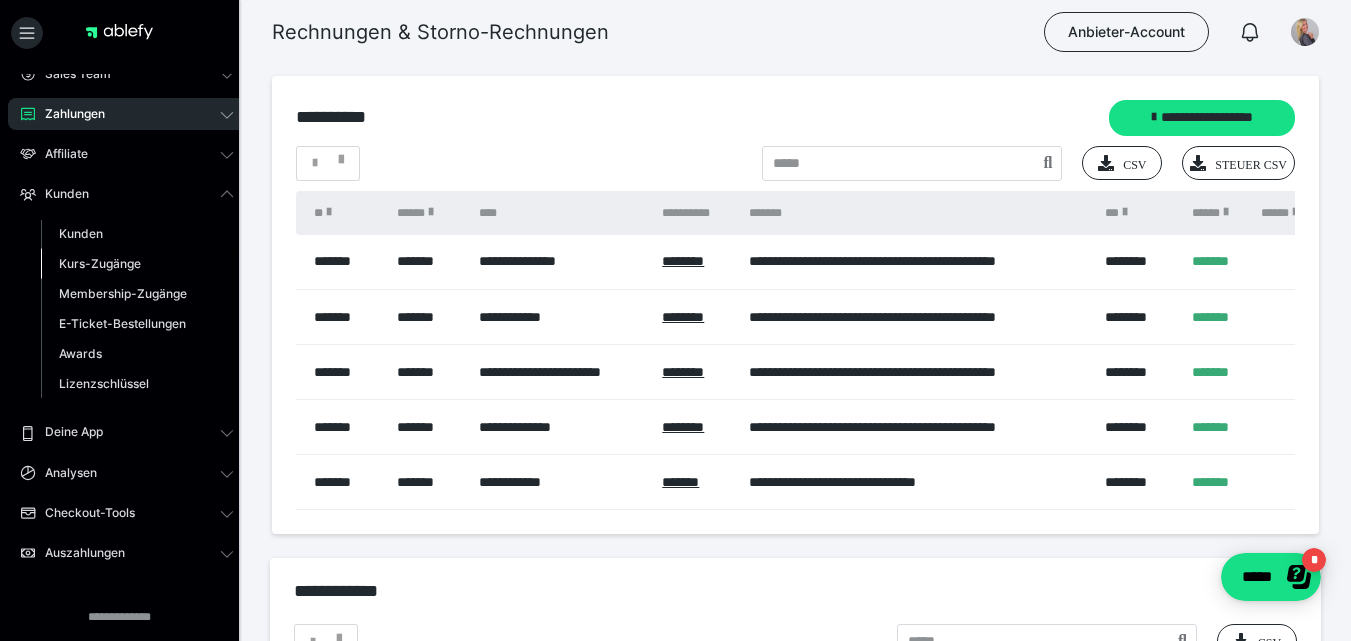 scroll, scrollTop: 297, scrollLeft: 0, axis: vertical 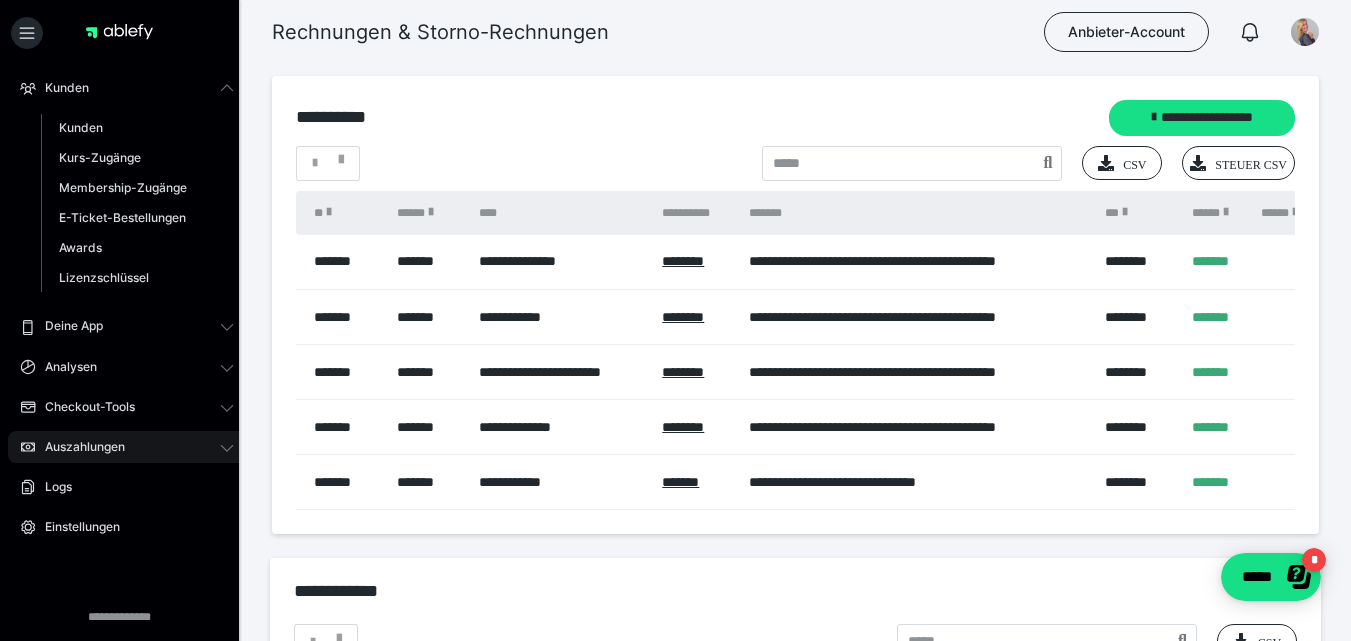 click on "Auszahlungen" at bounding box center [127, 447] 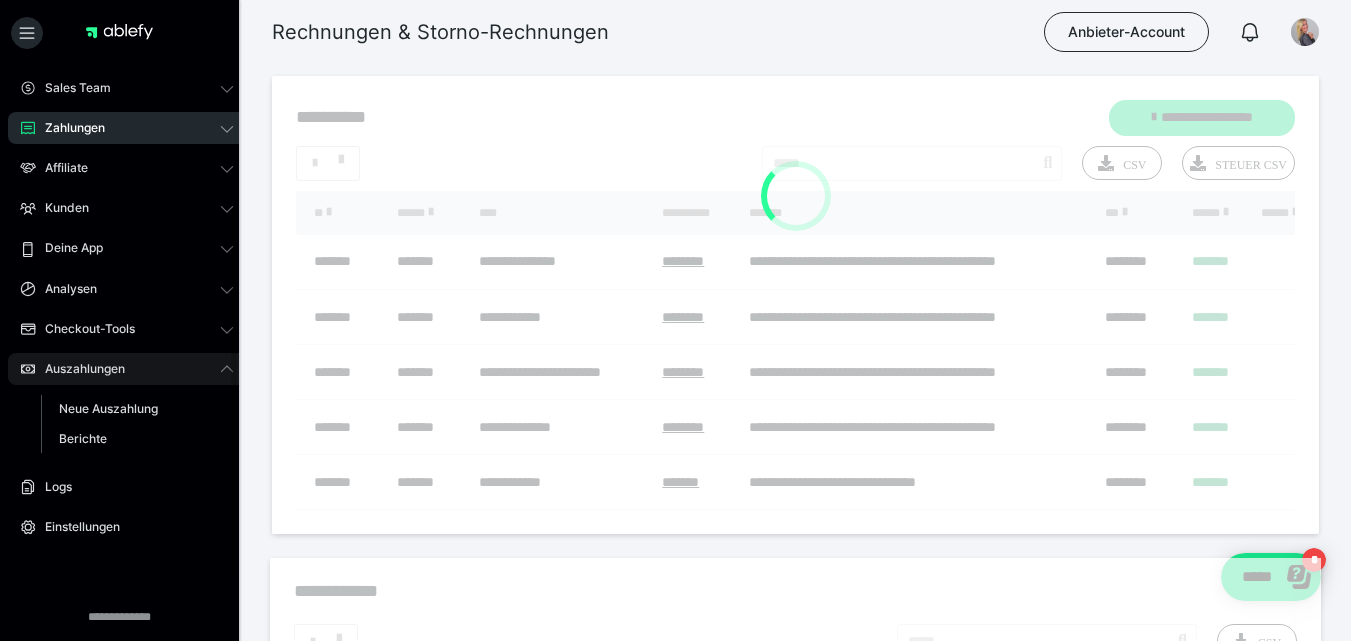 scroll, scrollTop: 177, scrollLeft: 0, axis: vertical 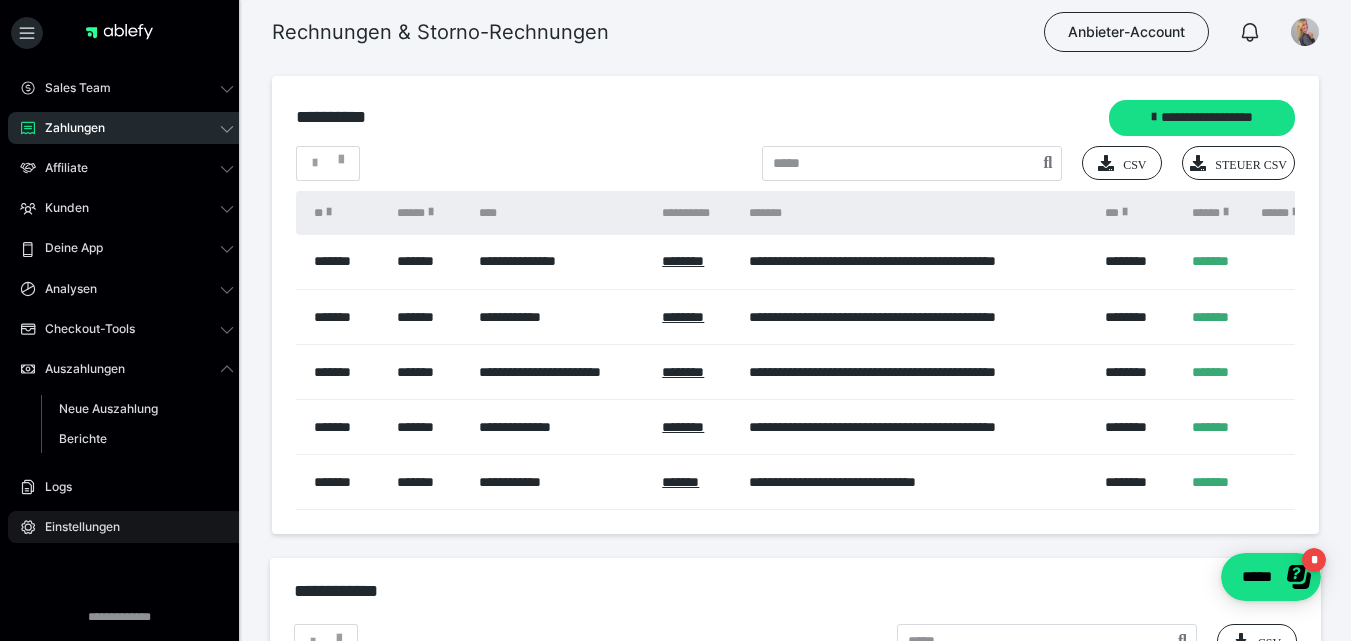 click on "Einstellungen" at bounding box center (75, 527) 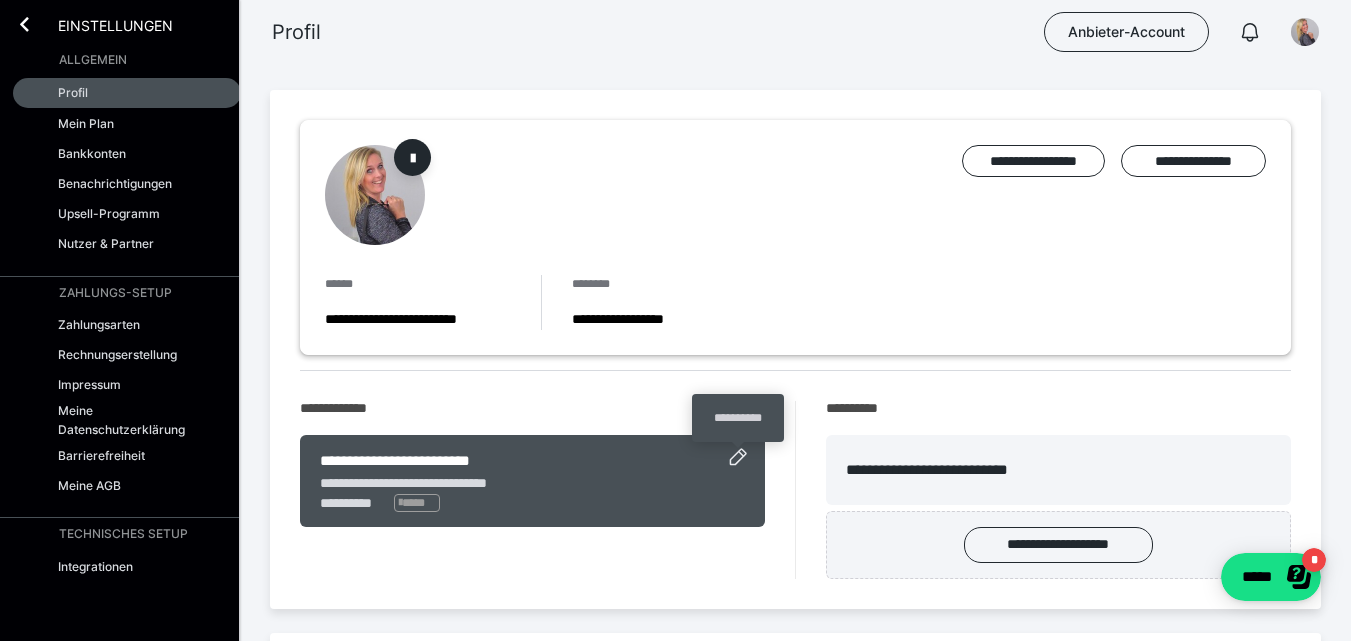 click 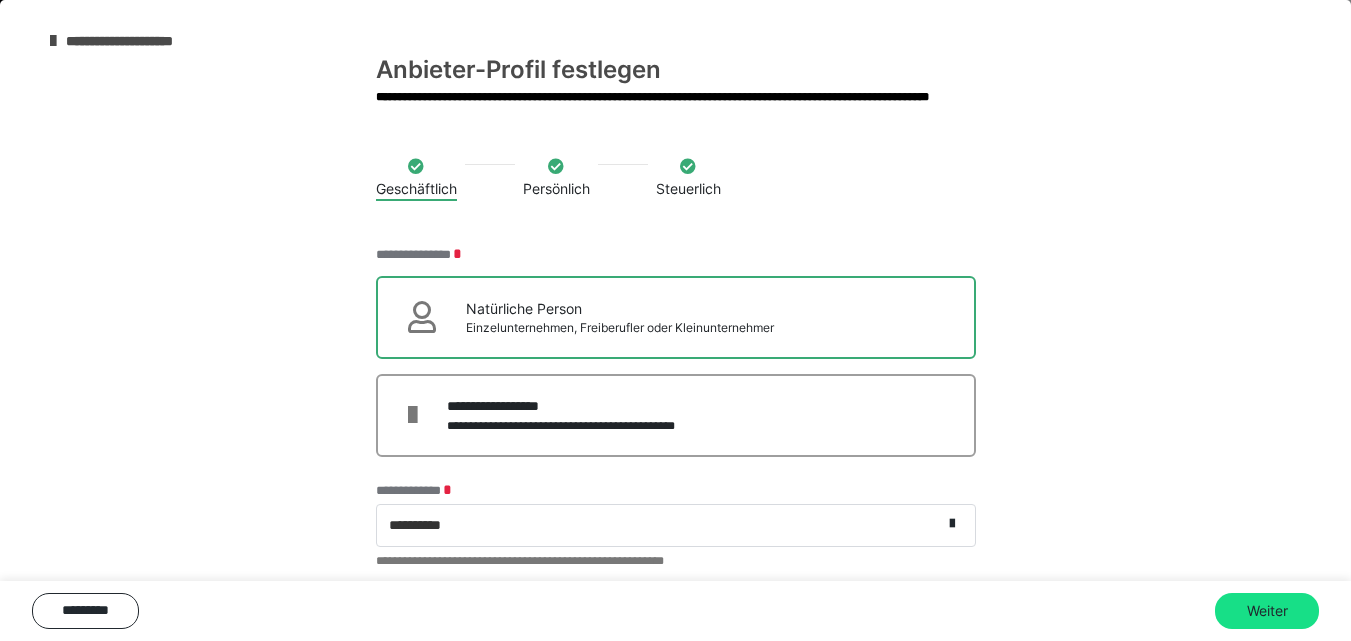 scroll, scrollTop: 9, scrollLeft: 0, axis: vertical 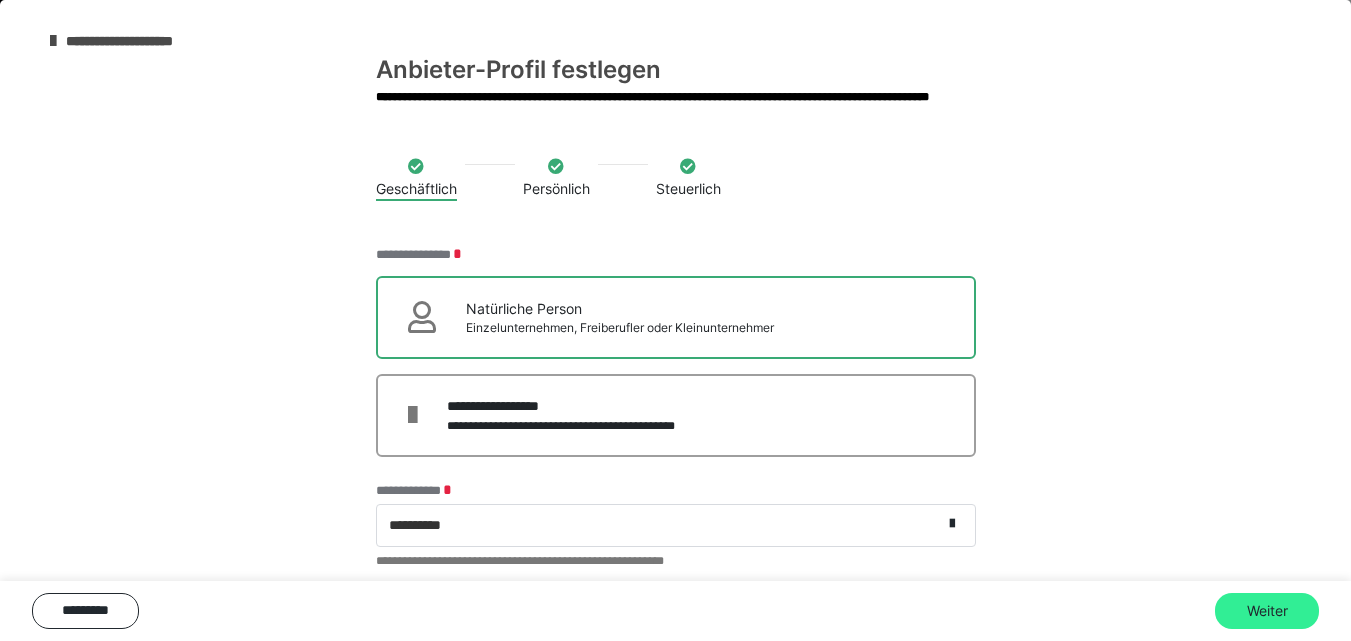 click on "Weiter" at bounding box center (1267, 611) 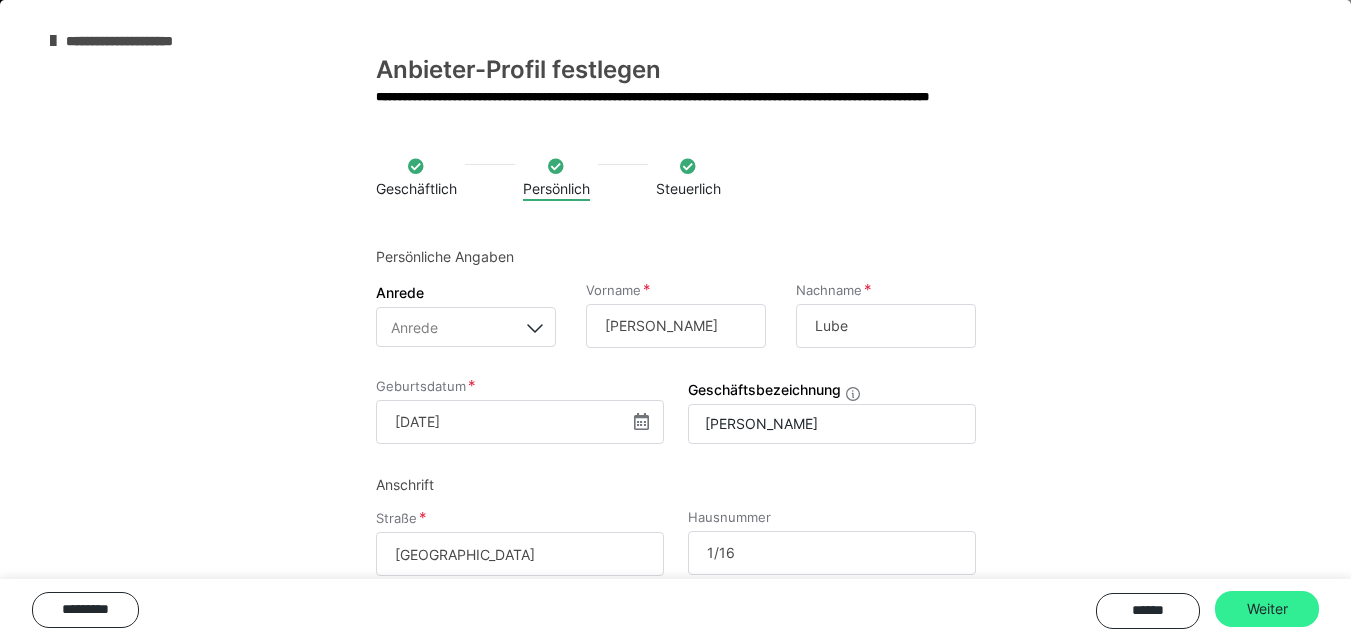 scroll, scrollTop: 1361, scrollLeft: 0, axis: vertical 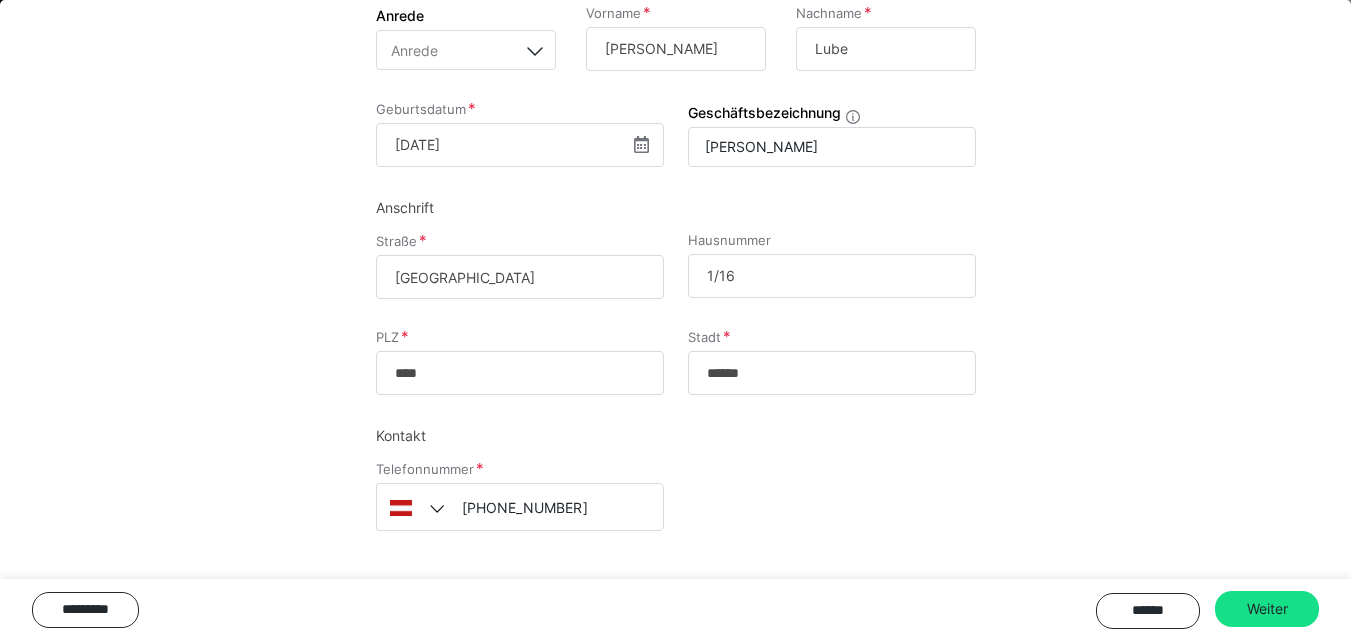 drag, startPoint x: 1293, startPoint y: 607, endPoint x: 1139, endPoint y: 387, distance: 268.54422 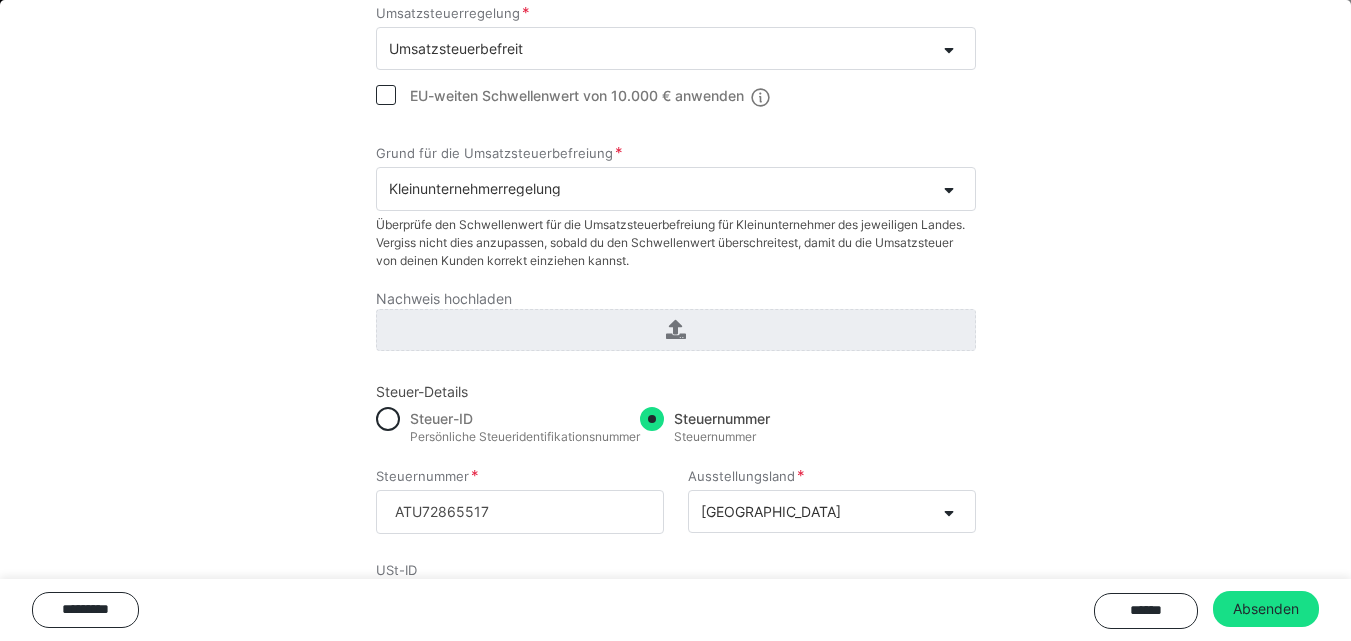 scroll, scrollTop: 1361, scrollLeft: 0, axis: vertical 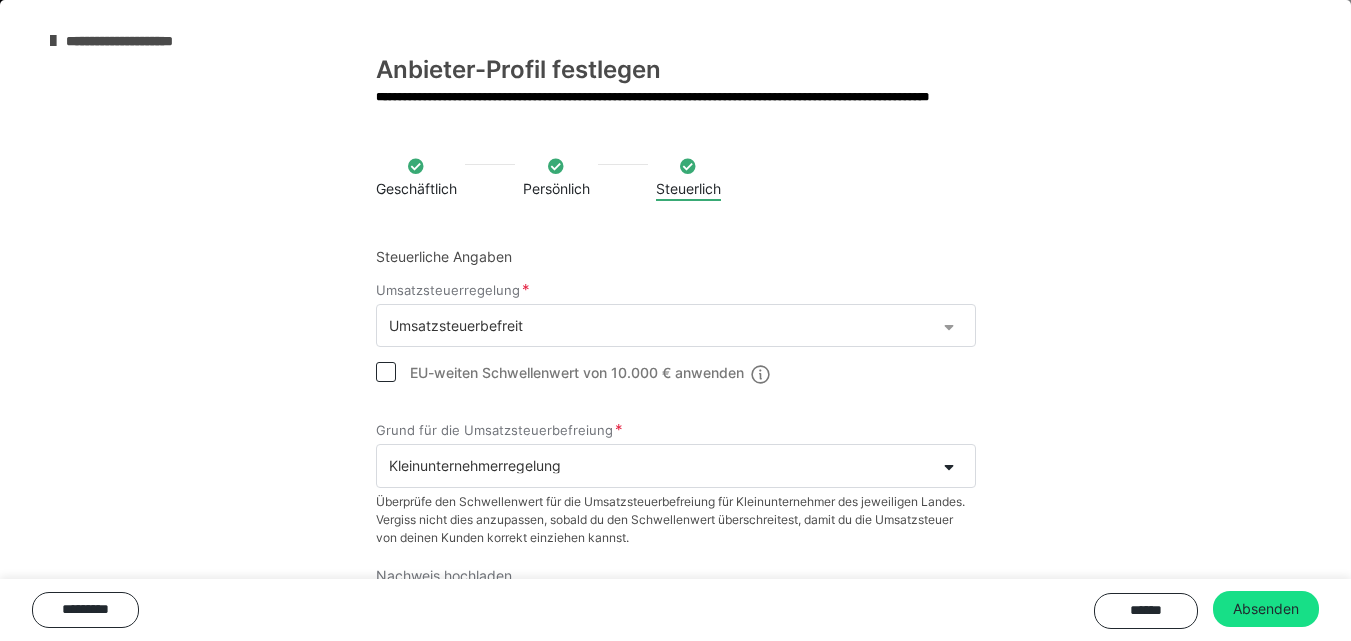 click at bounding box center [955, 326] 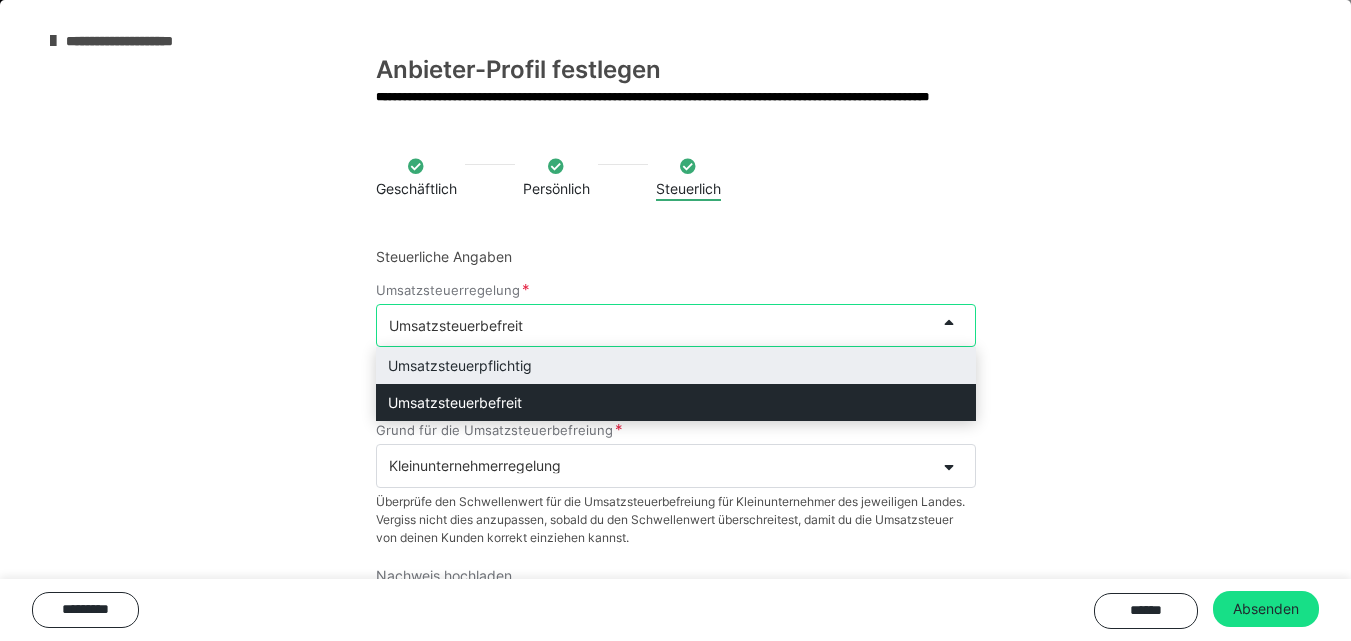 click on "Umsatzsteuerpflichtig" at bounding box center (676, 365) 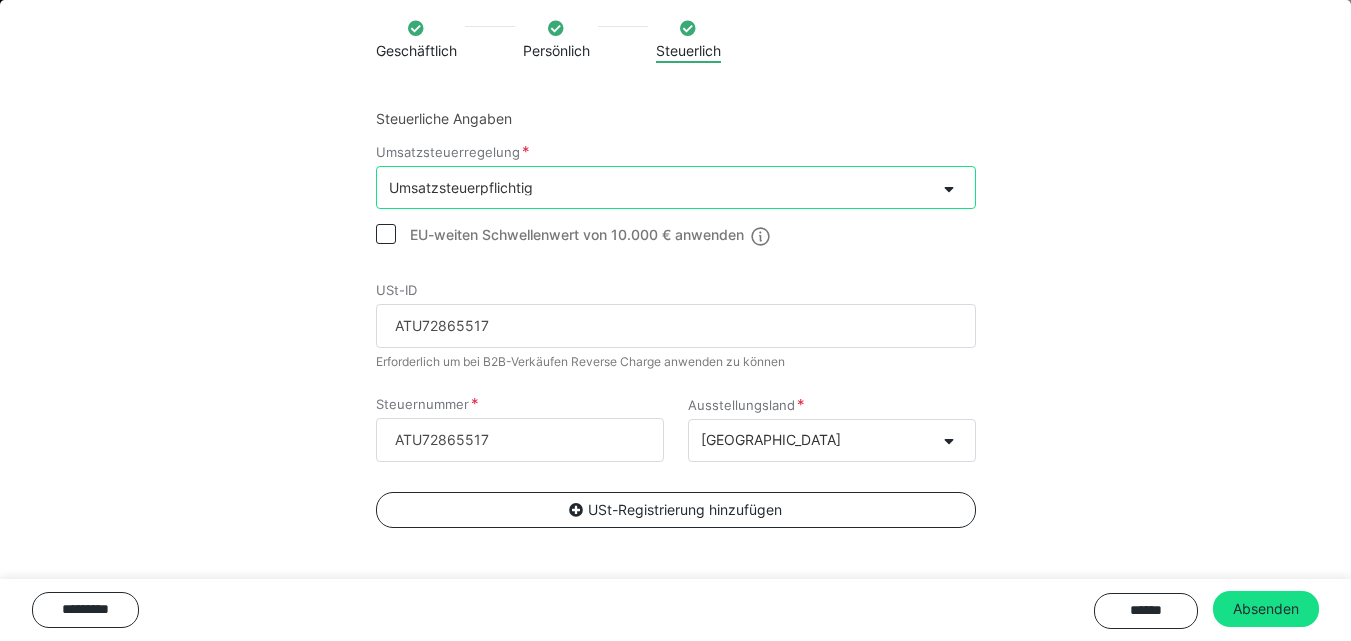 scroll, scrollTop: 145, scrollLeft: 0, axis: vertical 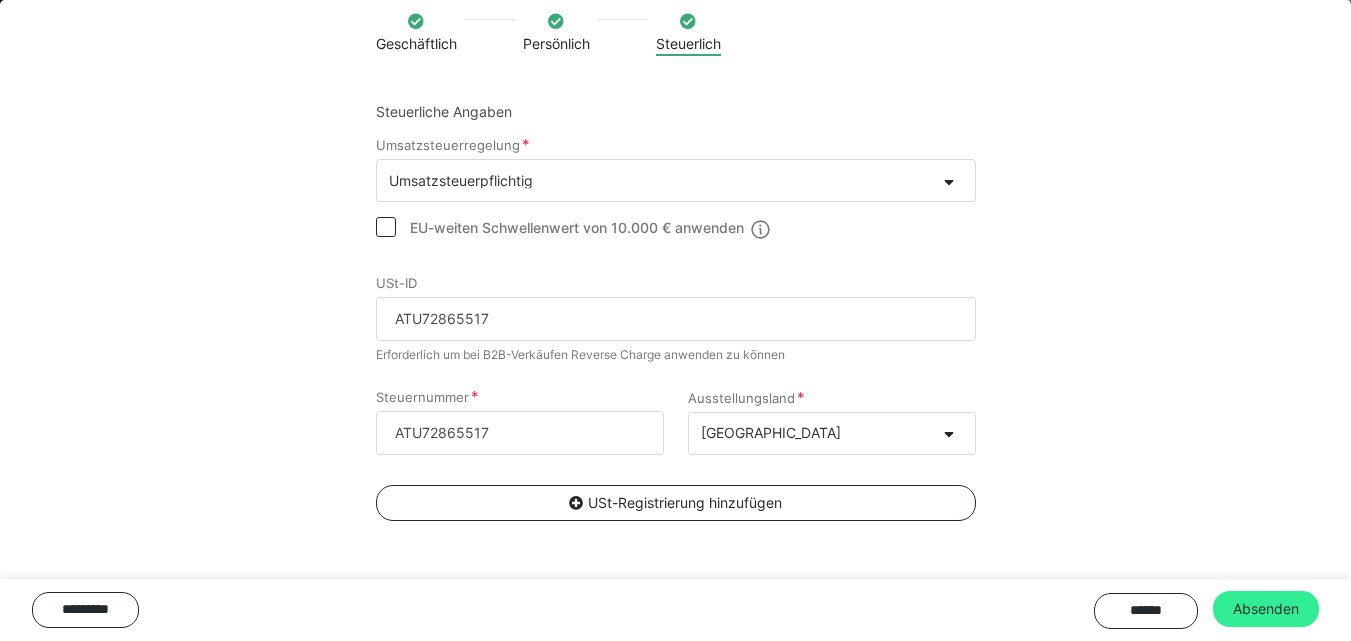 click on "Absenden" at bounding box center [1266, 609] 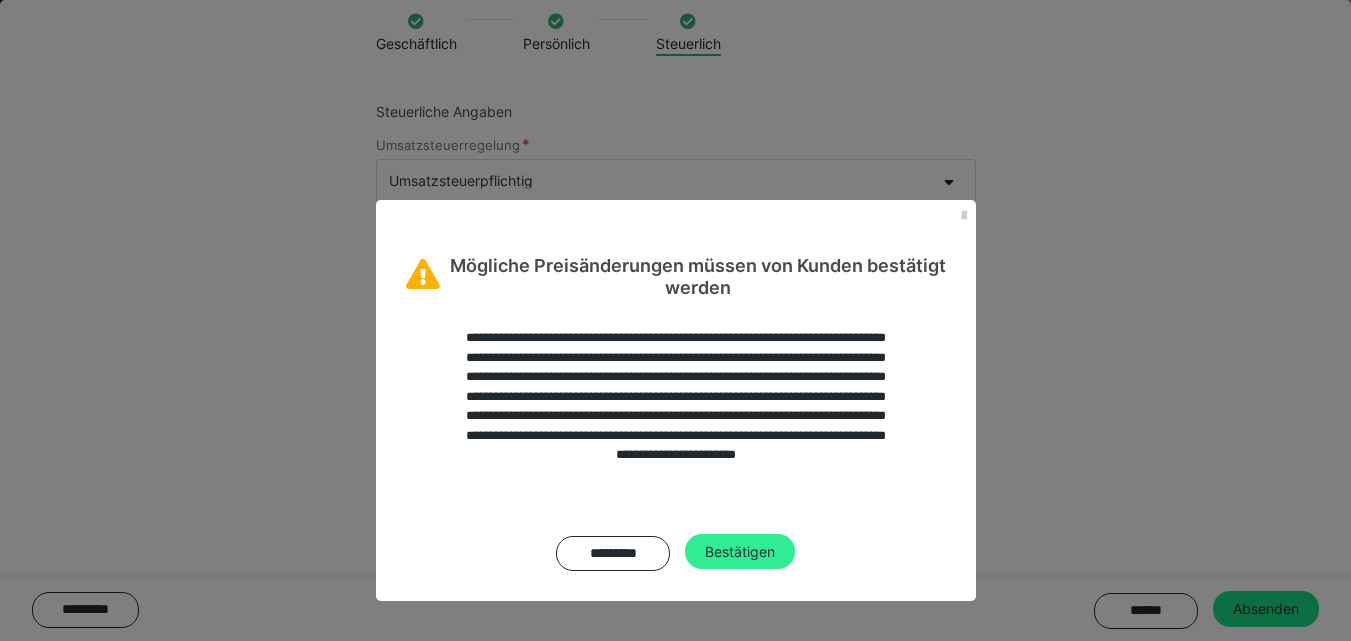 click on "Bestätigen" at bounding box center [740, 552] 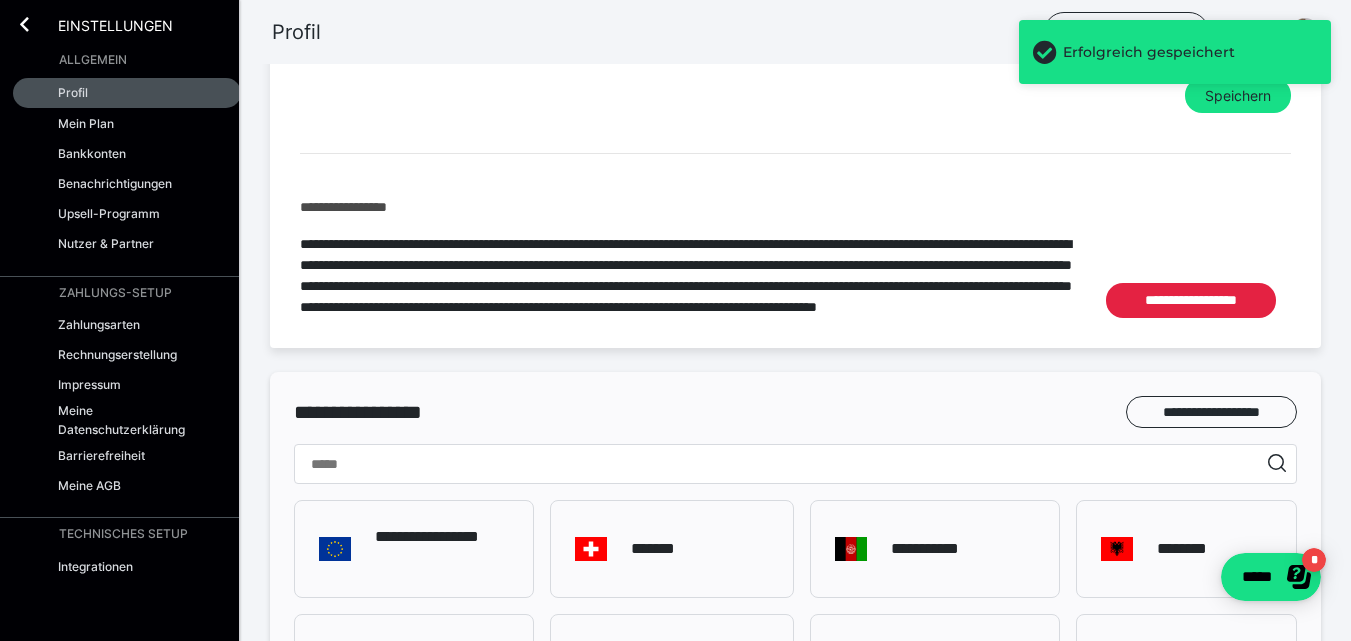 scroll, scrollTop: 1360, scrollLeft: 0, axis: vertical 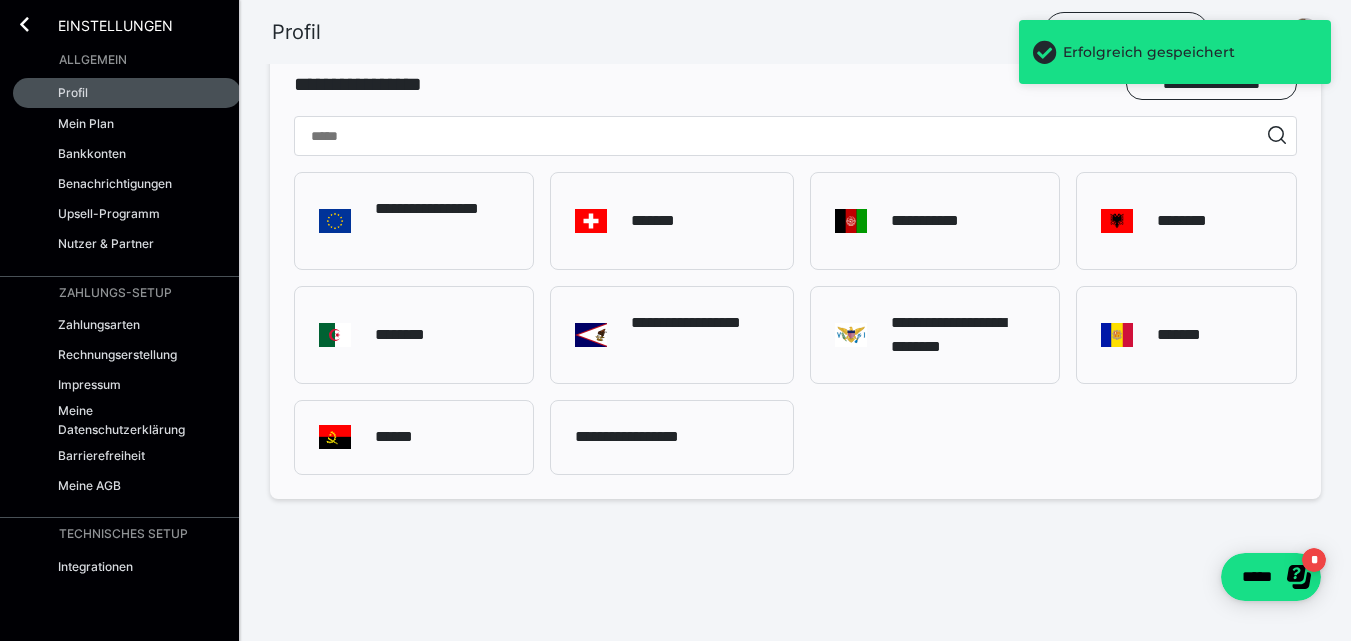 click on "**********" at bounding box center (442, 221) 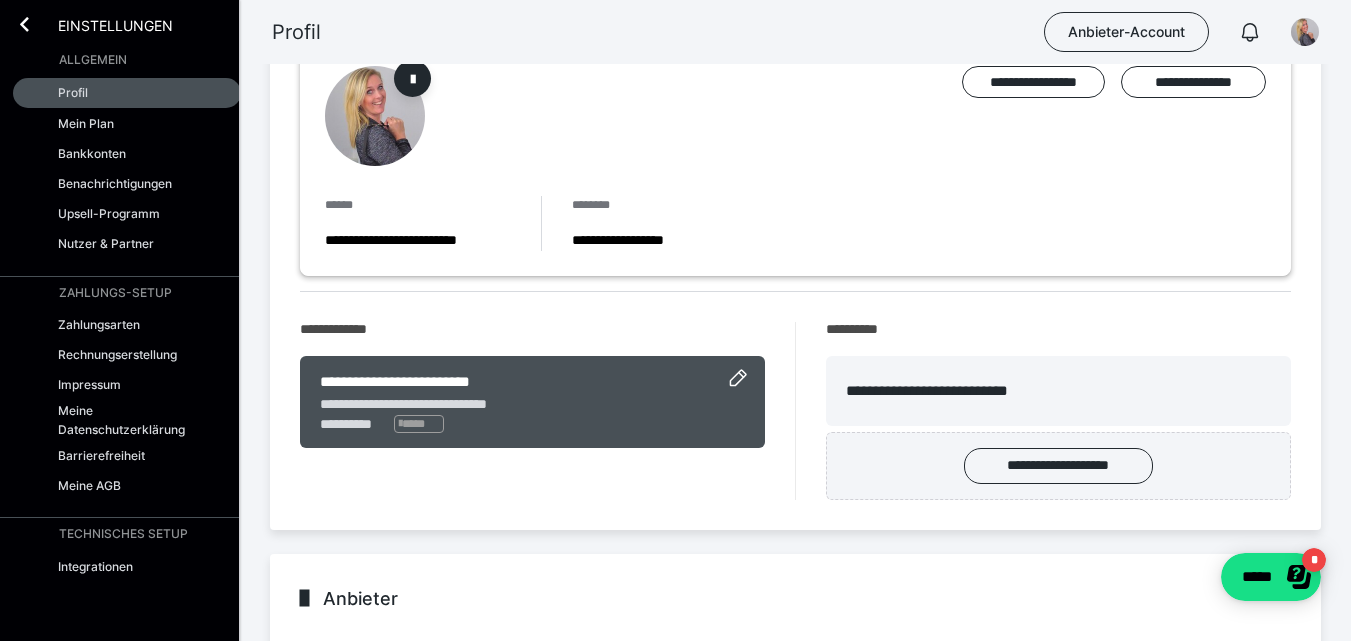 scroll, scrollTop: 0, scrollLeft: 0, axis: both 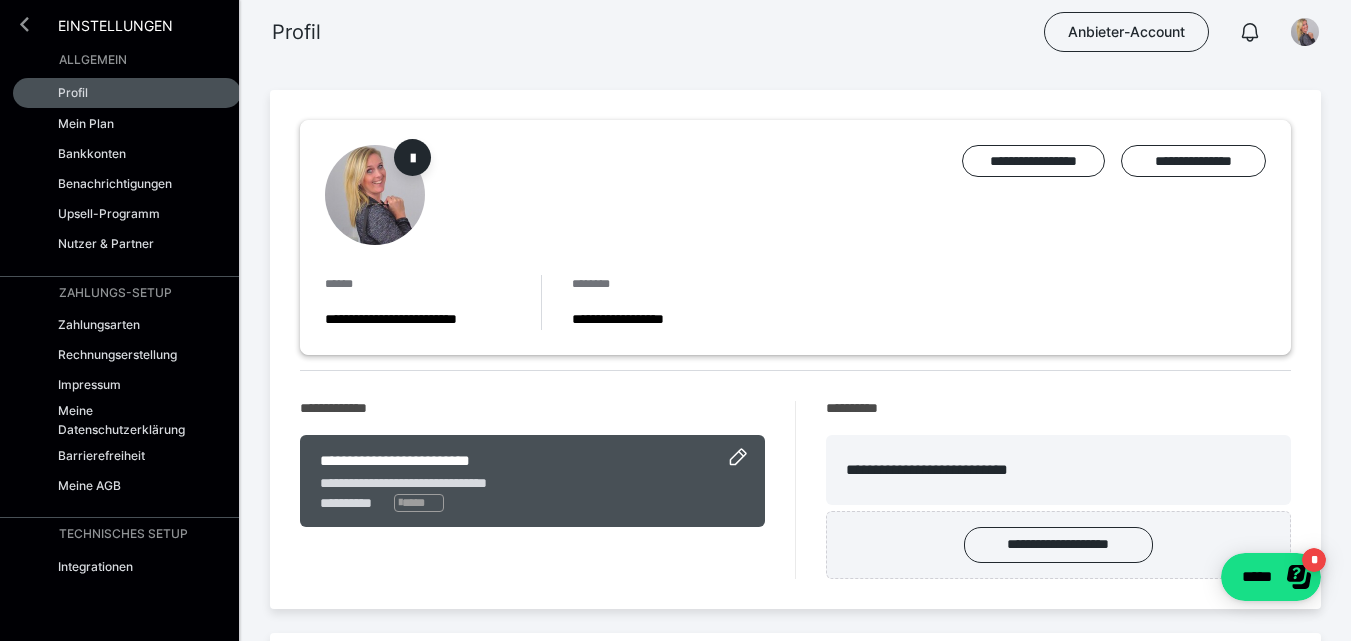 click at bounding box center [24, 24] 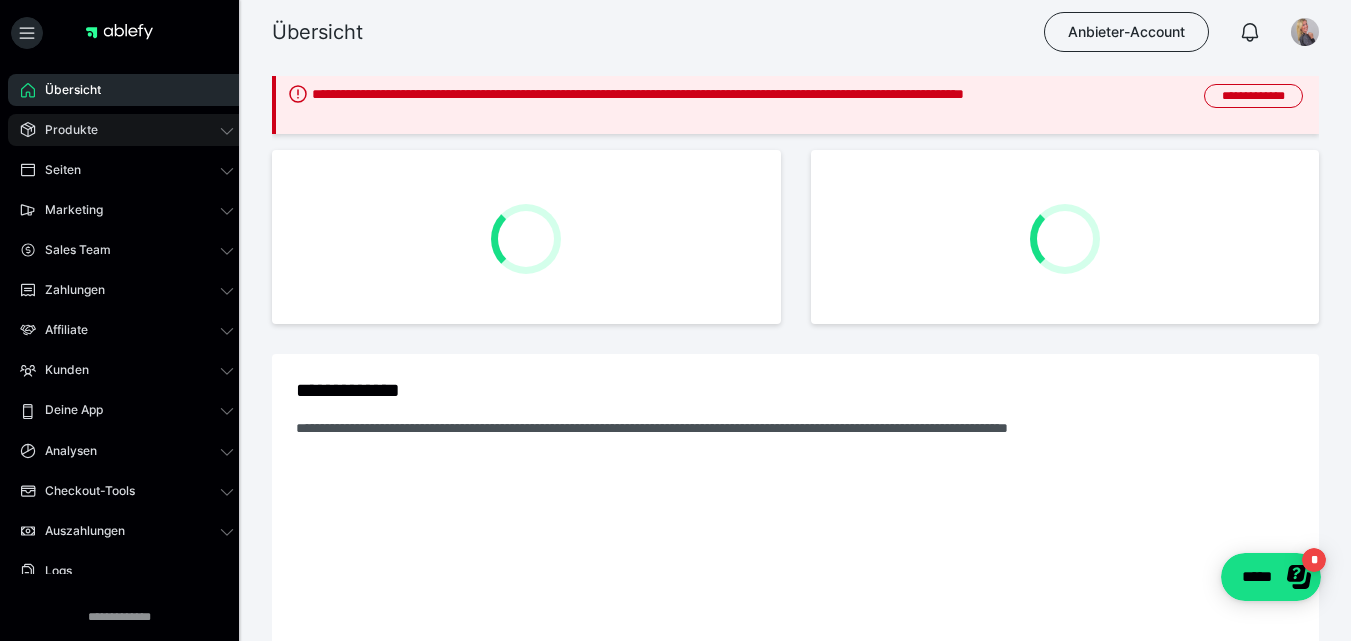 click on "Produkte" at bounding box center (127, 130) 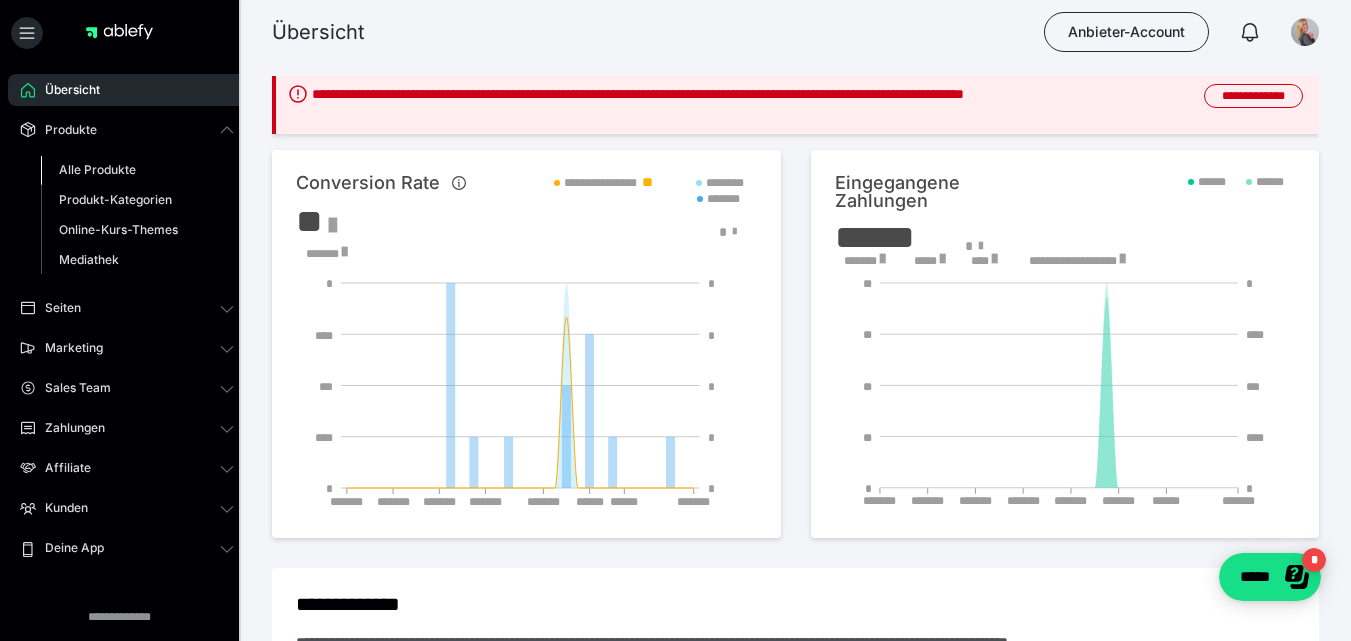 click on "Alle Produkte" at bounding box center (137, 170) 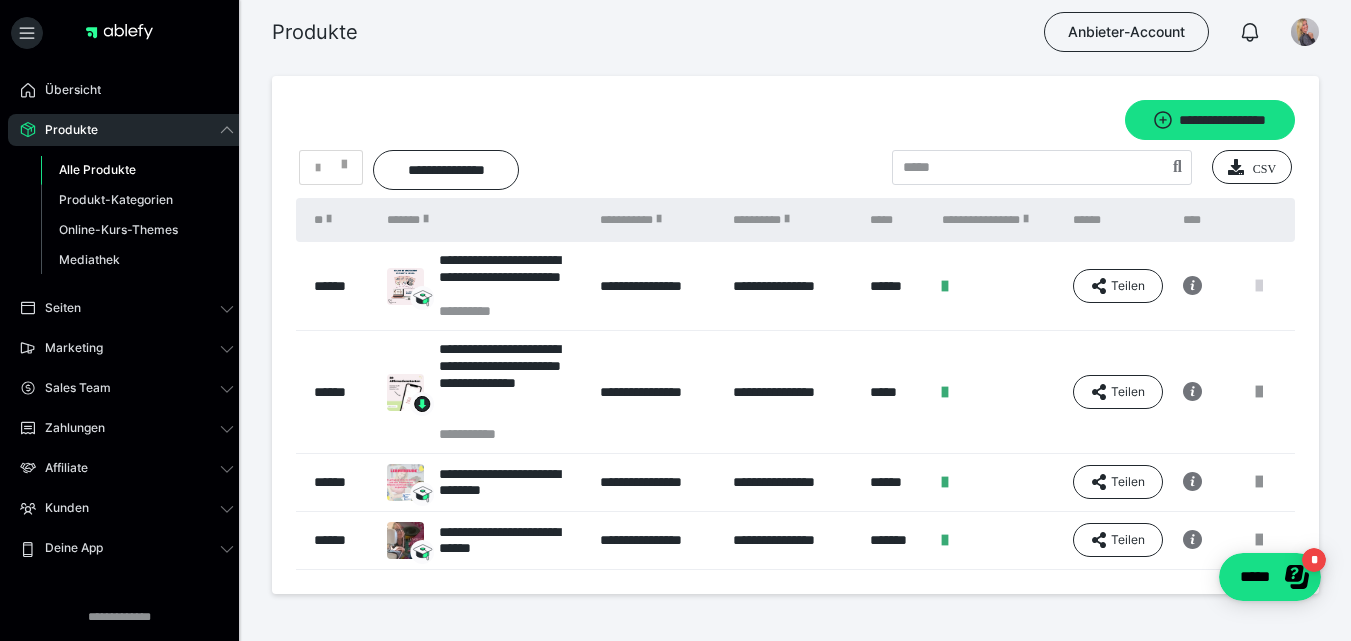 click at bounding box center [1259, 286] 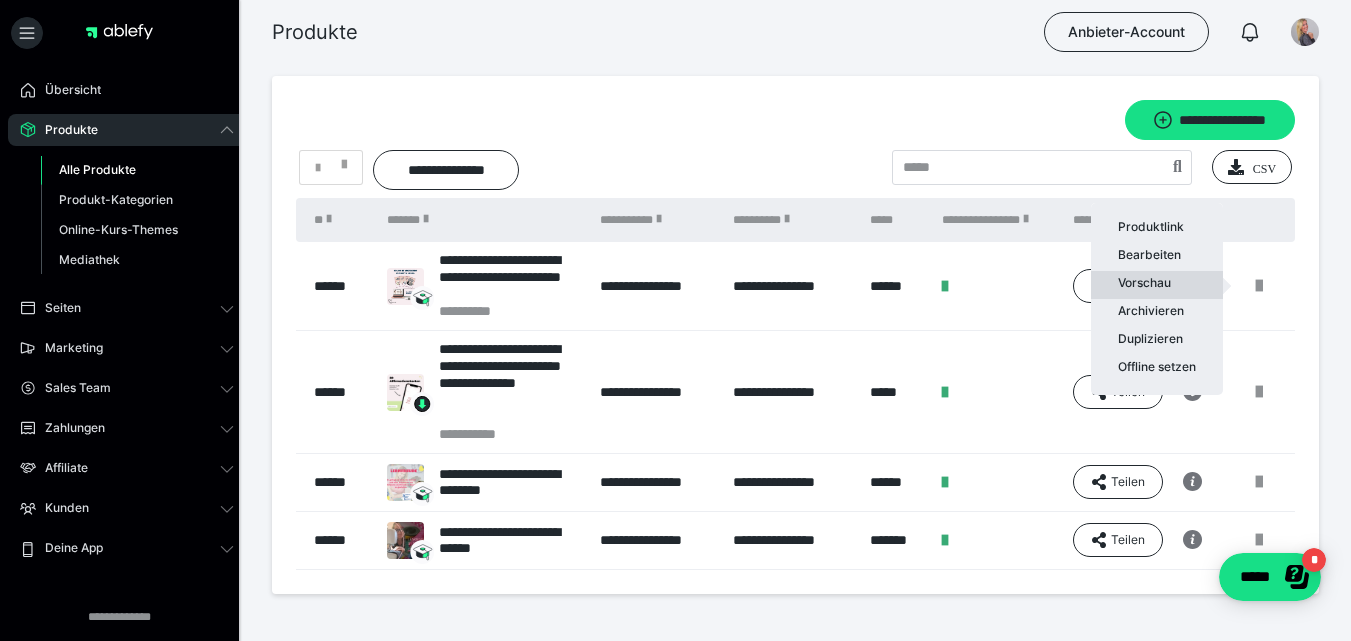 click on "Vorschau" at bounding box center (1157, 285) 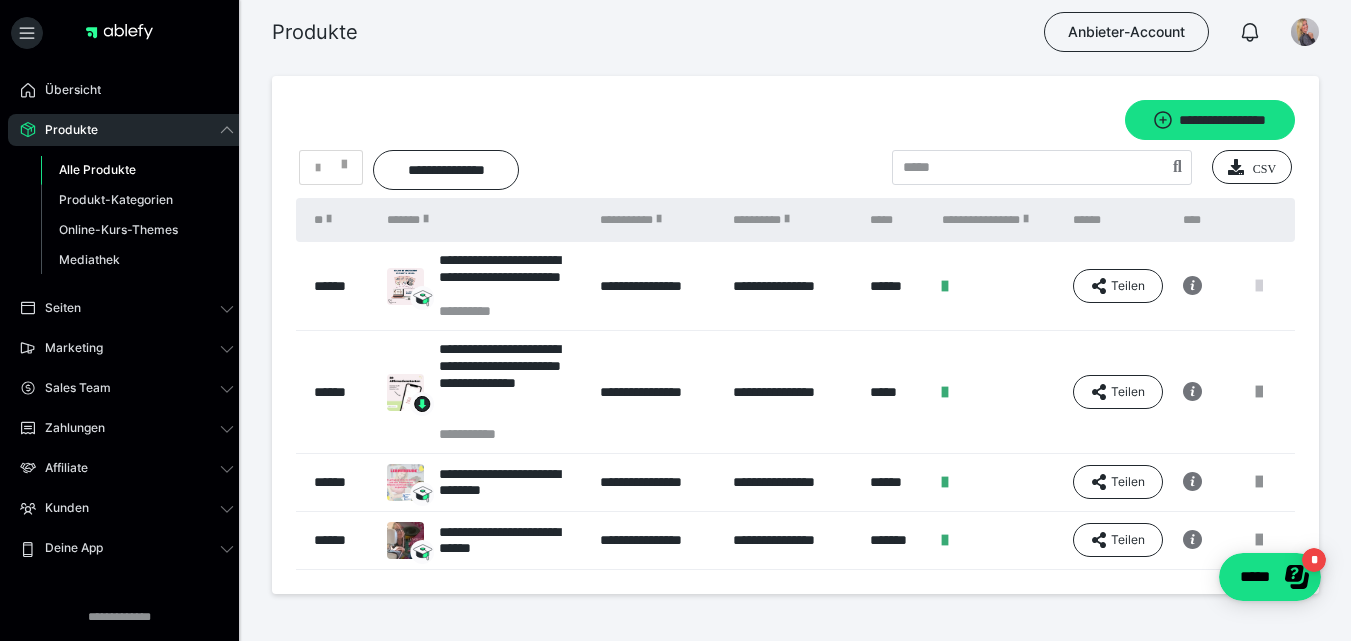 click at bounding box center (1259, 286) 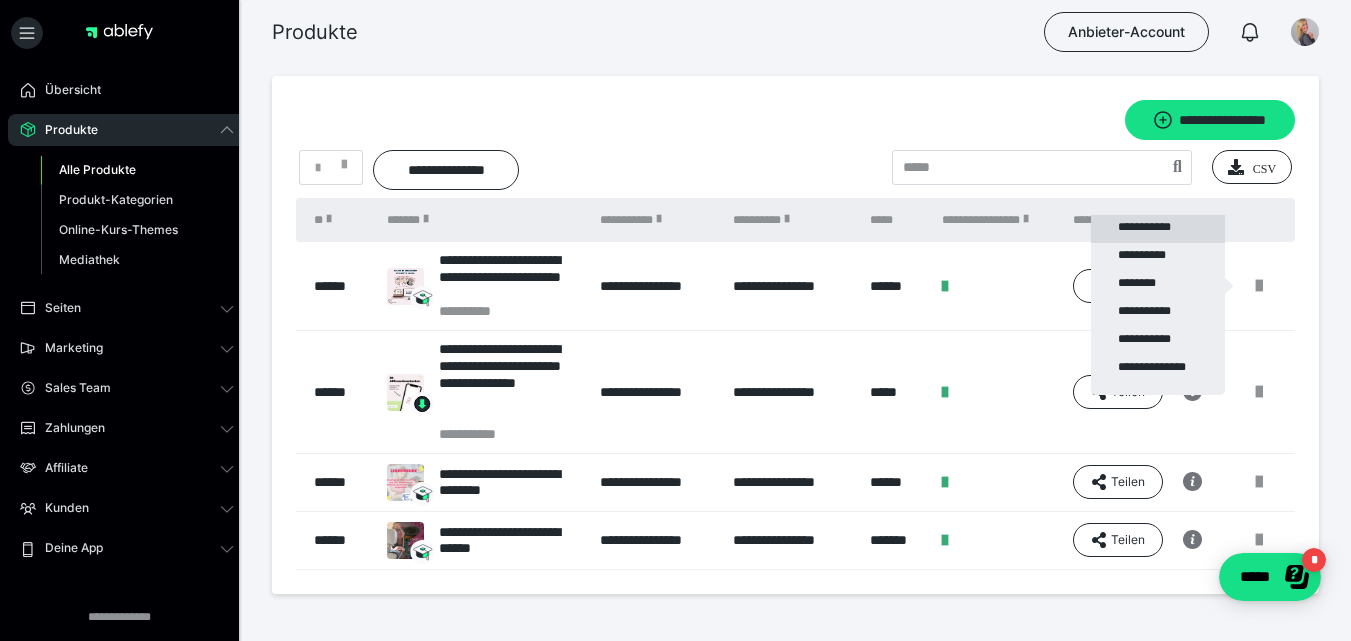 click on "**********" at bounding box center (1158, 229) 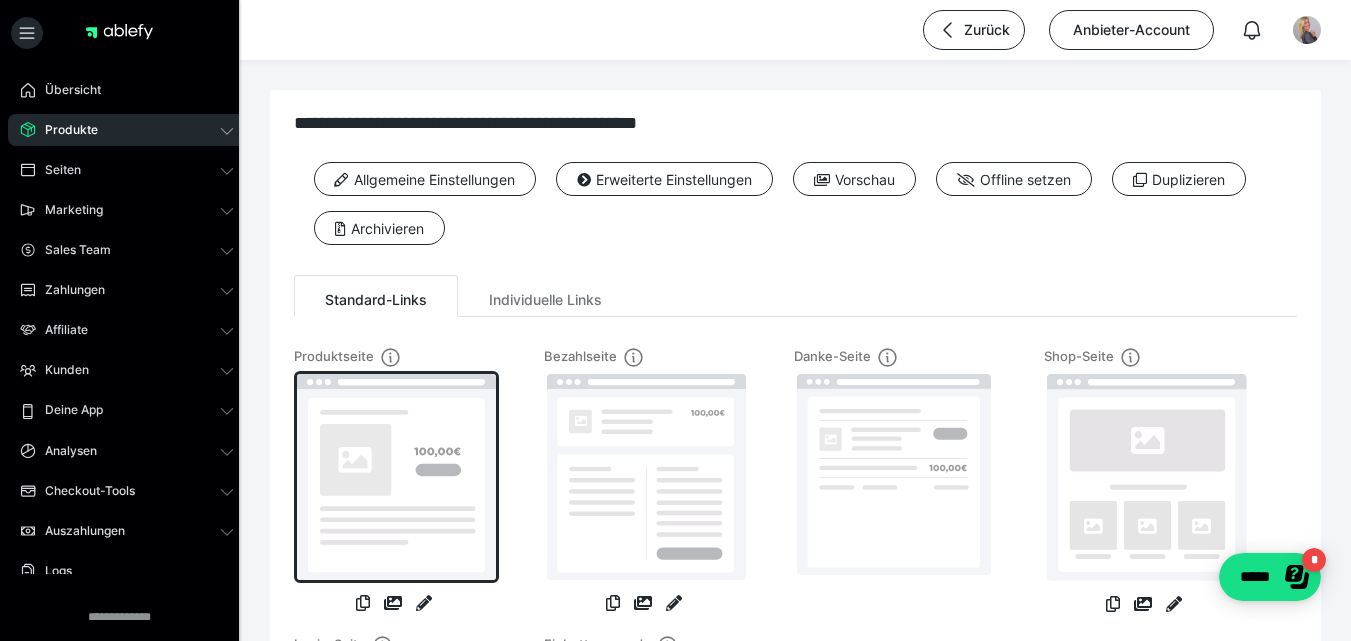 click at bounding box center [396, 477] 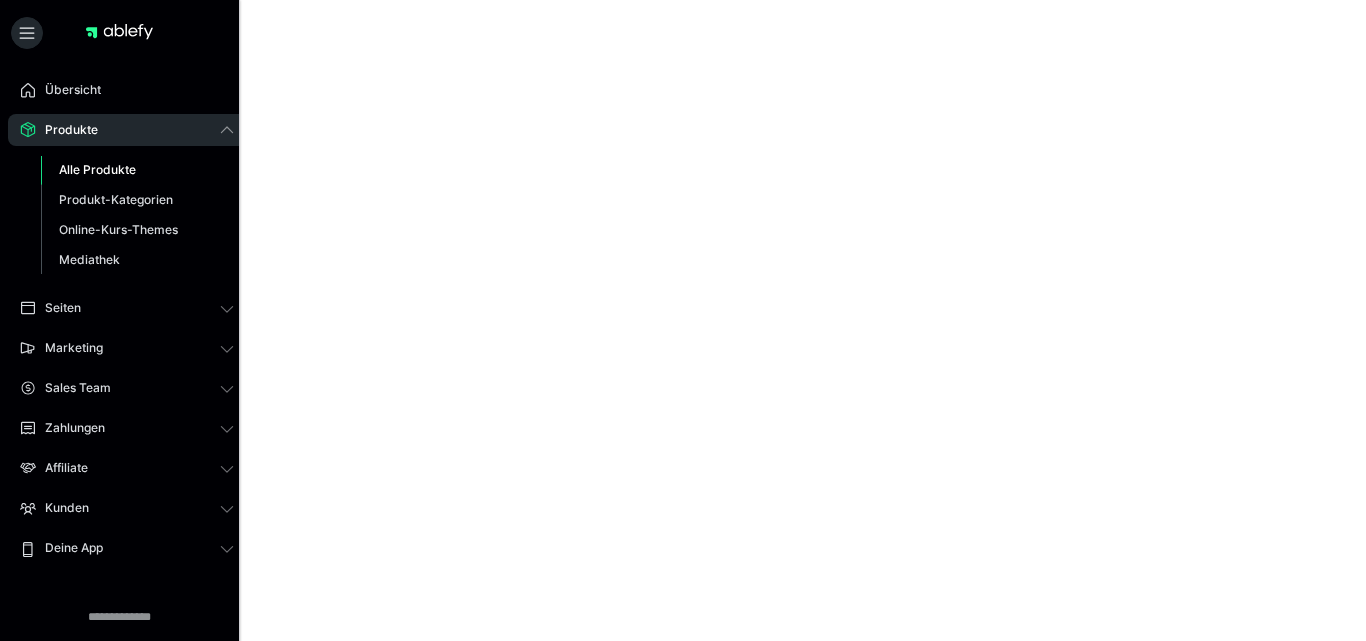 scroll, scrollTop: 0, scrollLeft: 0, axis: both 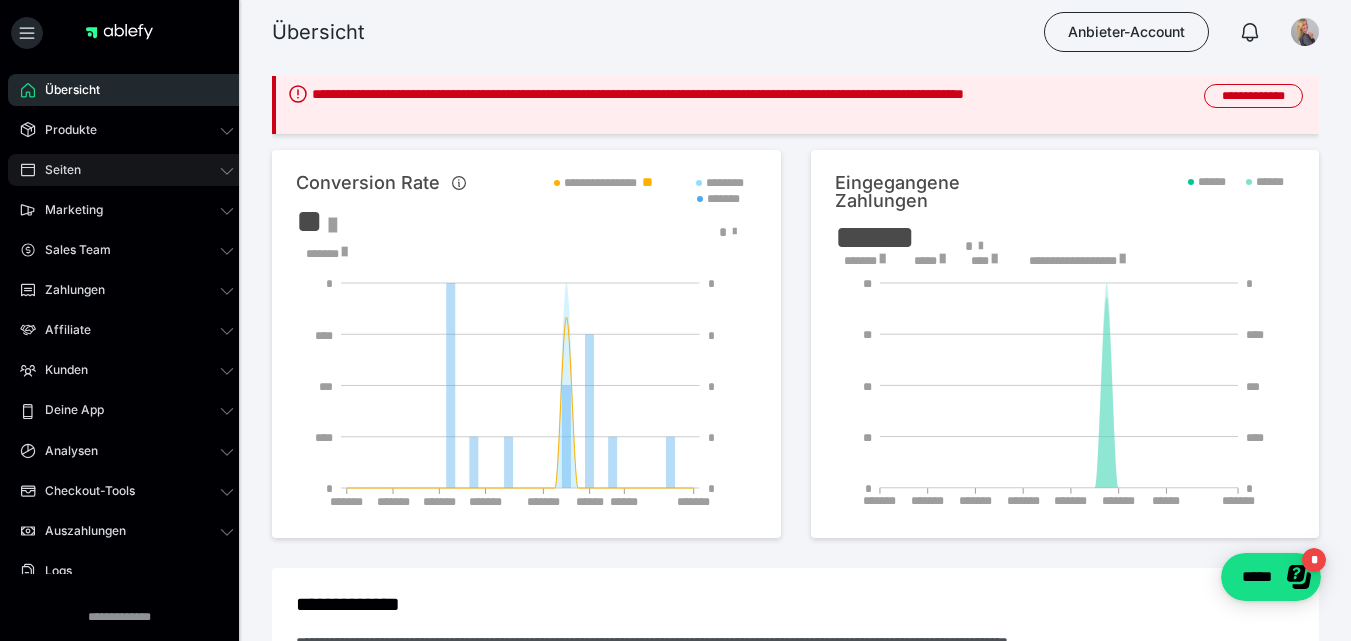 click on "Seiten" at bounding box center (127, 170) 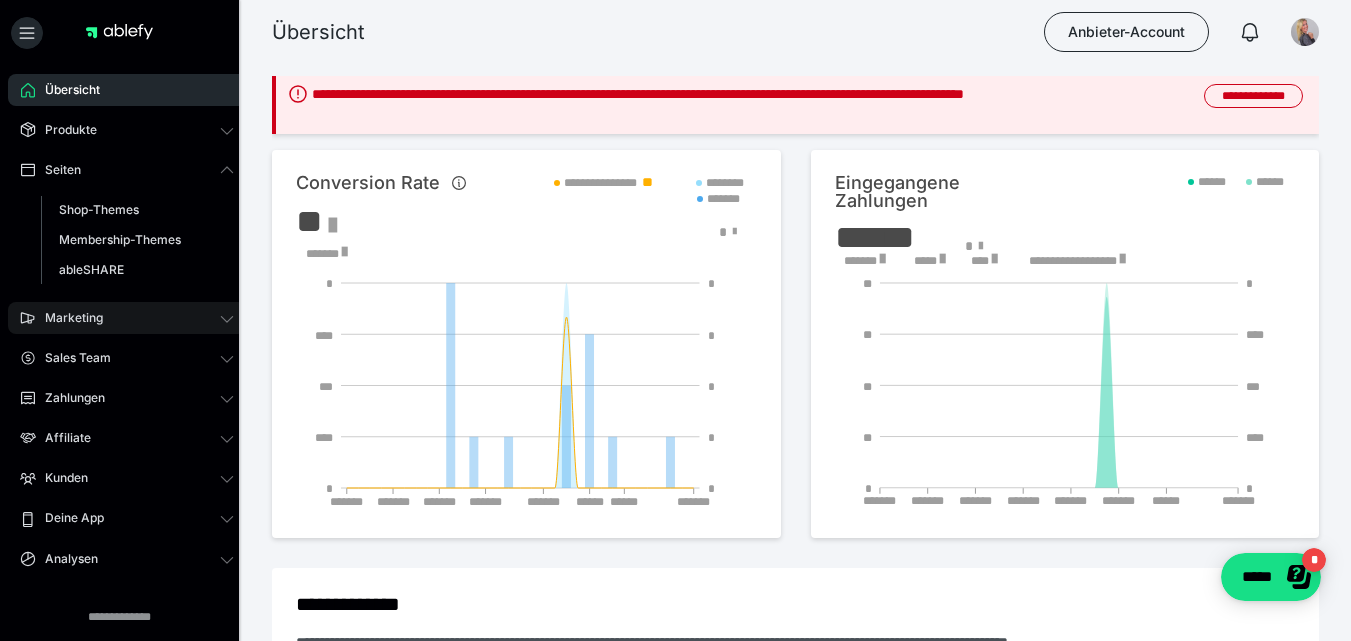 click on "Marketing" at bounding box center (127, 318) 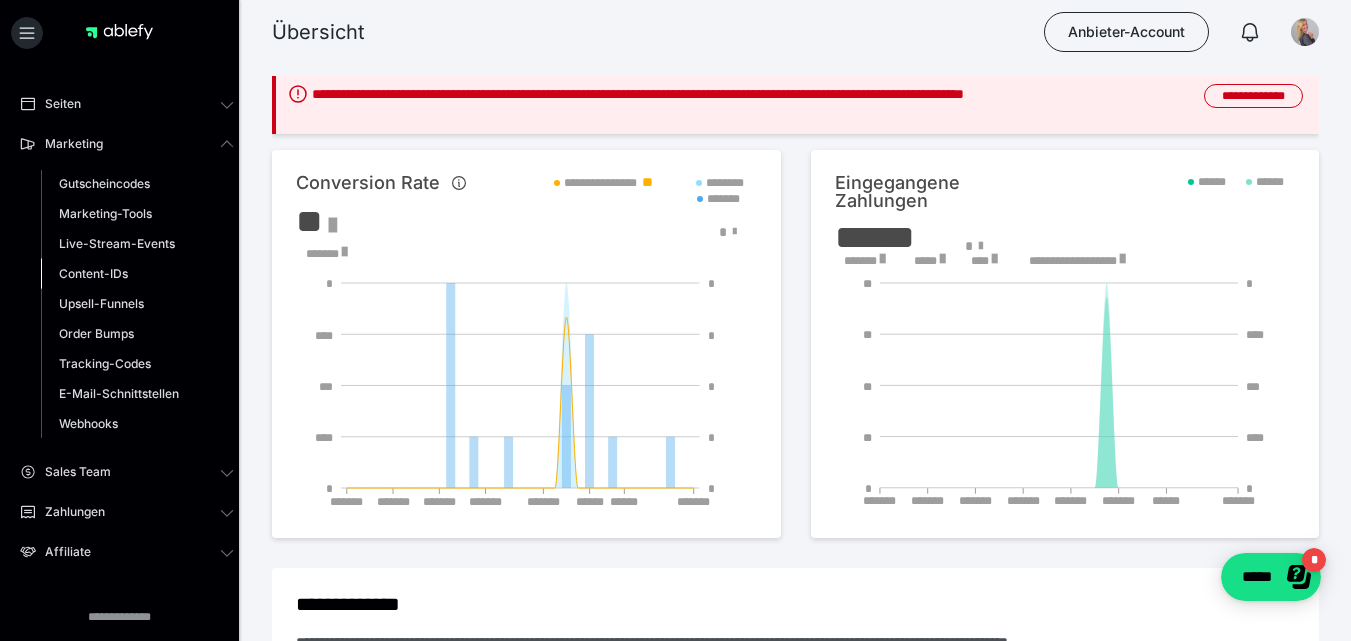 scroll, scrollTop: 100, scrollLeft: 0, axis: vertical 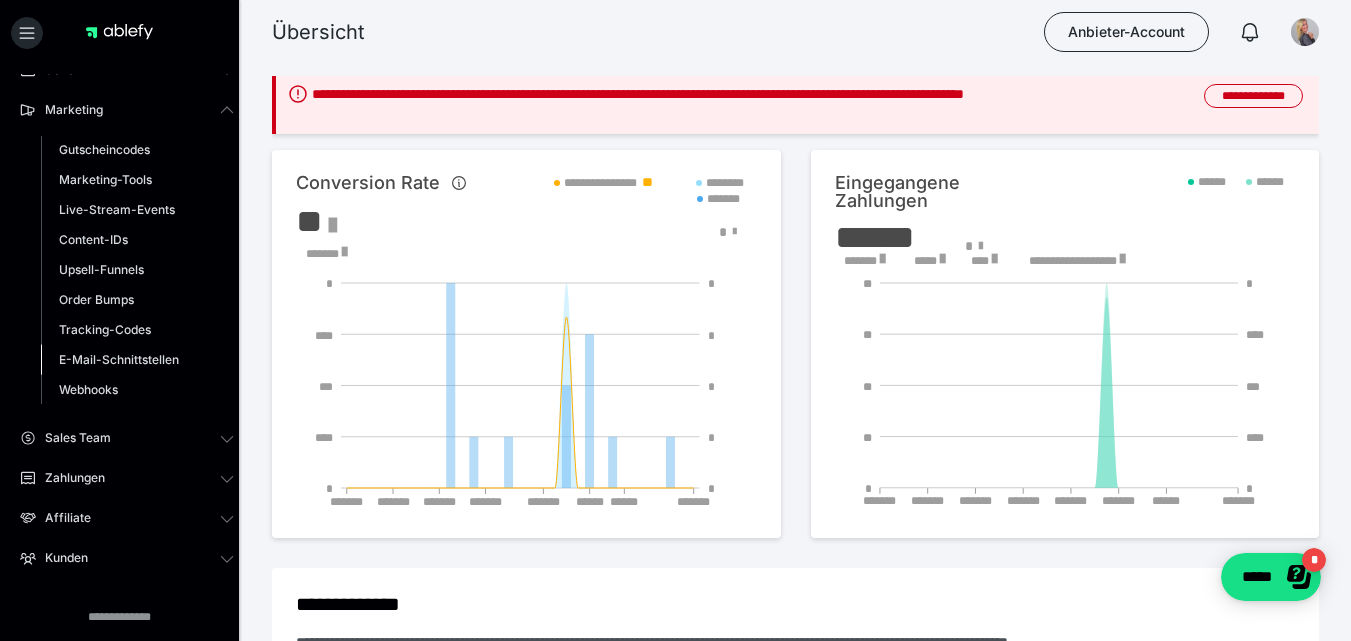 click on "E-Mail-Schnittstellen" at bounding box center [119, 359] 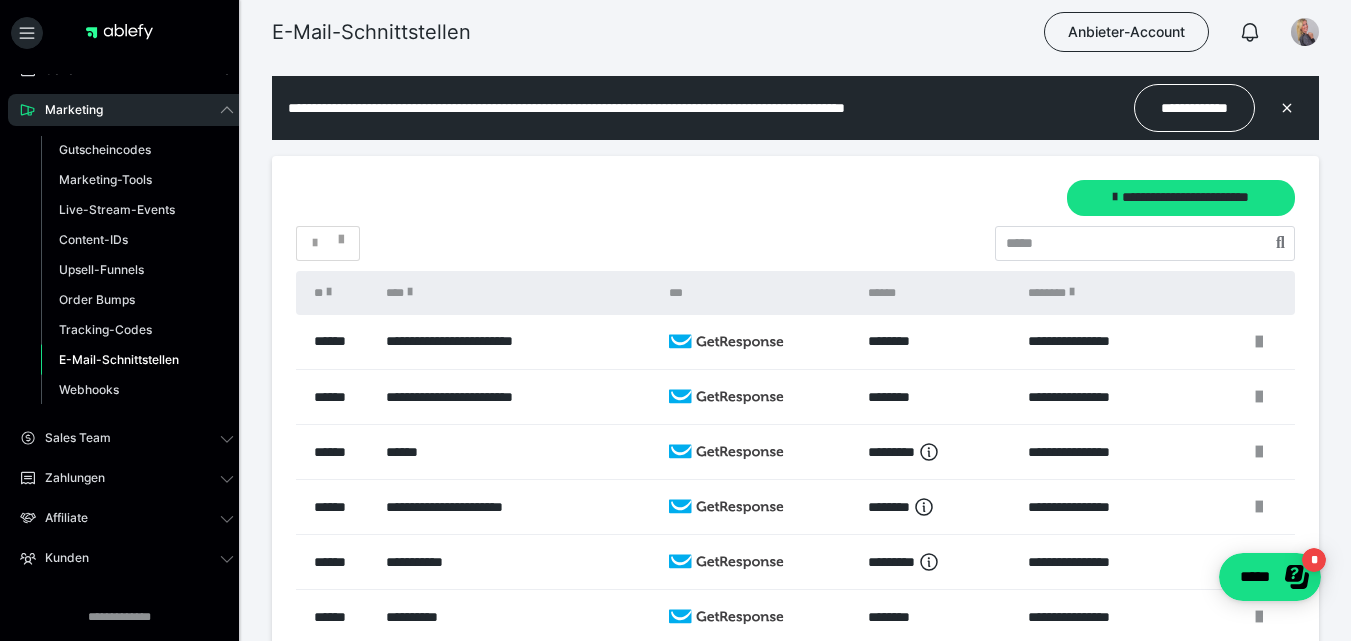 scroll, scrollTop: 0, scrollLeft: 0, axis: both 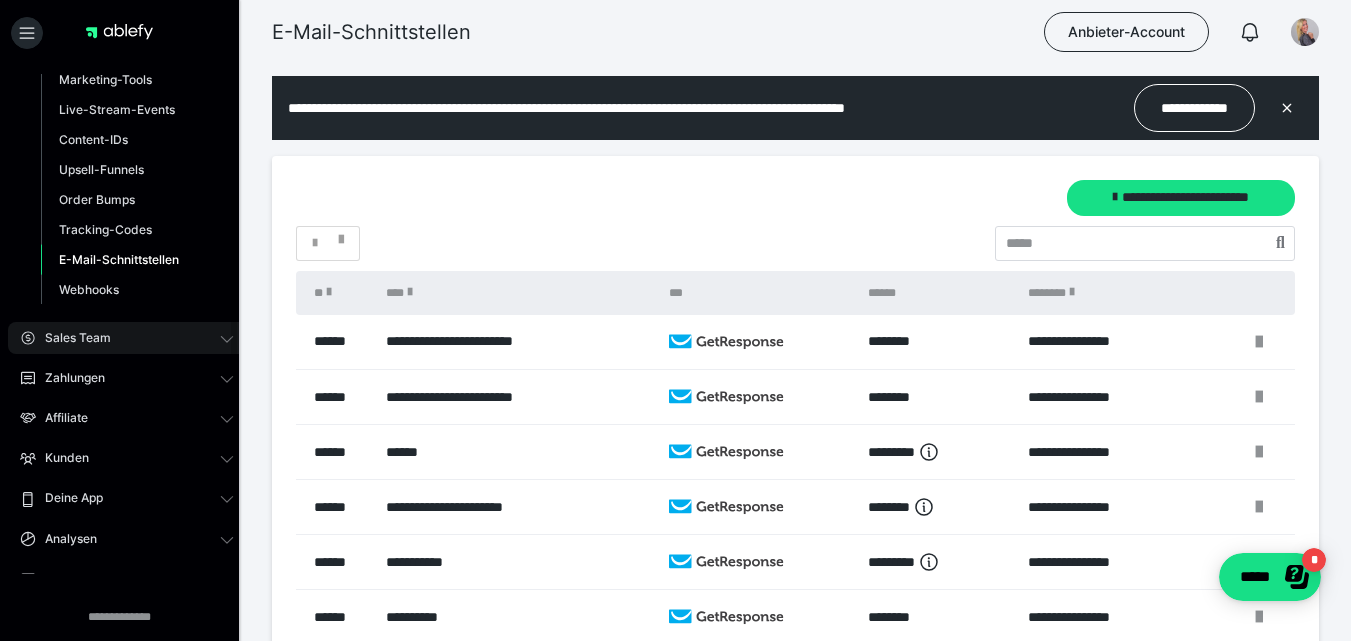 click on "Sales Team" at bounding box center [127, 338] 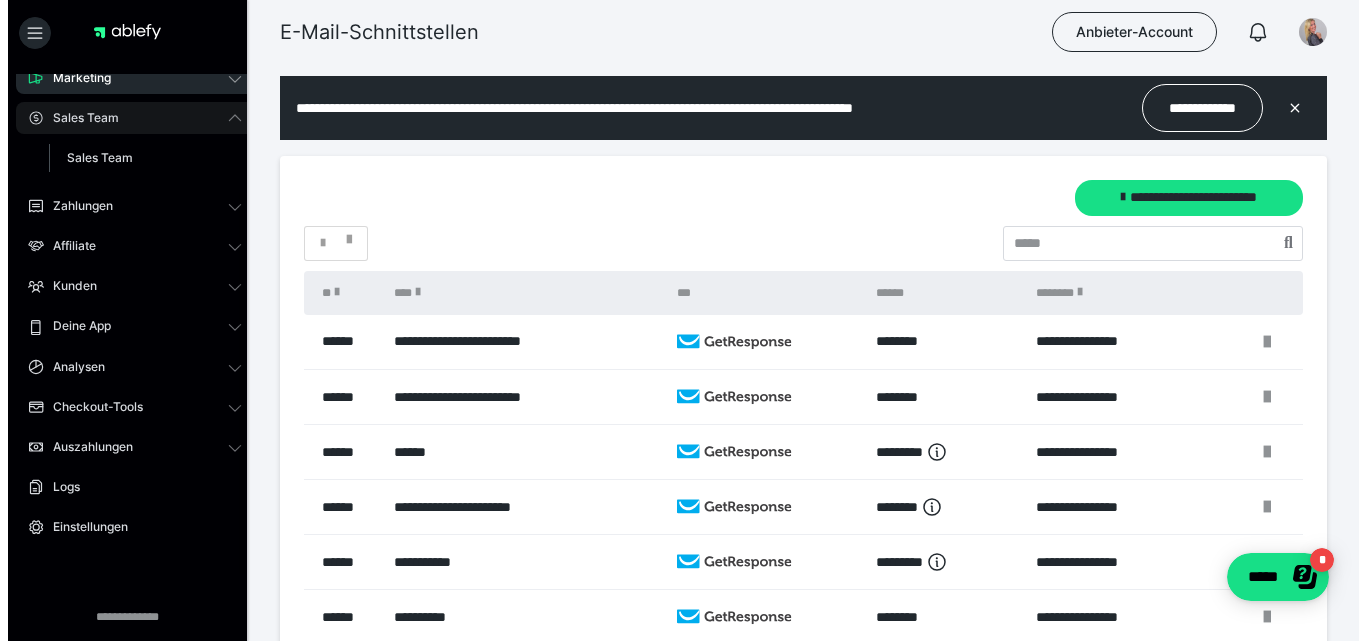 scroll, scrollTop: 147, scrollLeft: 0, axis: vertical 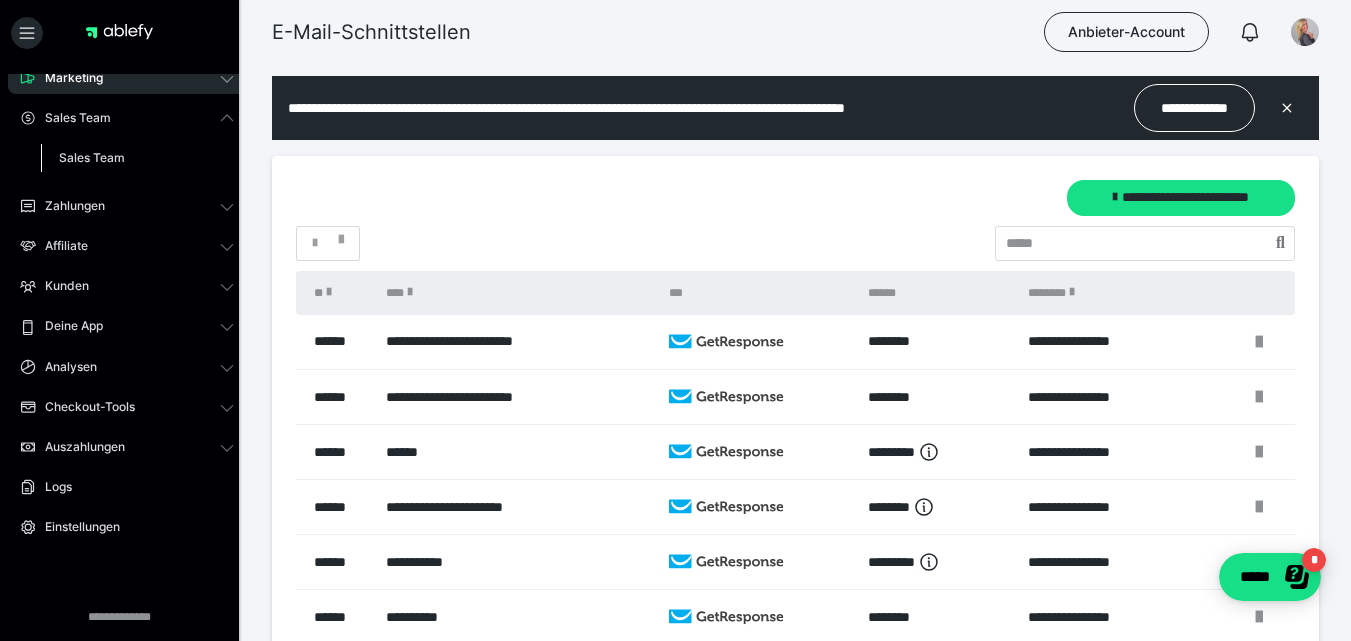 click on "Sales Team" at bounding box center (92, 157) 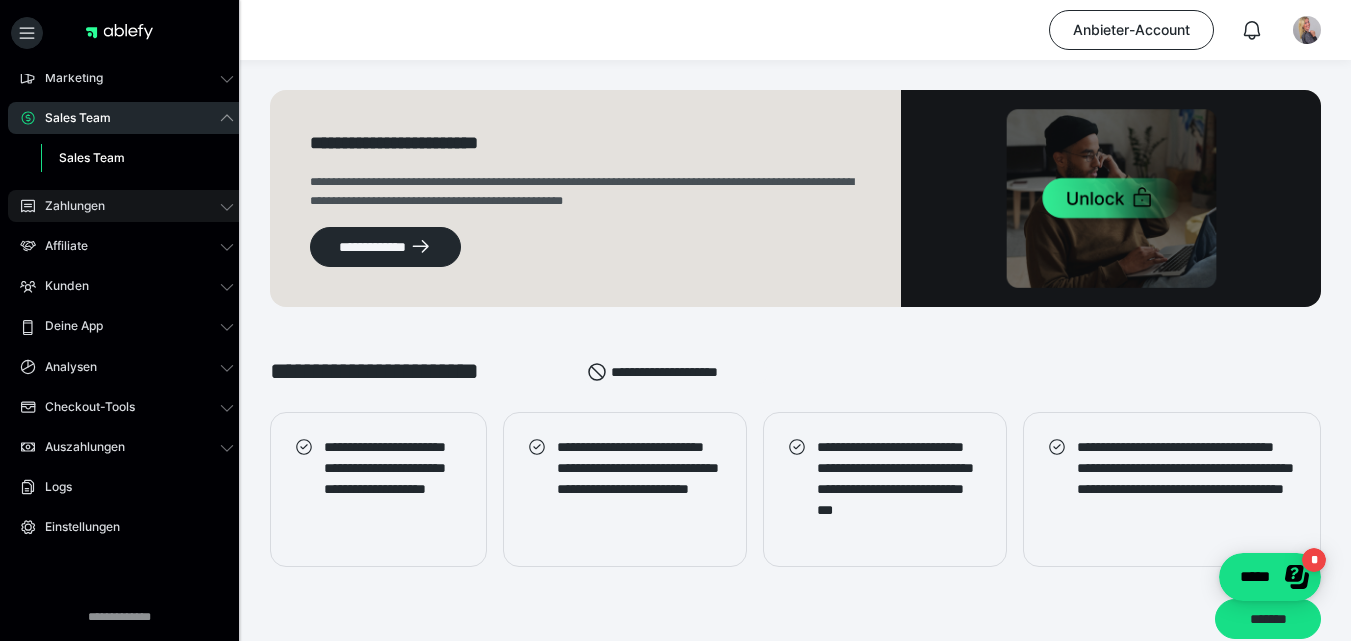 click on "Zahlungen" at bounding box center (68, 206) 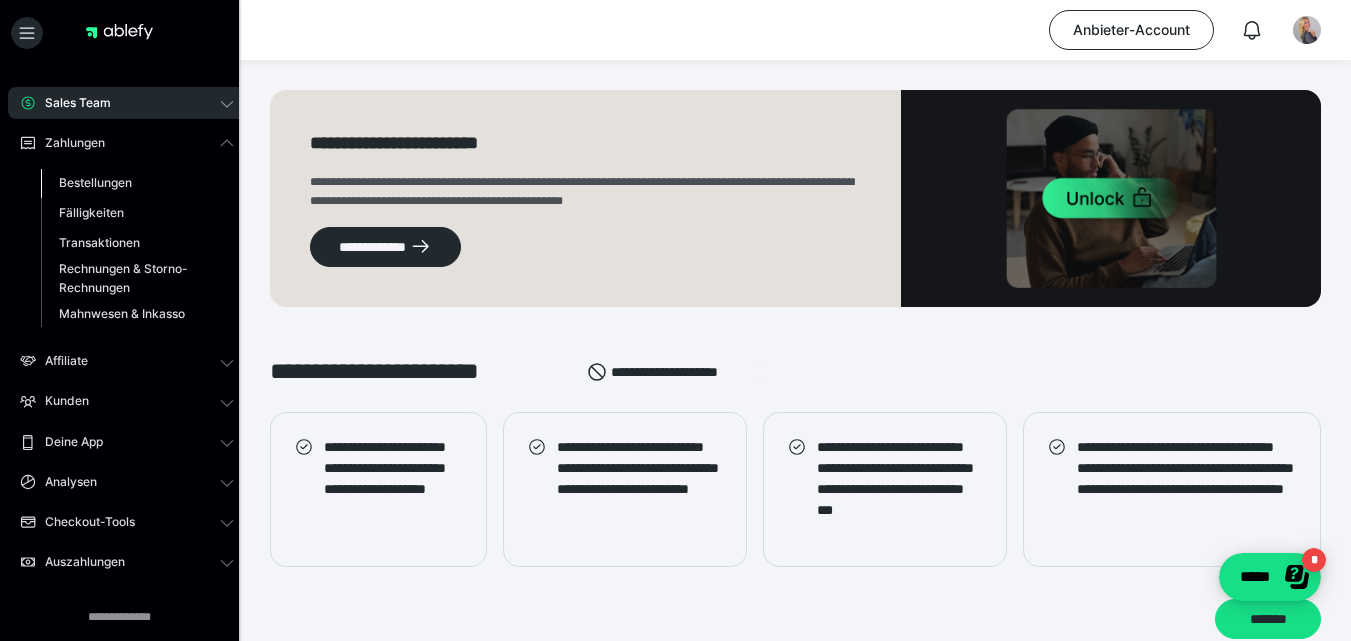 click on "Bestellungen" at bounding box center [95, 182] 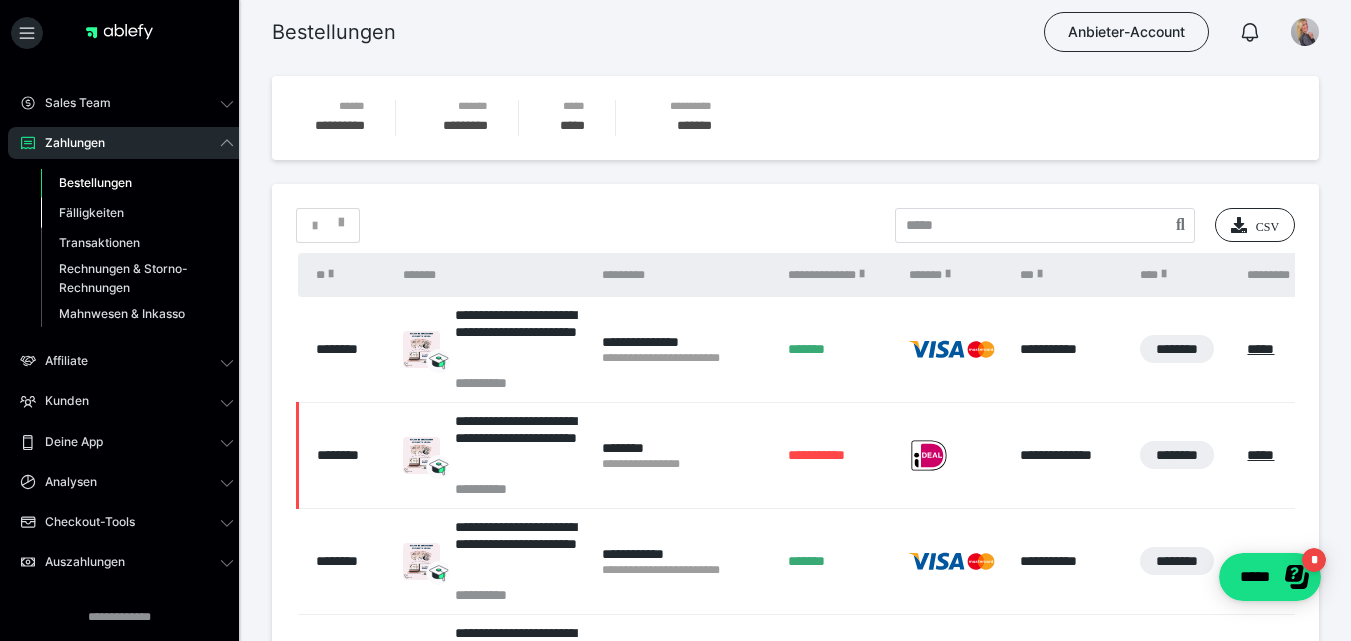 click on "Fälligkeiten" at bounding box center [91, 212] 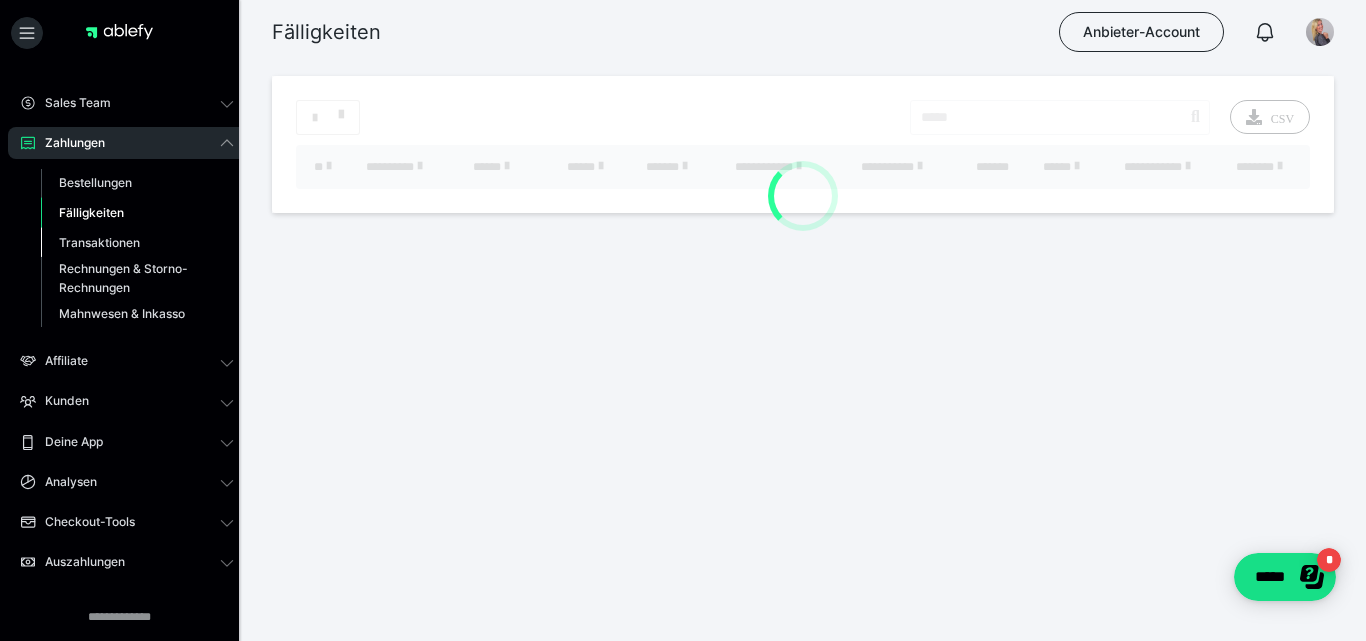 click on "Transaktionen" at bounding box center [99, 242] 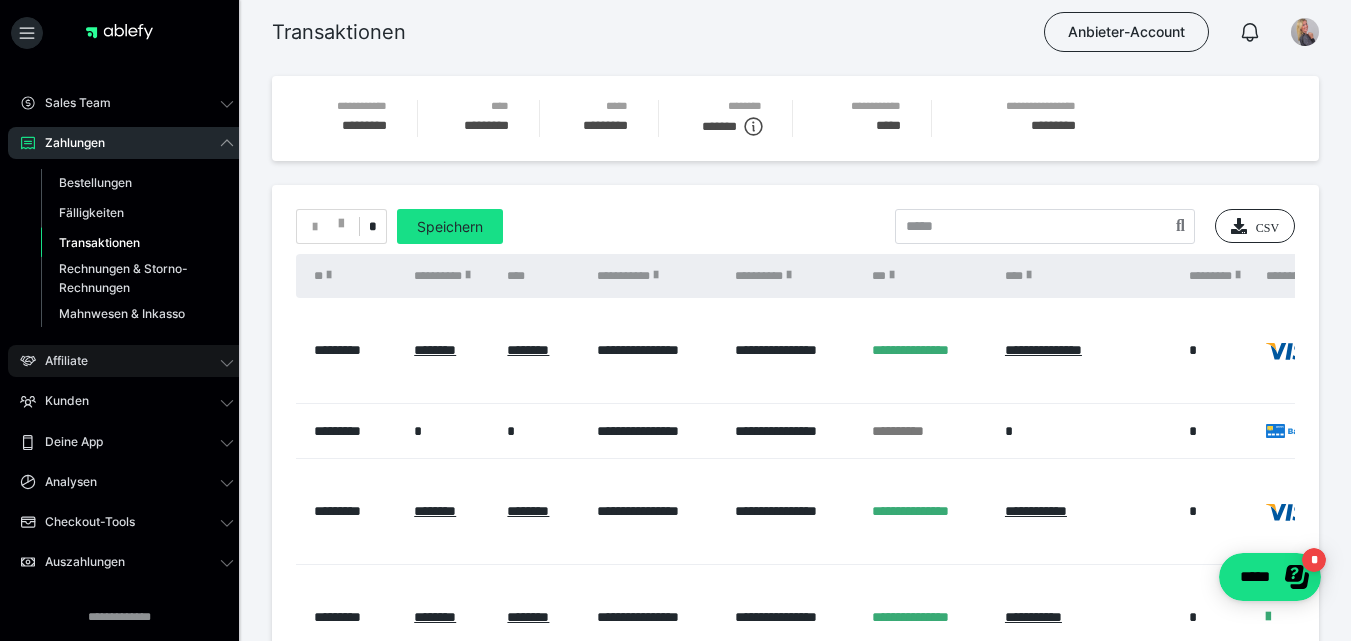 click on "Affiliate" at bounding box center (59, 361) 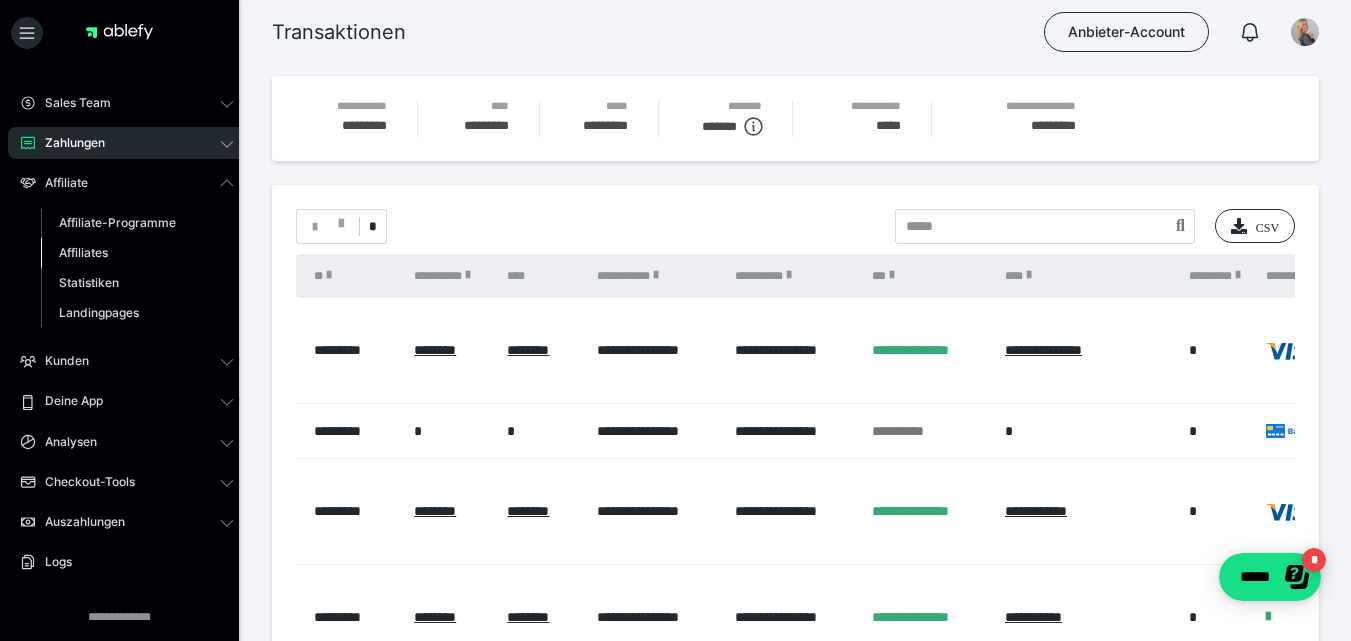 click on "Affiliates" at bounding box center (83, 252) 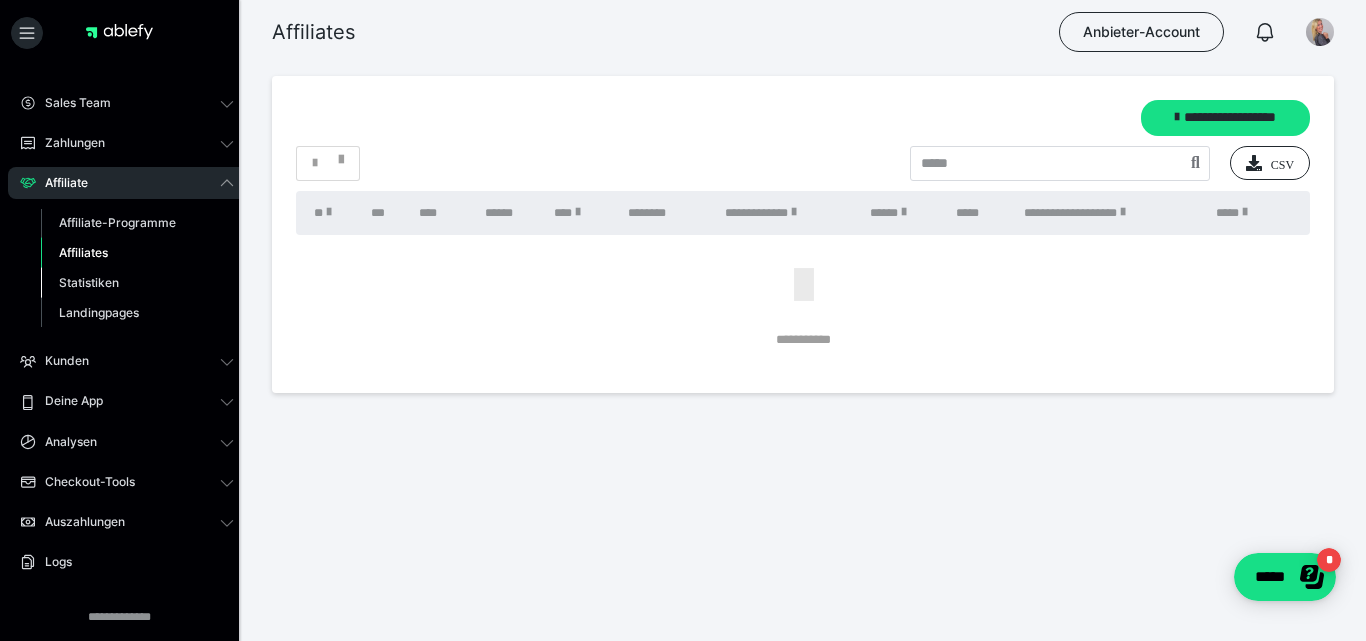 click on "Statistiken" at bounding box center [89, 282] 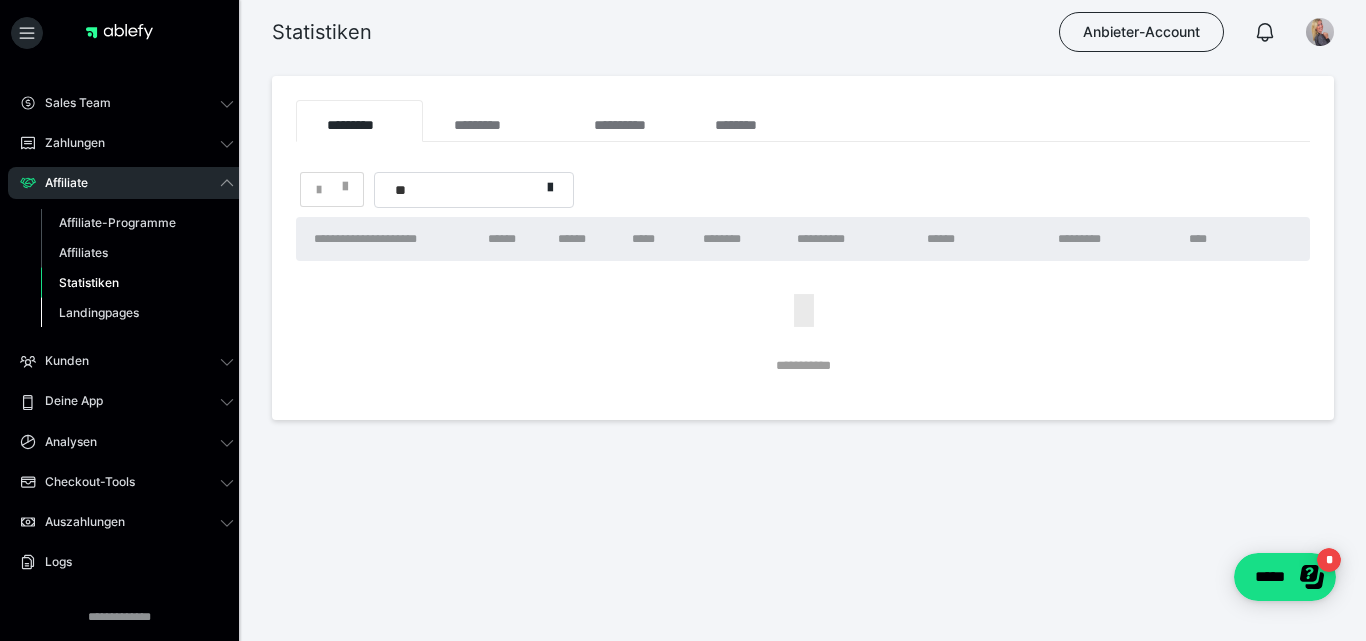 click on "Landingpages" at bounding box center [99, 312] 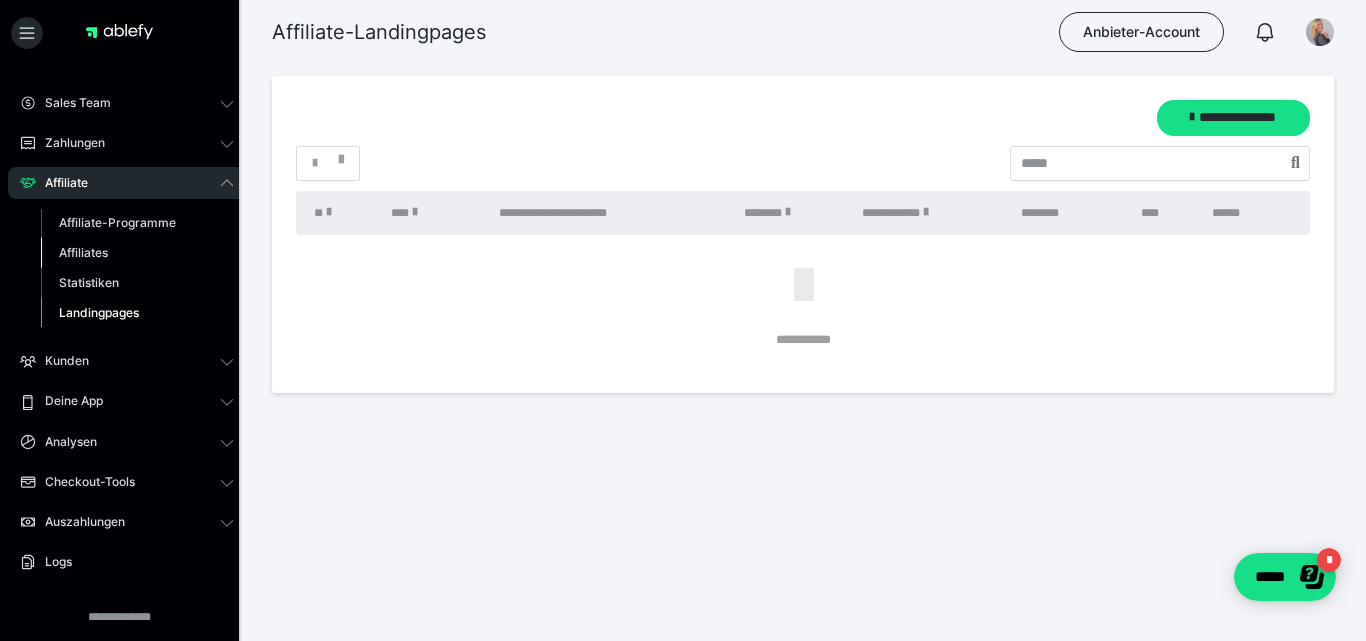 click on "Affiliates" at bounding box center [83, 252] 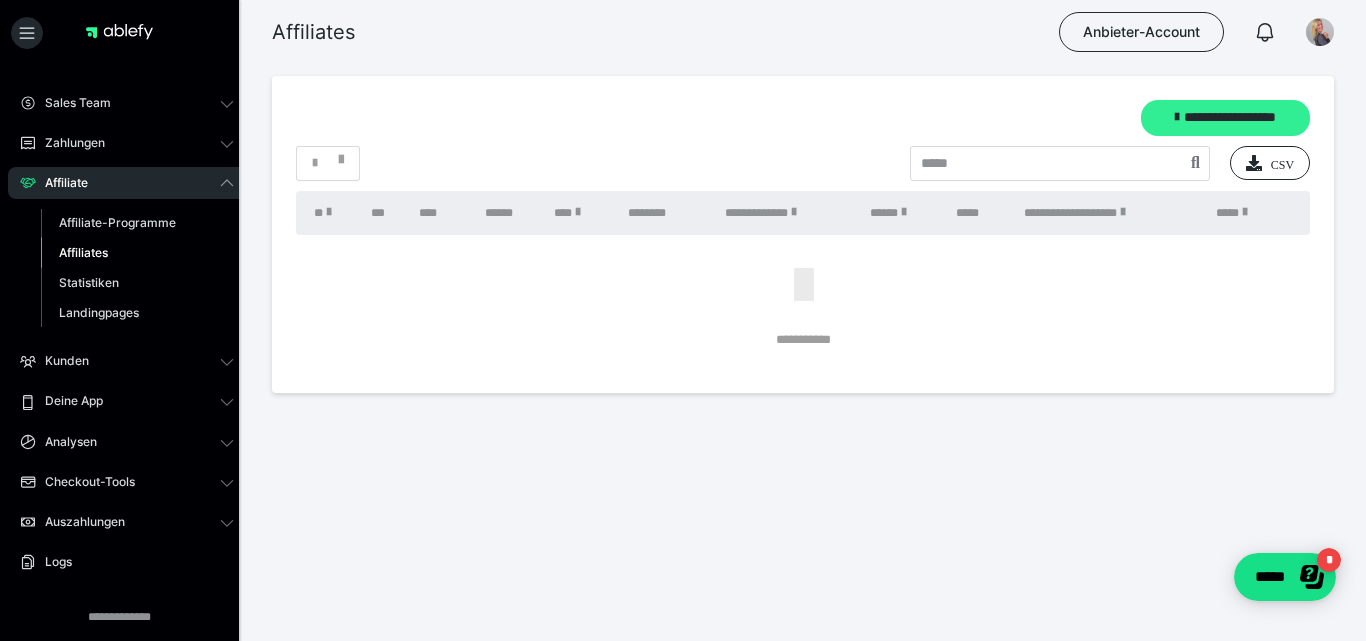 click on "**********" at bounding box center (1225, 118) 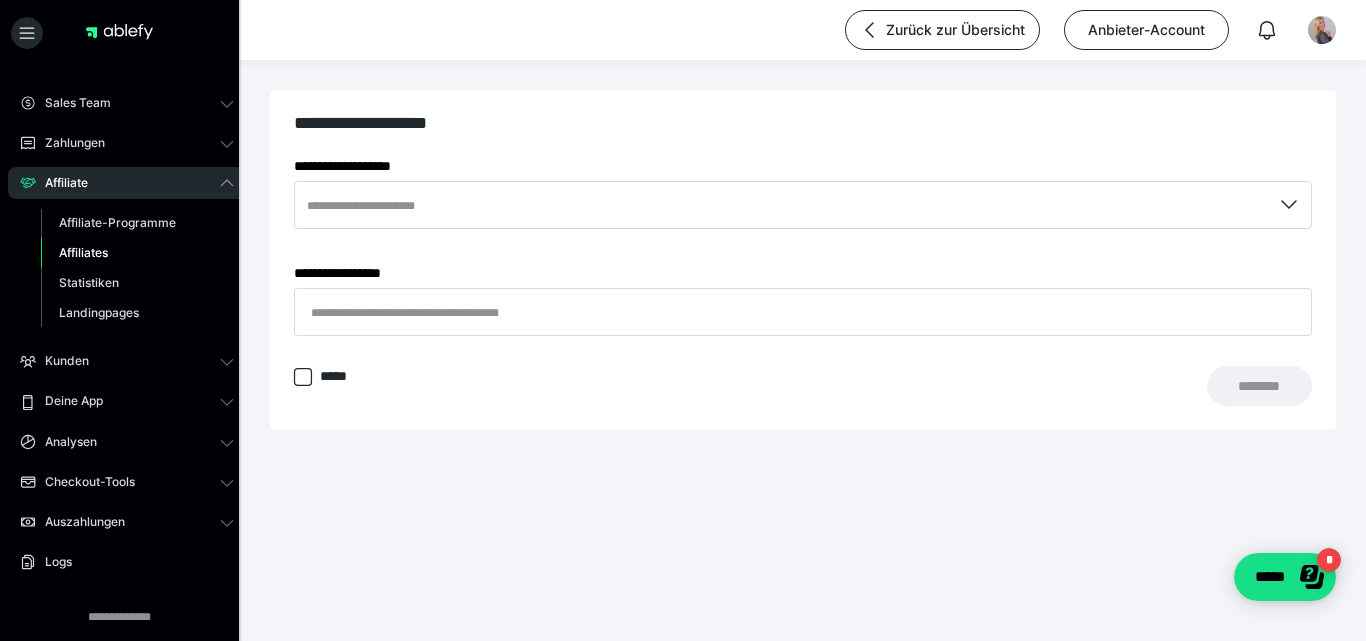 click at bounding box center [1289, 206] 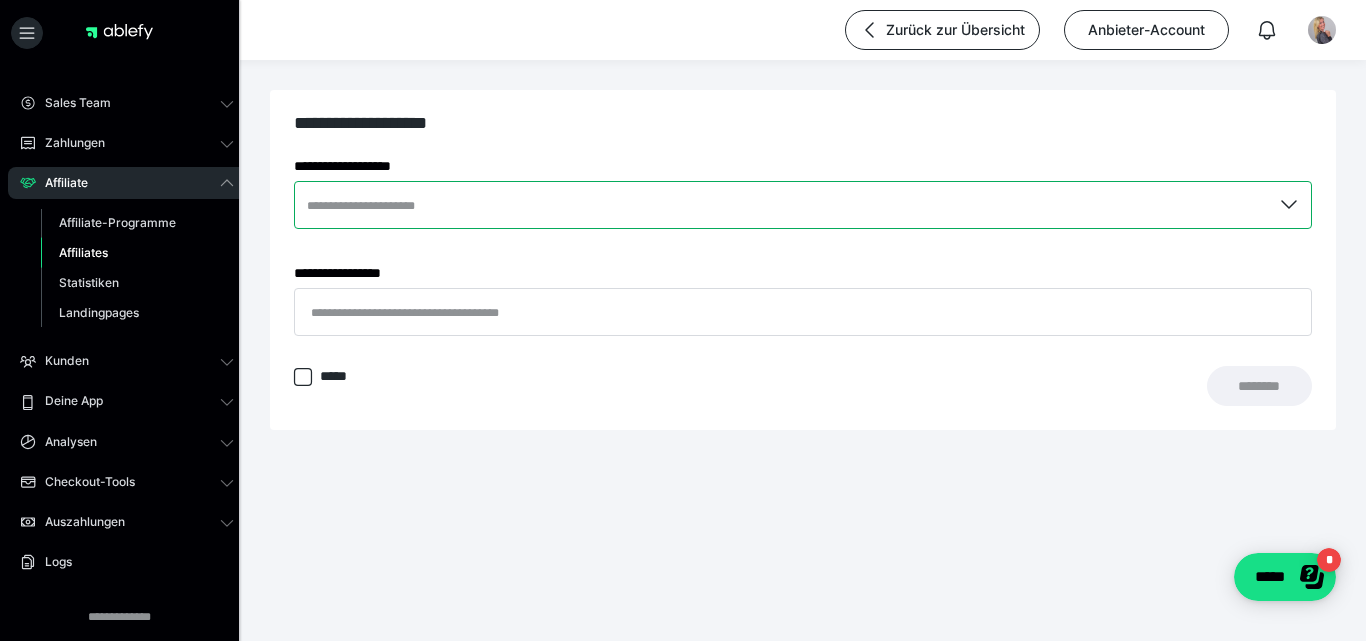 click at bounding box center (803, 205) 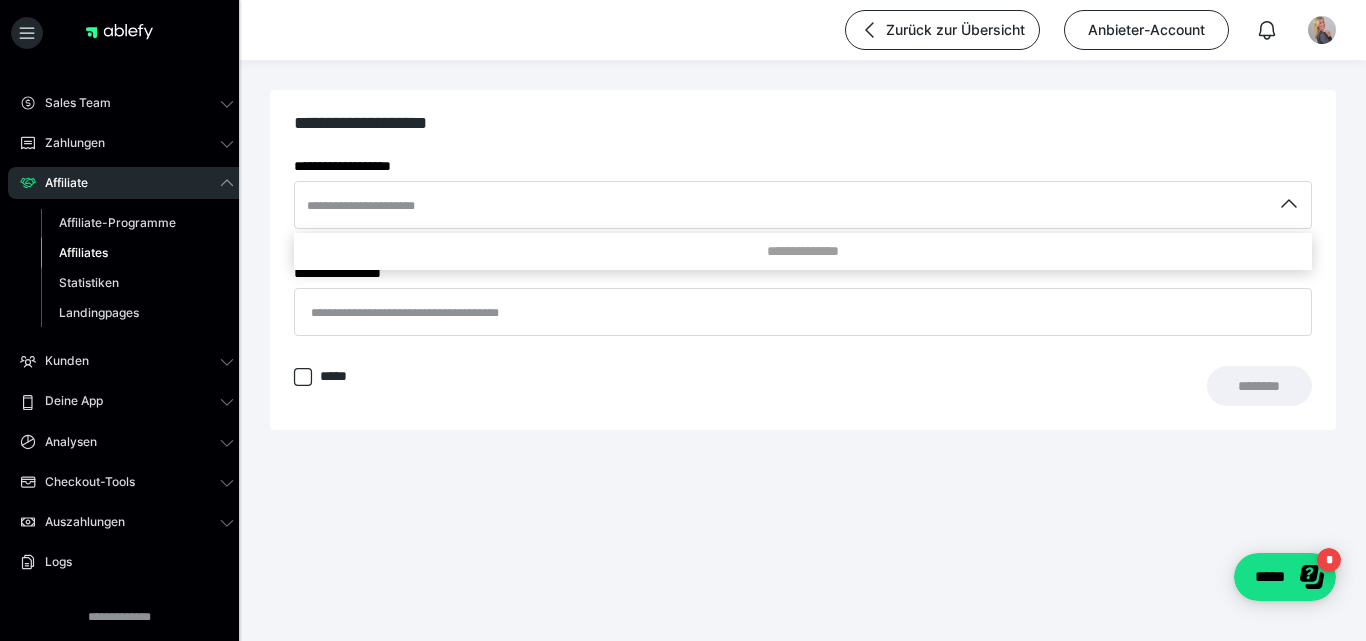 click at bounding box center [683, 320] 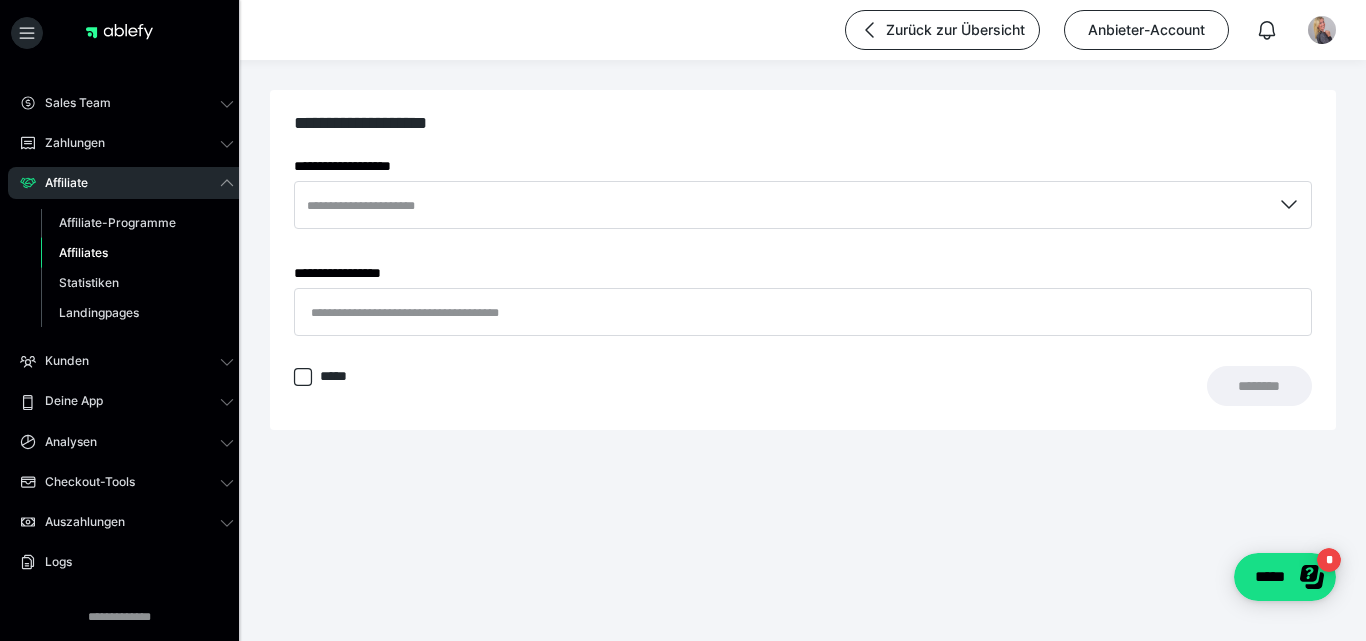click on "Affiliate" at bounding box center (59, 183) 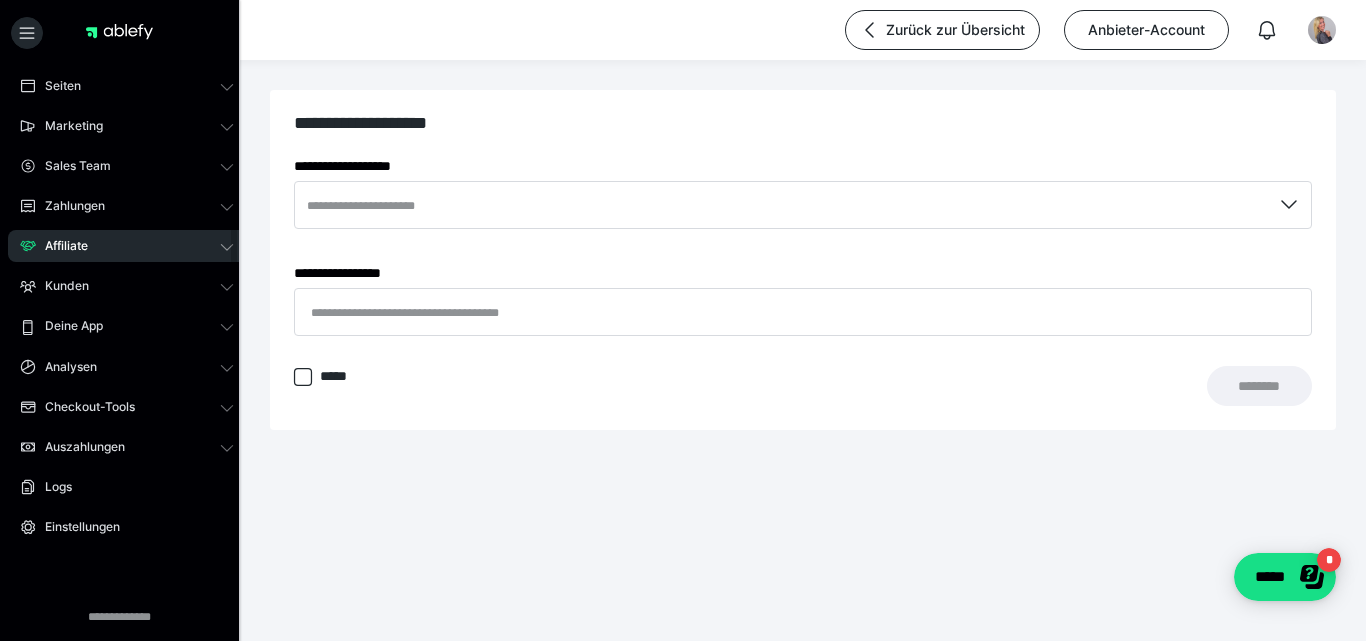 scroll, scrollTop: 99, scrollLeft: 0, axis: vertical 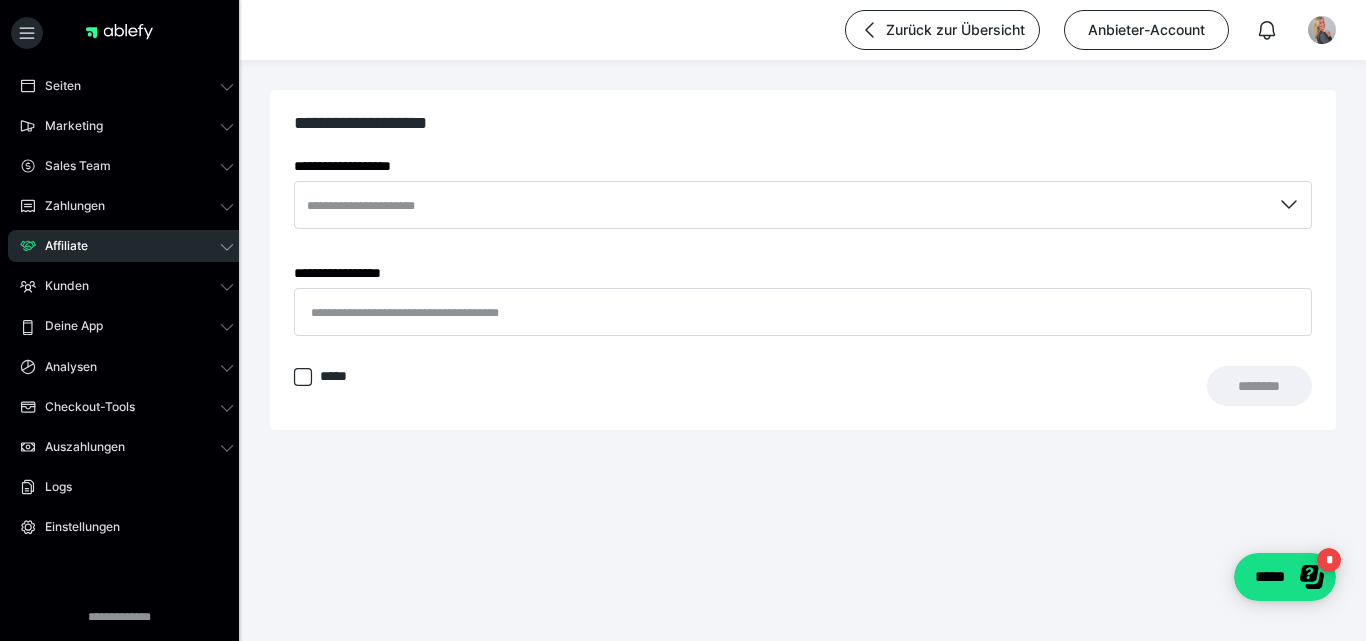 click on "Affiliate" at bounding box center [127, 246] 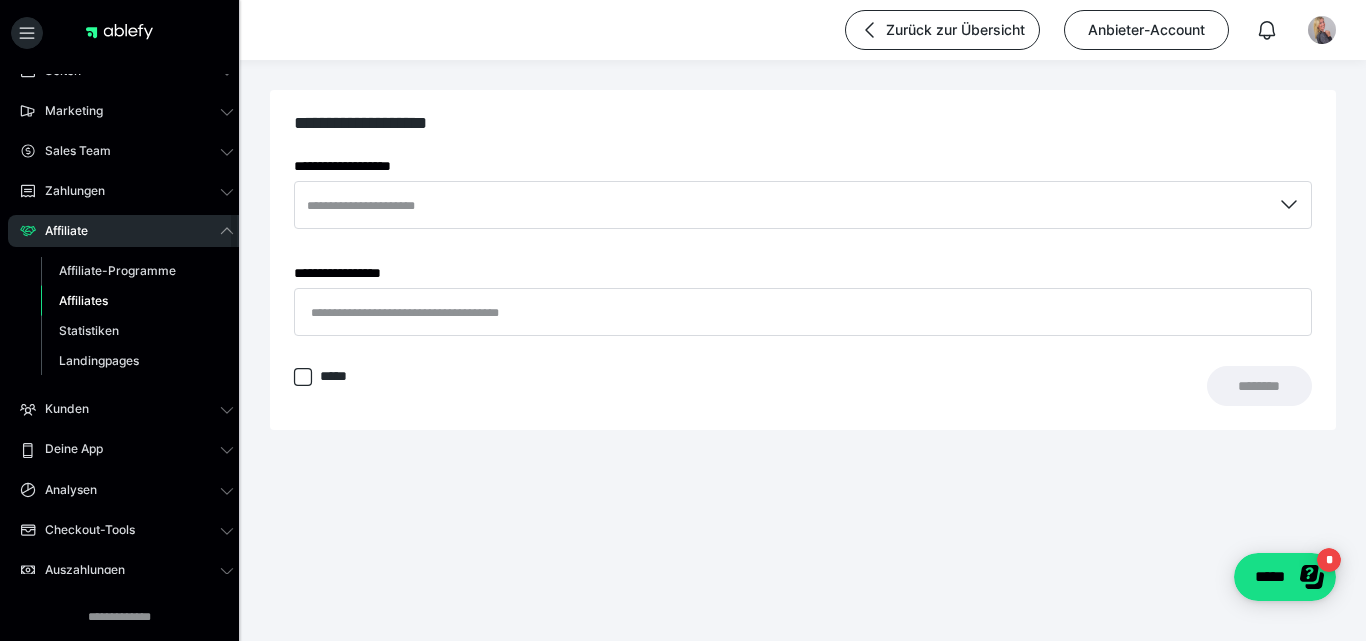 scroll, scrollTop: 147, scrollLeft: 0, axis: vertical 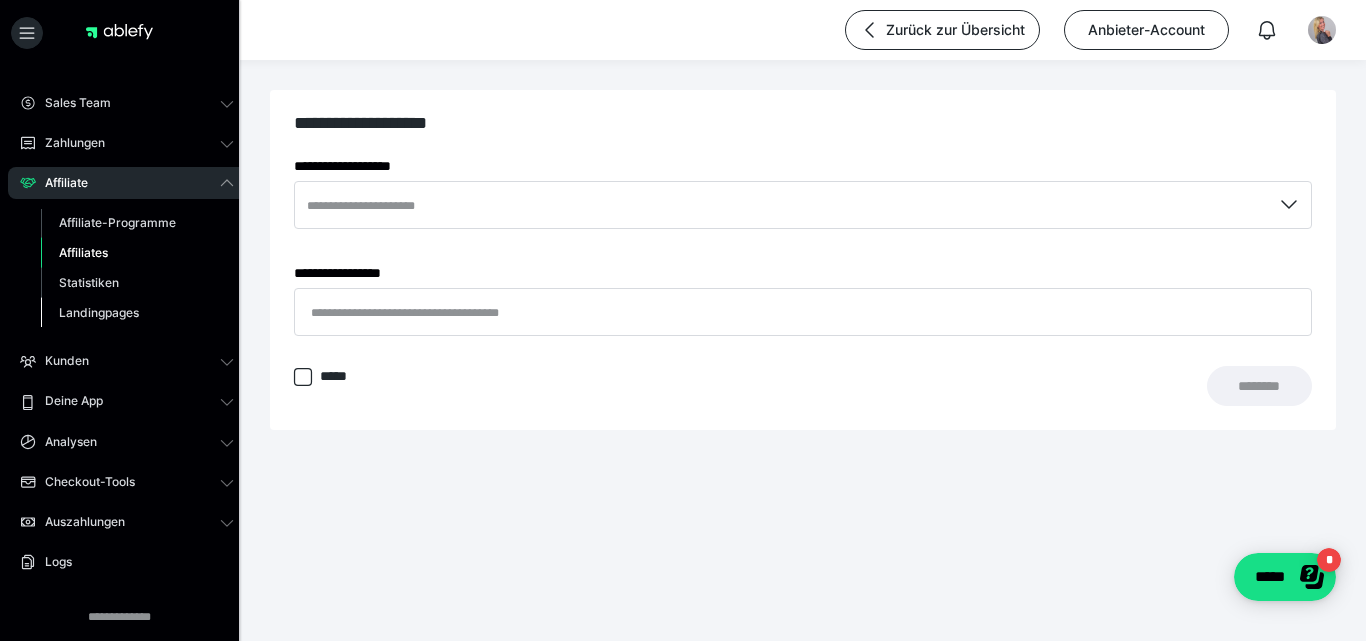 click on "Landingpages" at bounding box center [99, 312] 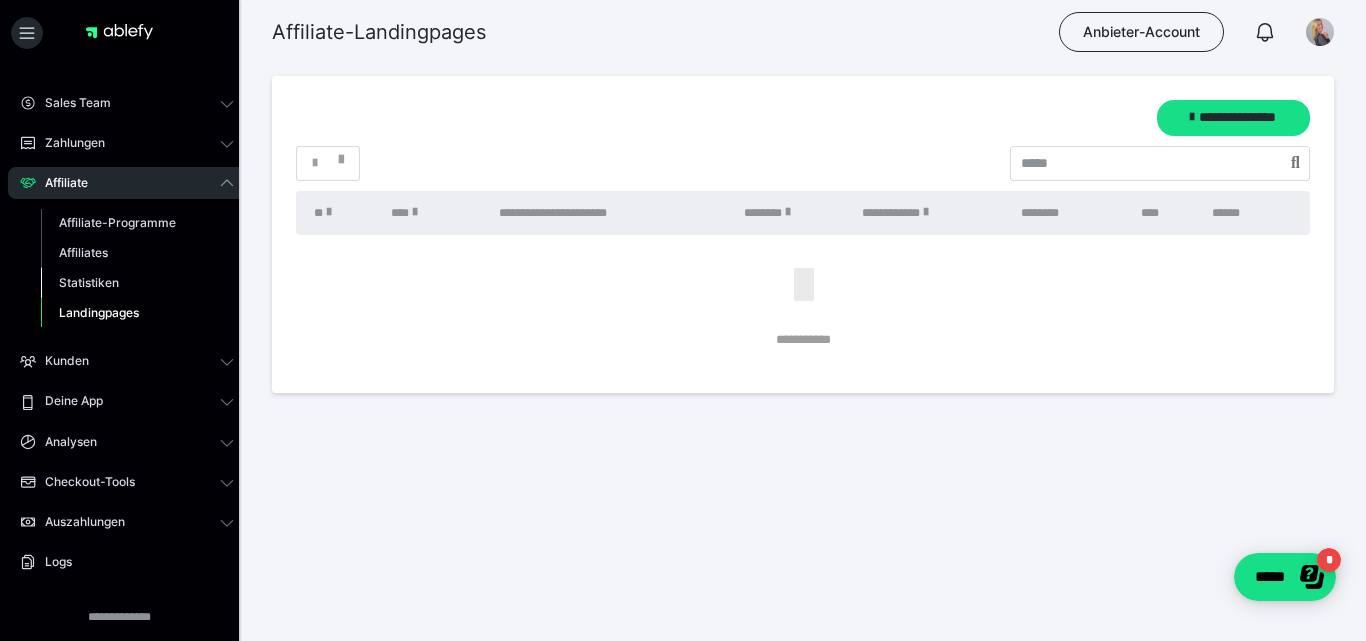 click on "Statistiken" at bounding box center (89, 282) 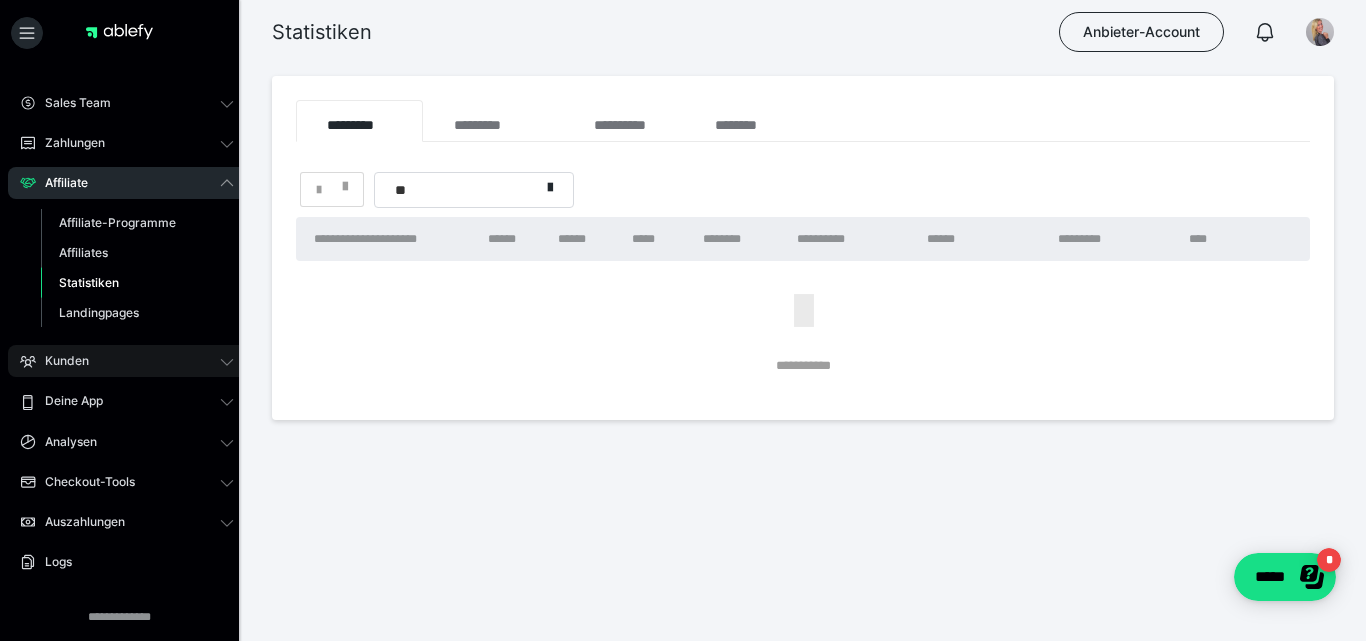 click on "Kunden" at bounding box center (127, 361) 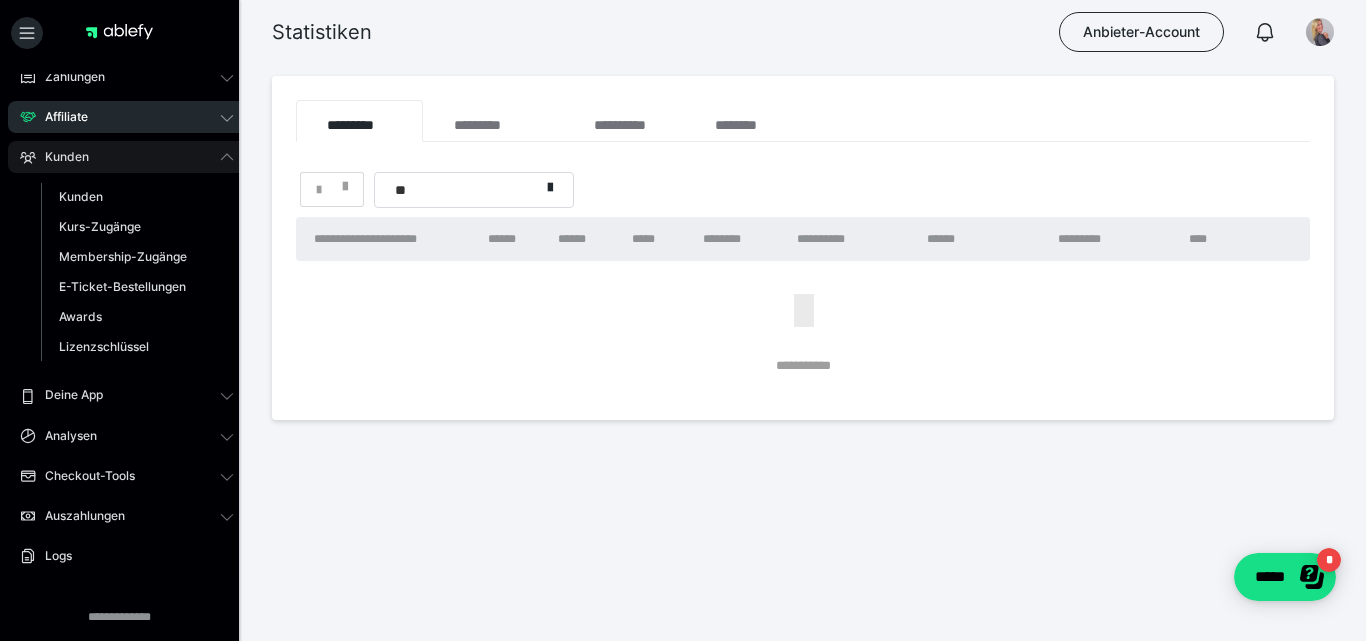 scroll, scrollTop: 247, scrollLeft: 0, axis: vertical 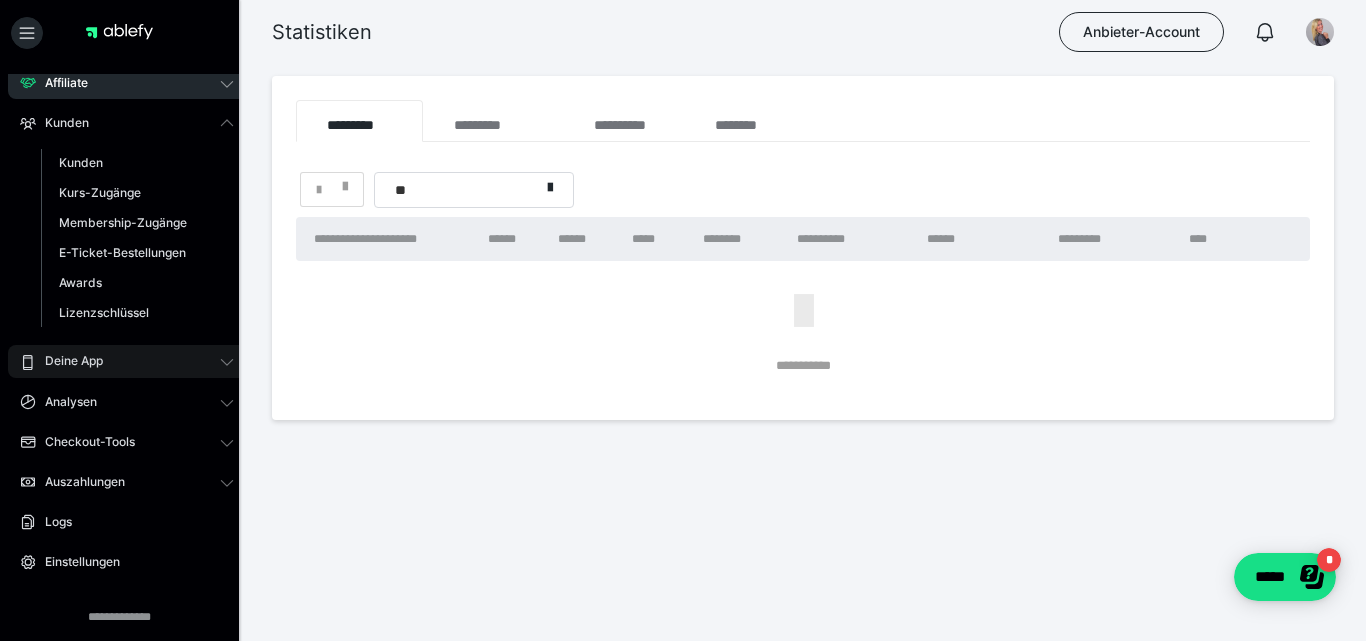 click on "Deine App" at bounding box center (127, 361) 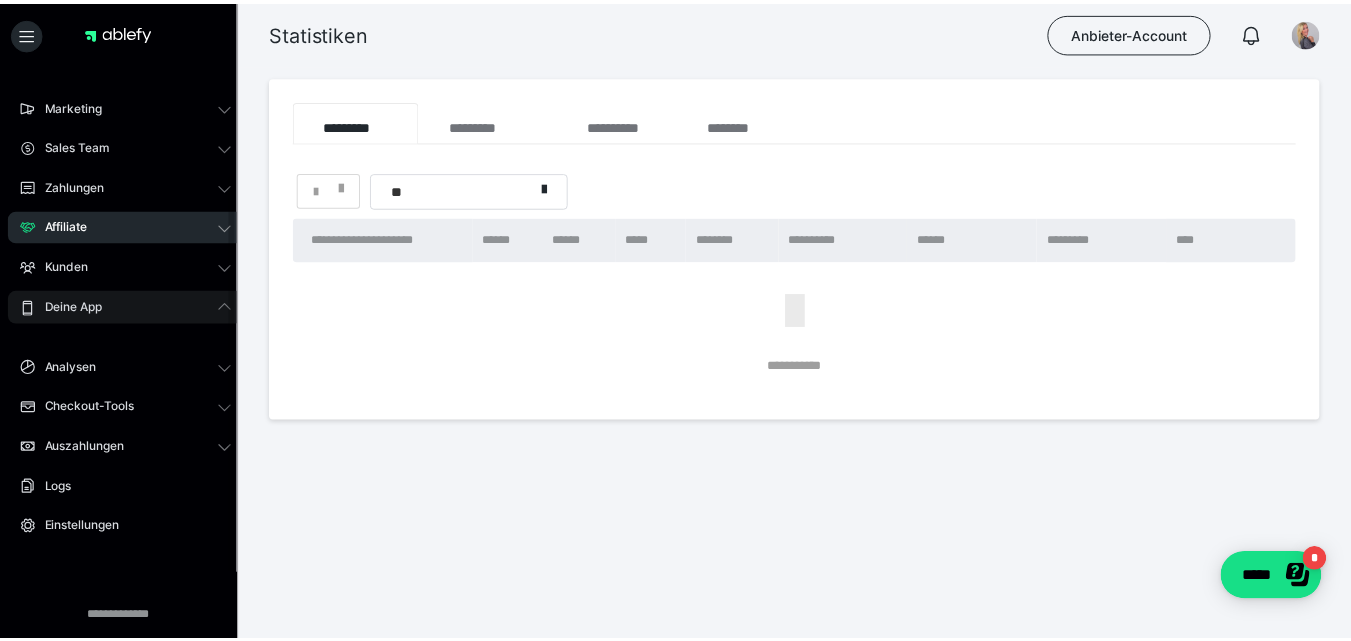 scroll, scrollTop: 119, scrollLeft: 0, axis: vertical 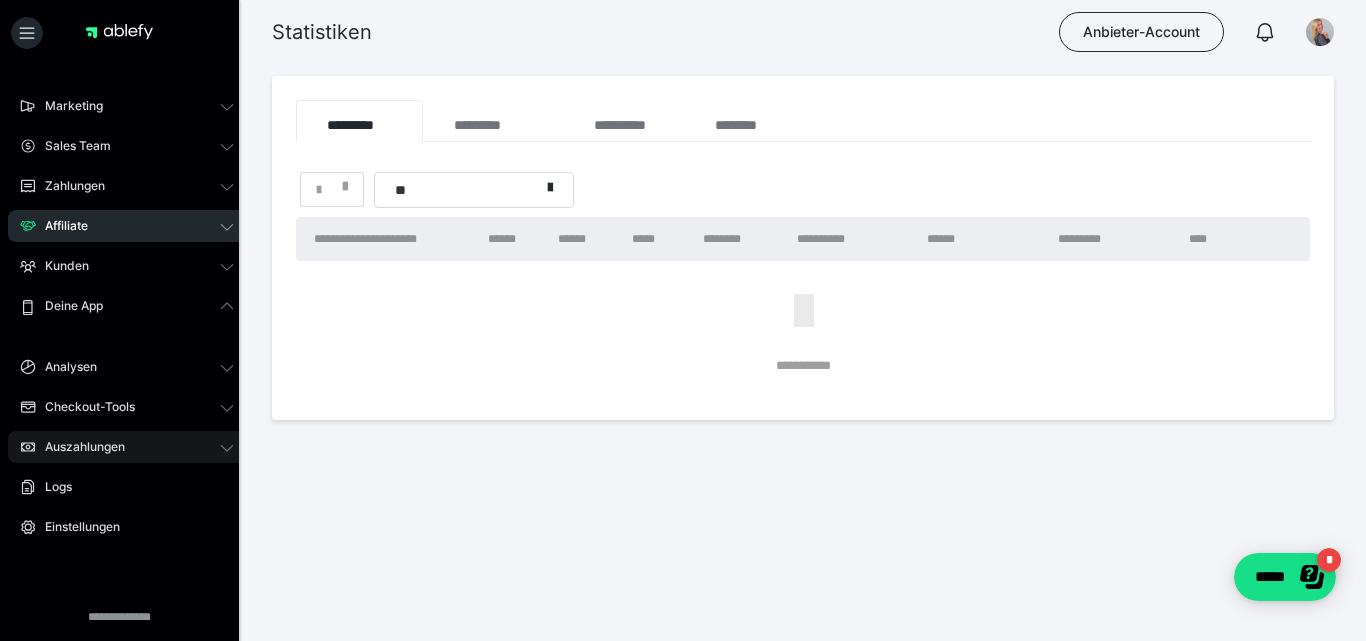 click on "Auszahlungen" at bounding box center [127, 447] 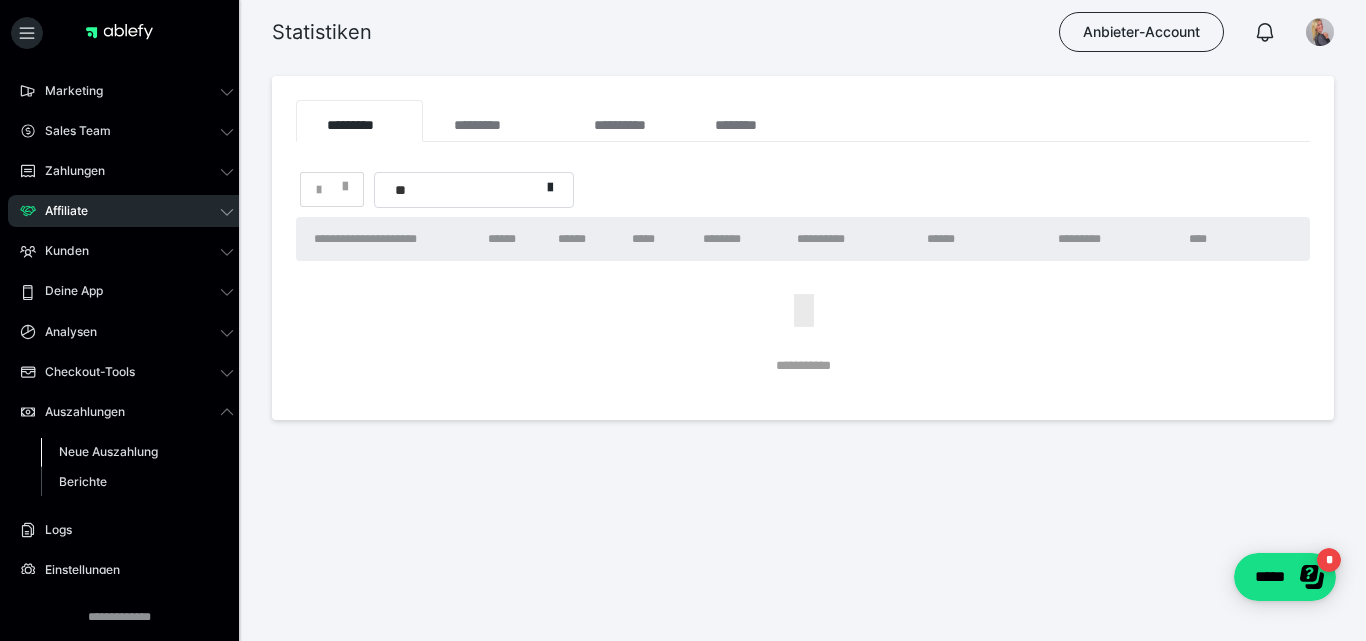 click on "Neue Auszahlung" at bounding box center [108, 451] 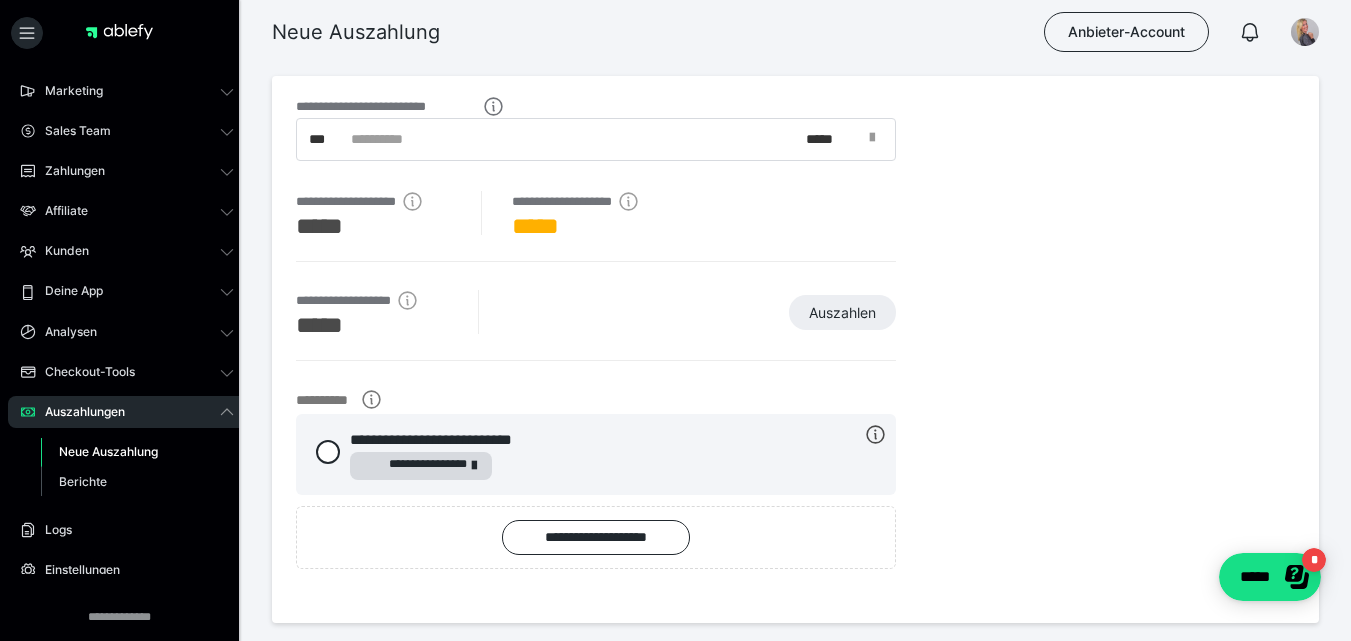 click at bounding box center [878, 140] 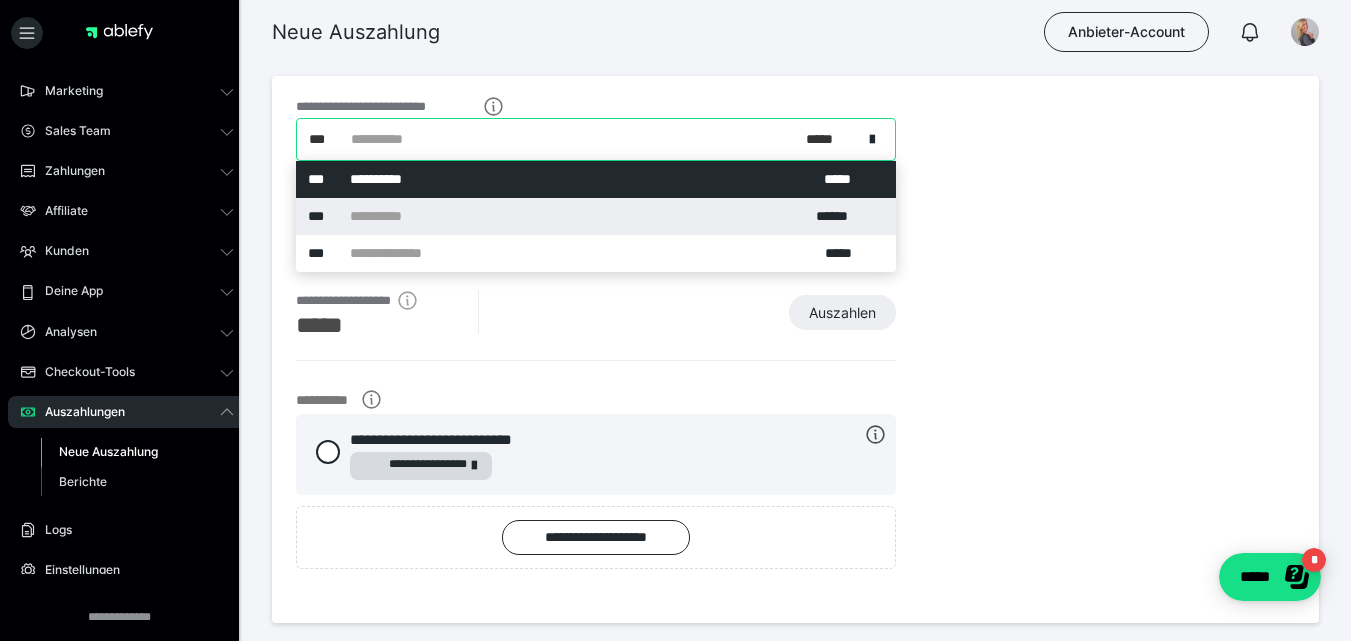click on "**********" at bounding box center [596, 216] 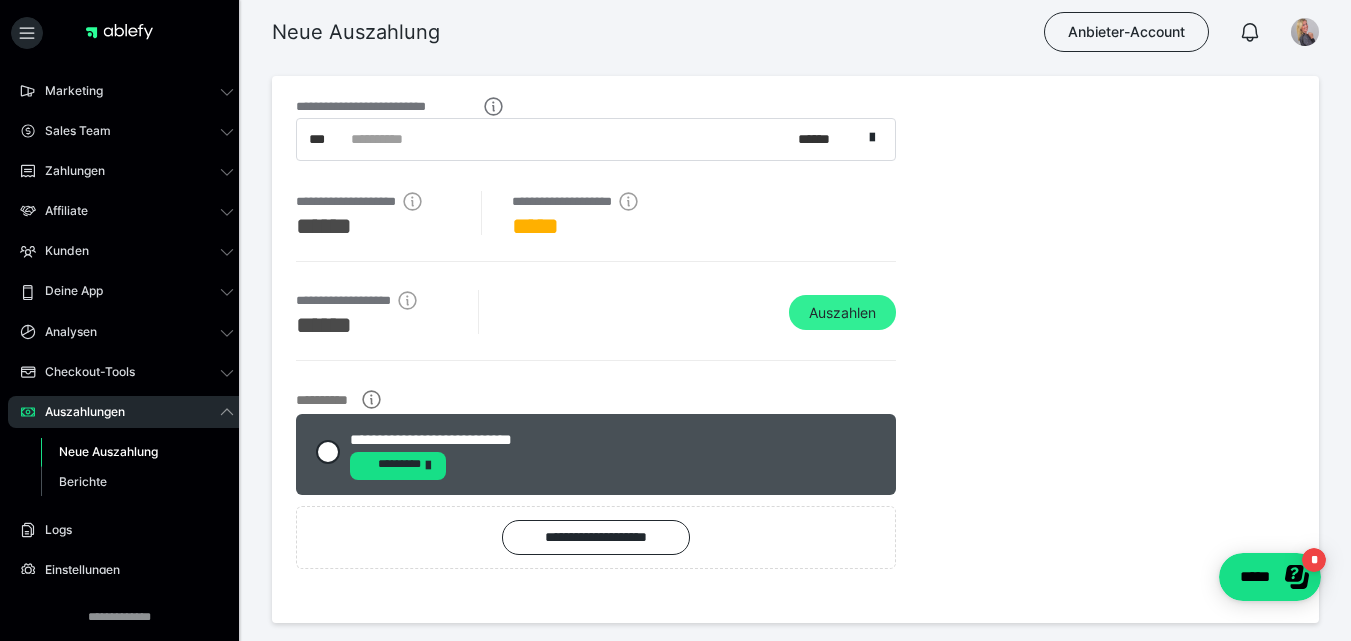 click on "Auszahlen" at bounding box center [842, 313] 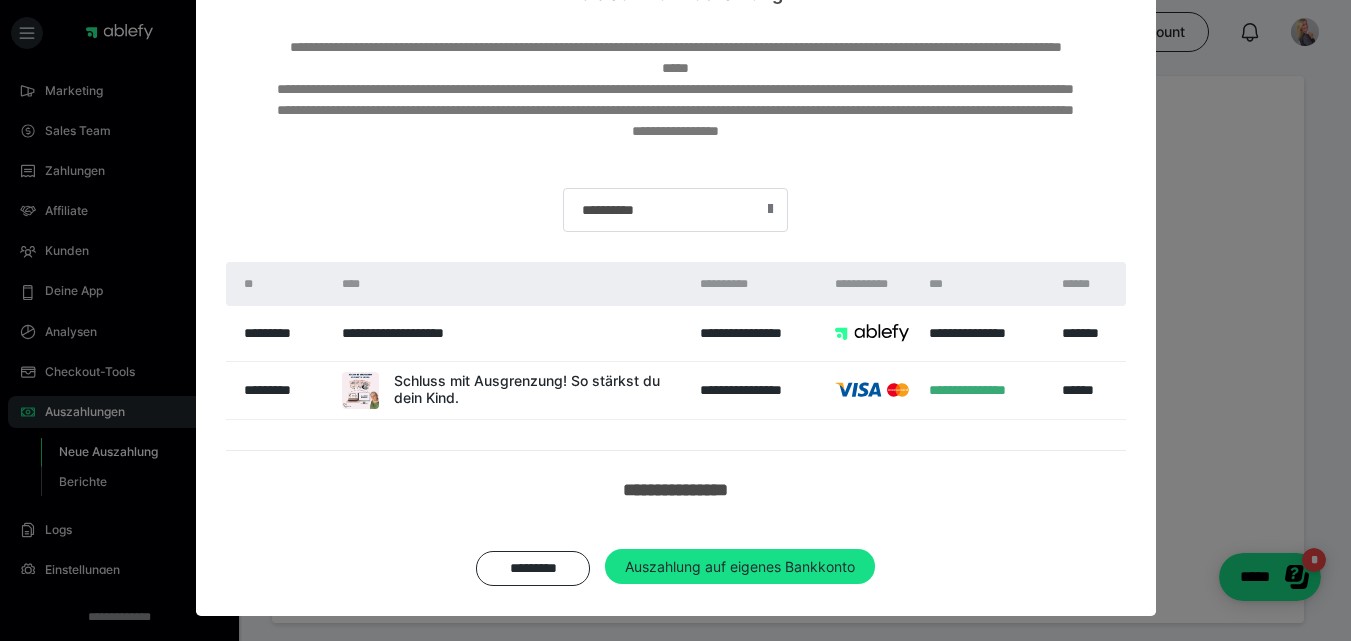scroll, scrollTop: 99, scrollLeft: 0, axis: vertical 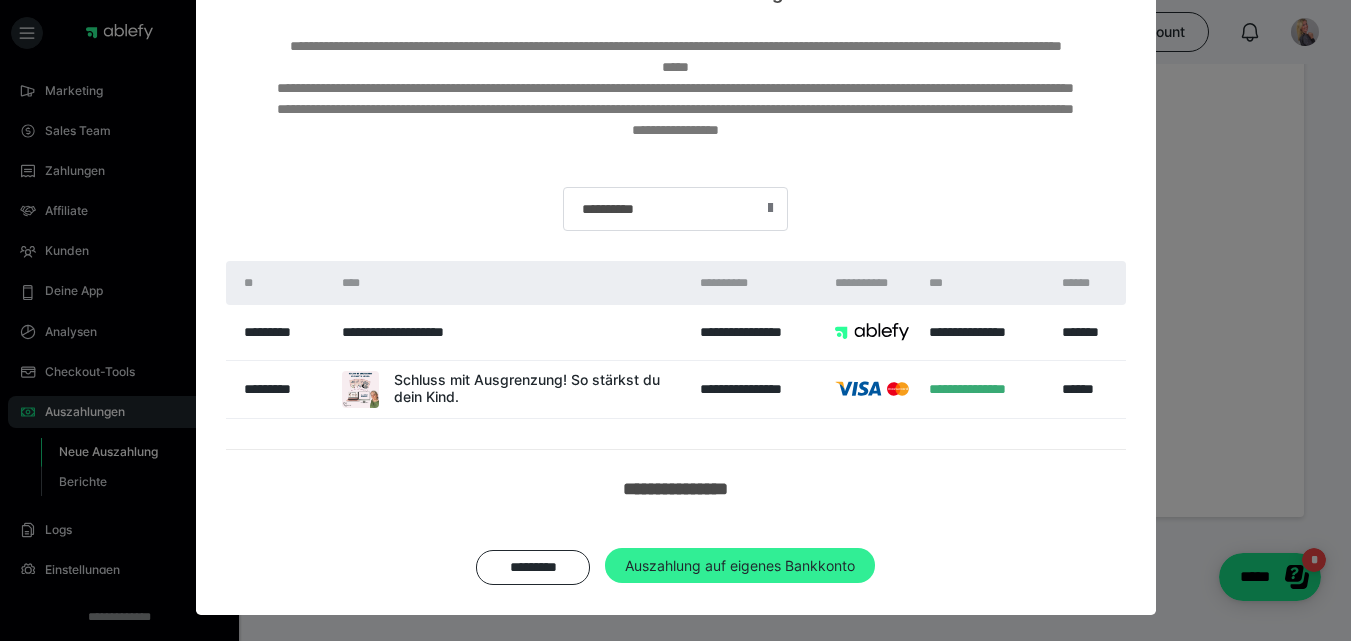 click on "Auszahlung auf eigenes Bankkonto" at bounding box center (740, 566) 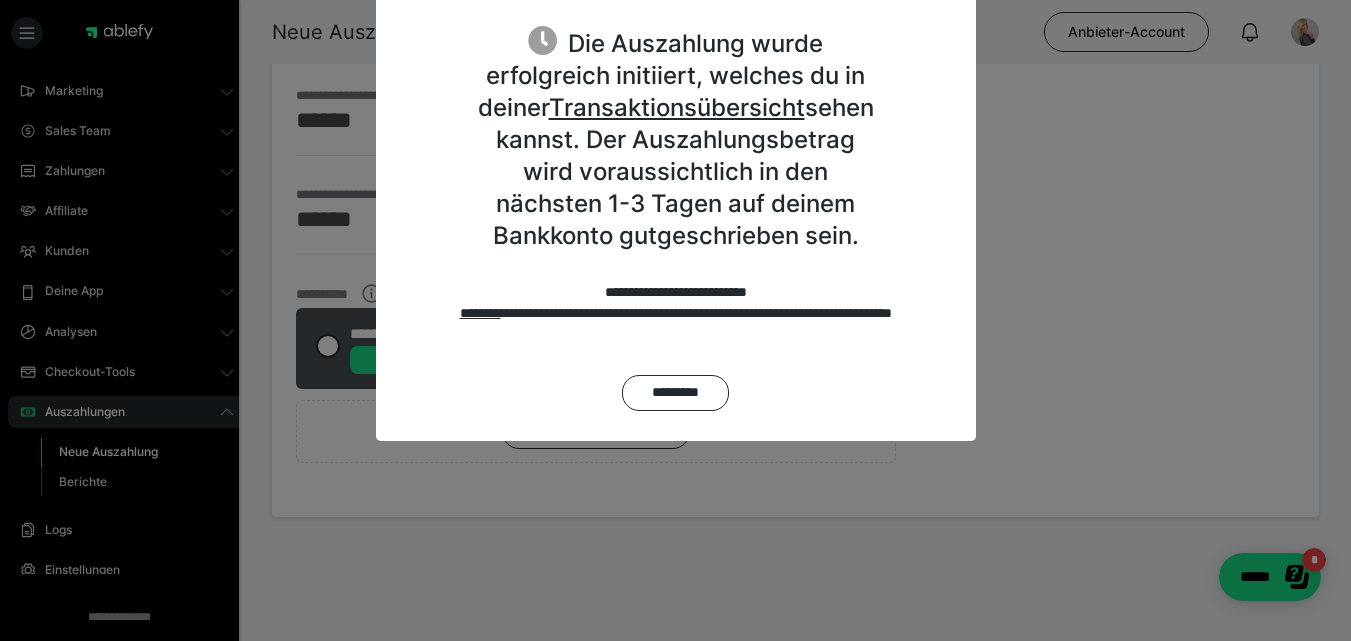 scroll, scrollTop: 256, scrollLeft: 0, axis: vertical 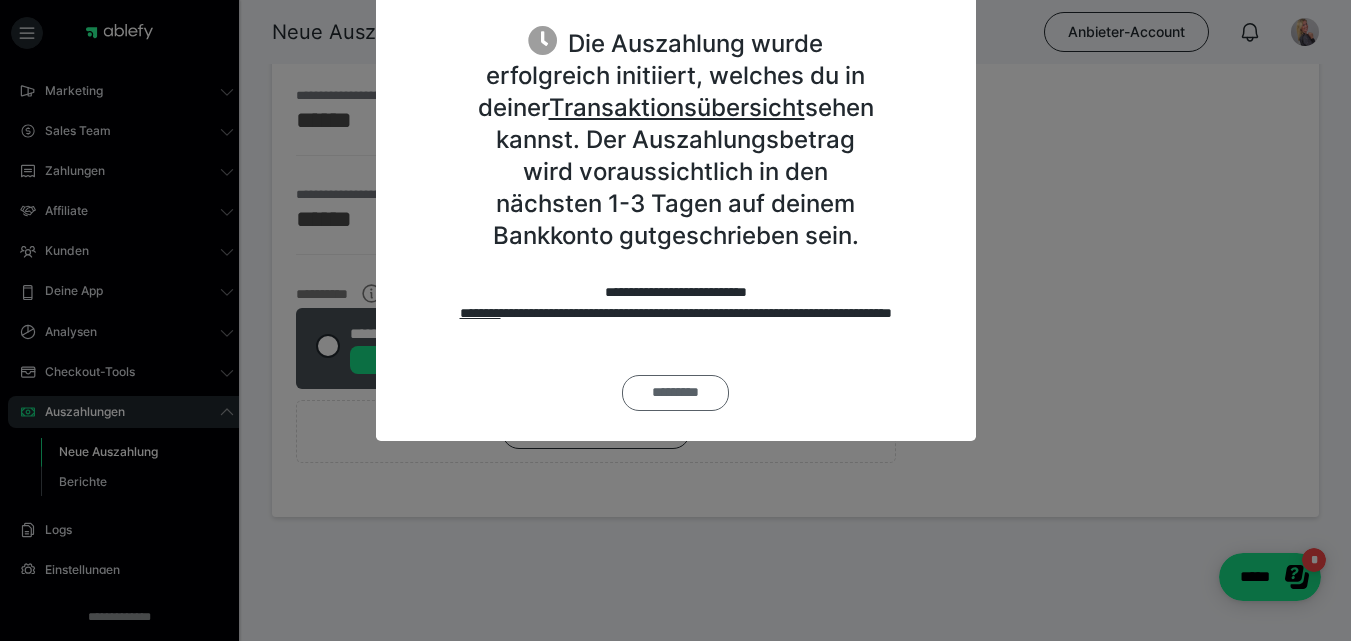 click on "*********" at bounding box center [675, 393] 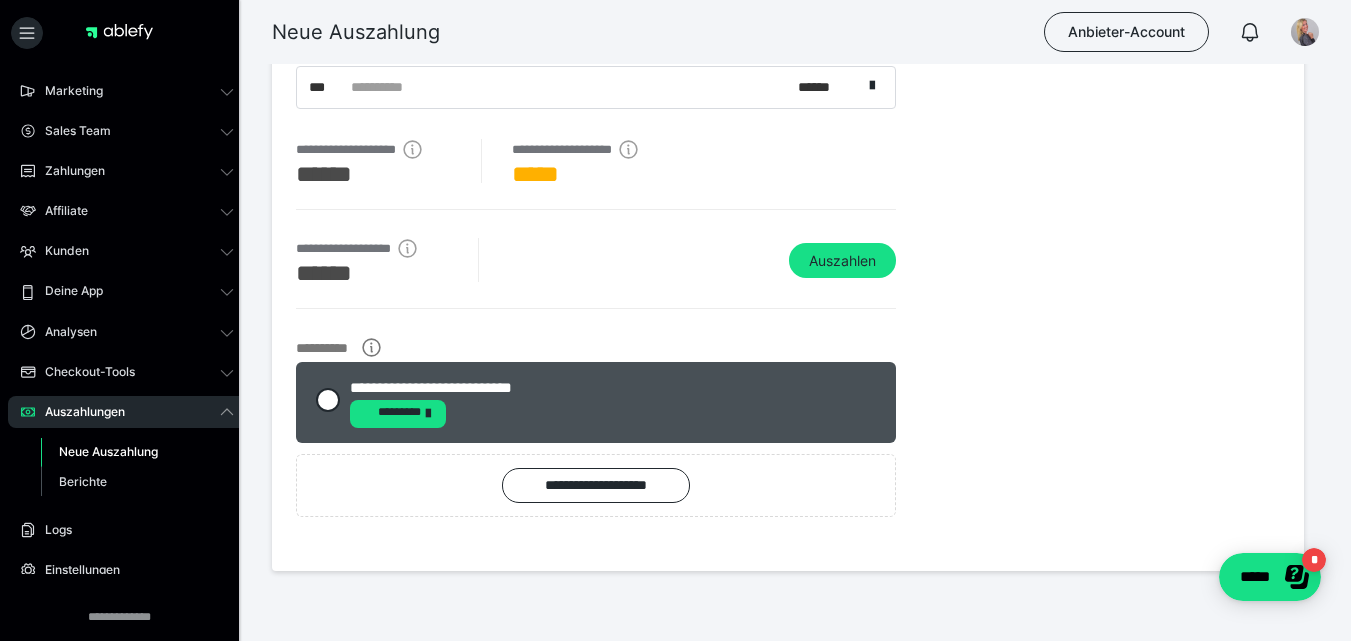scroll, scrollTop: 0, scrollLeft: 0, axis: both 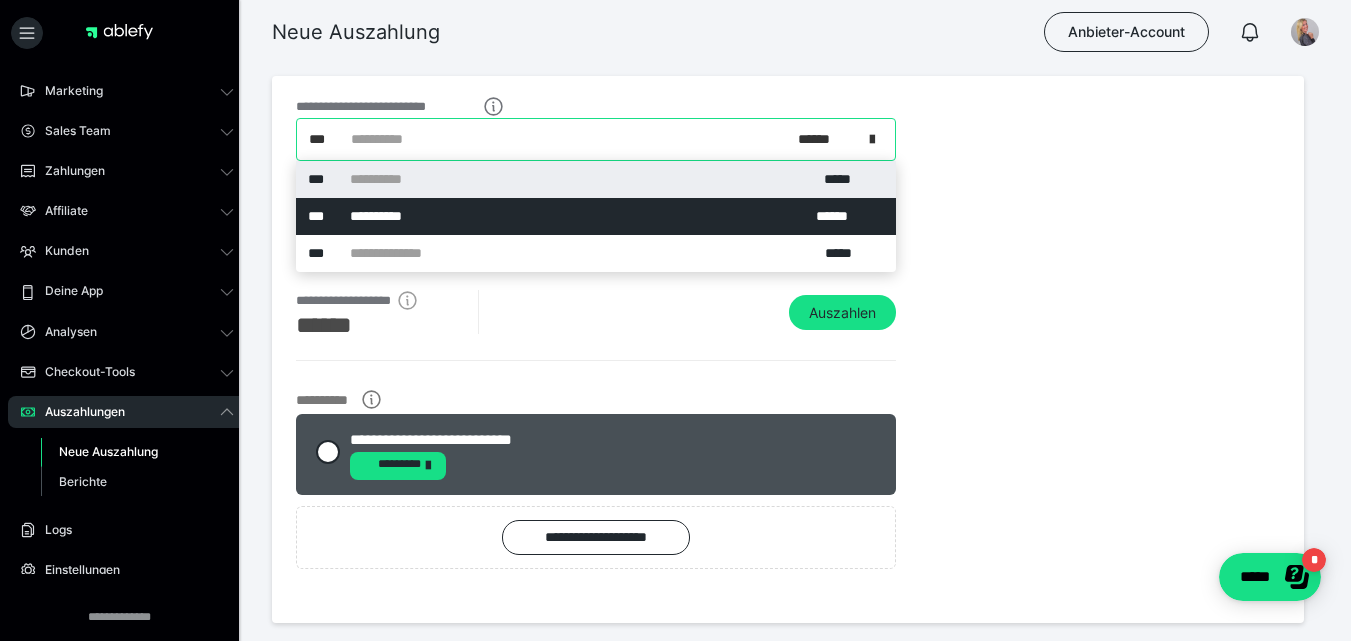 click at bounding box center [878, 139] 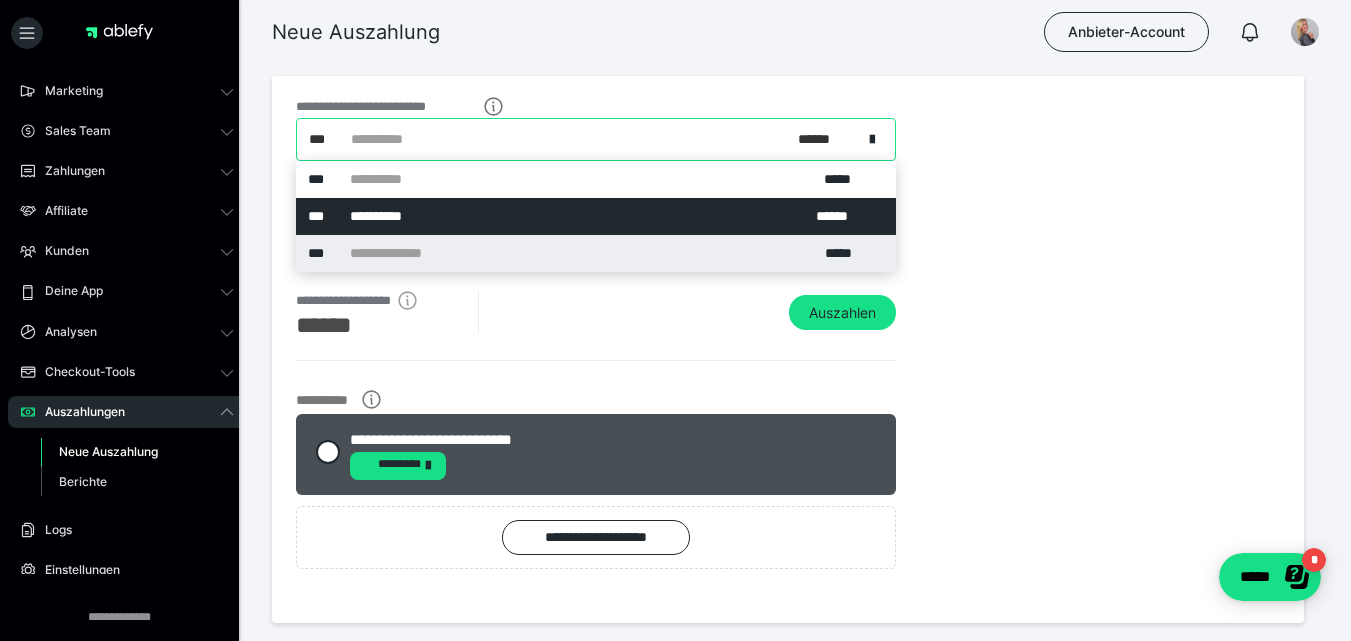 click on "**********" at bounding box center [596, 253] 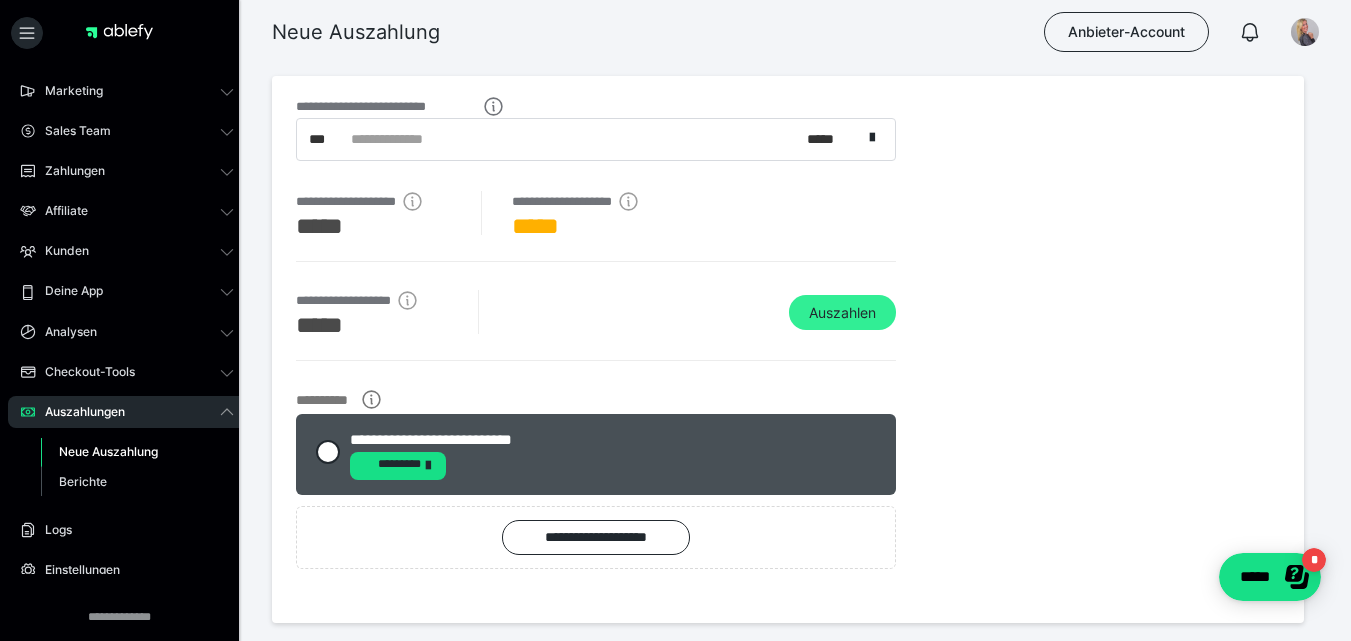 click on "Auszahlen" at bounding box center (842, 313) 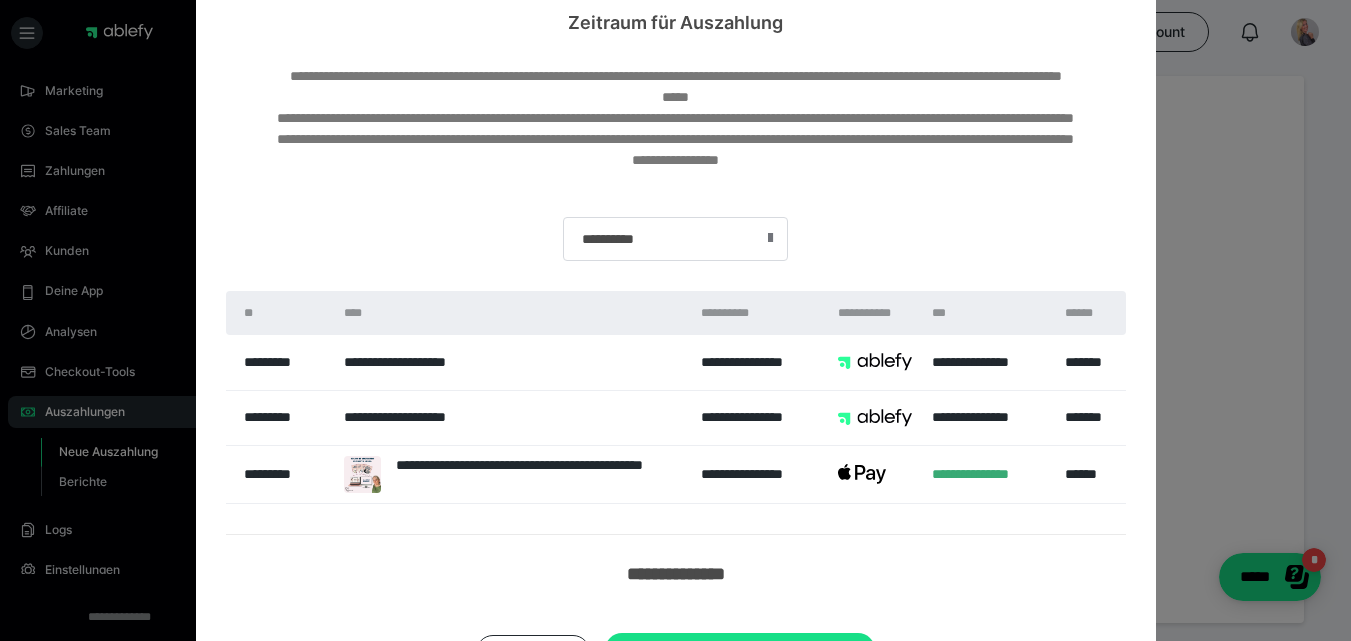 scroll, scrollTop: 154, scrollLeft: 0, axis: vertical 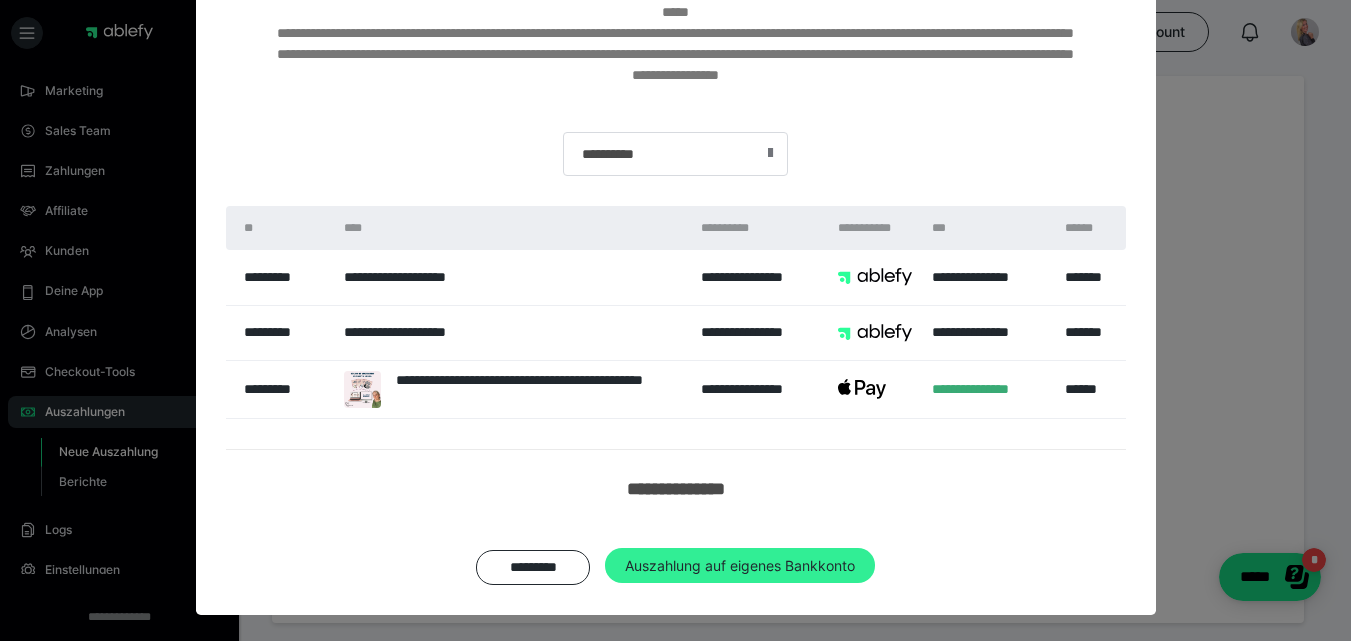 click on "Auszahlung auf eigenes Bankkonto" at bounding box center (740, 566) 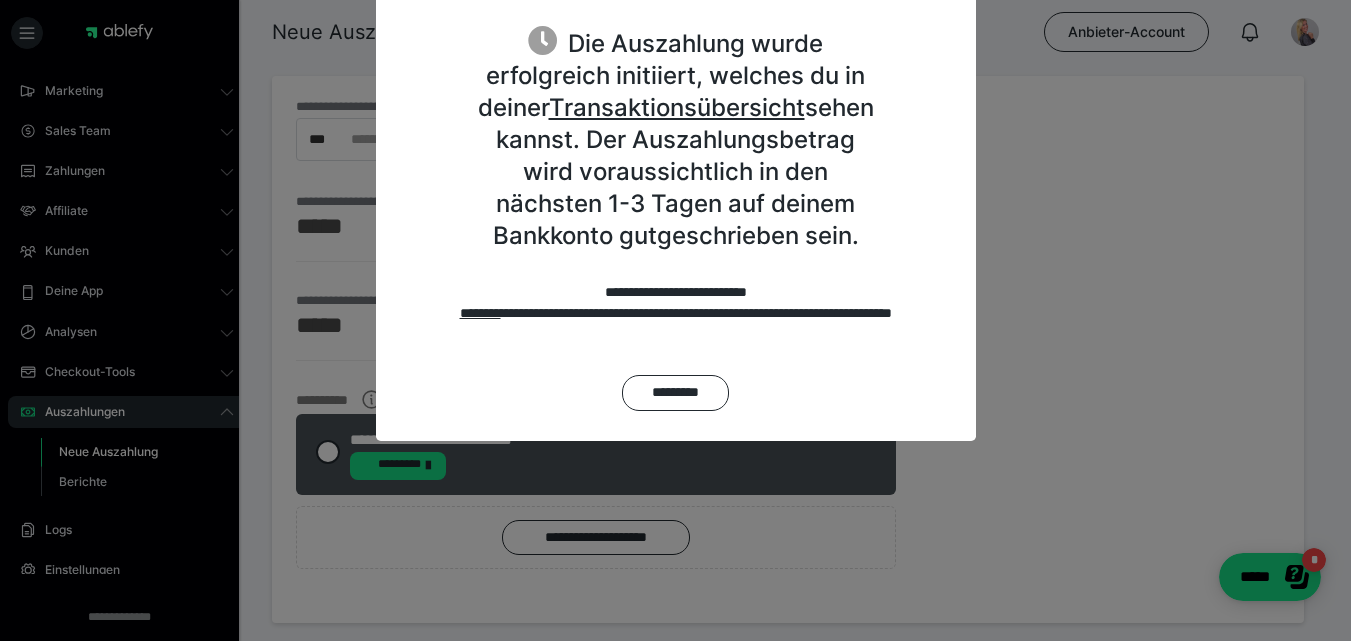 scroll, scrollTop: 256, scrollLeft: 0, axis: vertical 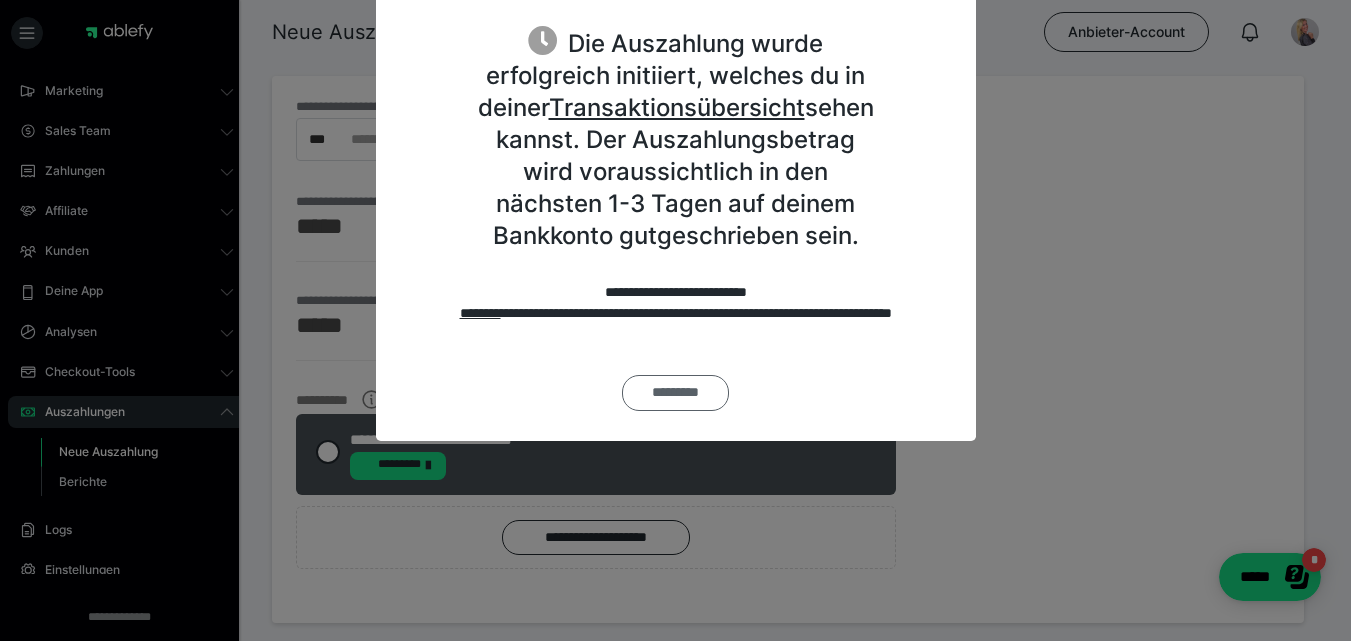 click on "*********" at bounding box center [675, 393] 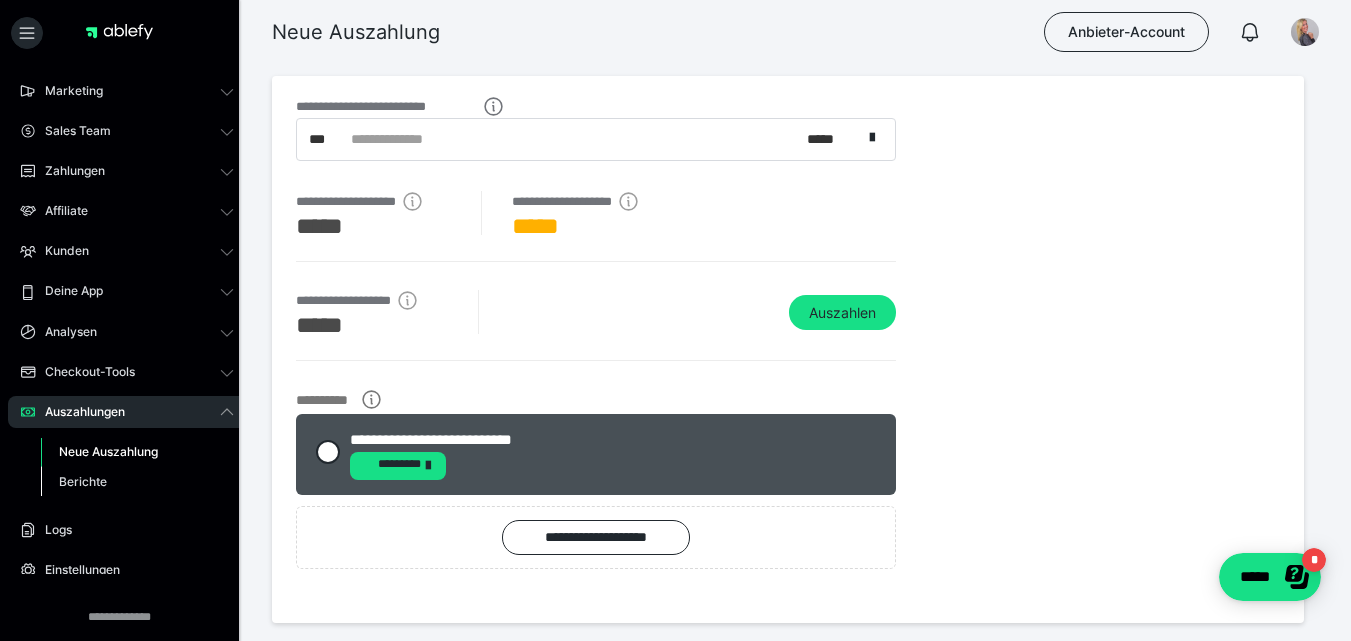 click on "Berichte" at bounding box center (83, 481) 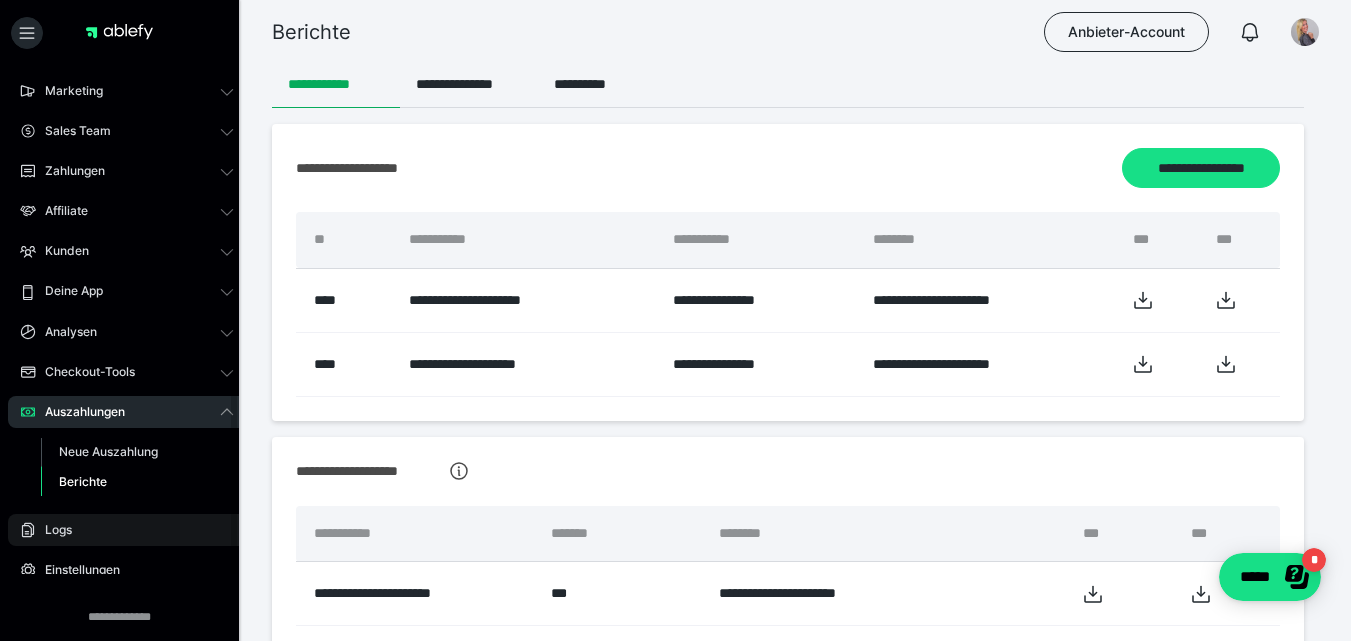 click on "Einstellungen" at bounding box center (127, 570) 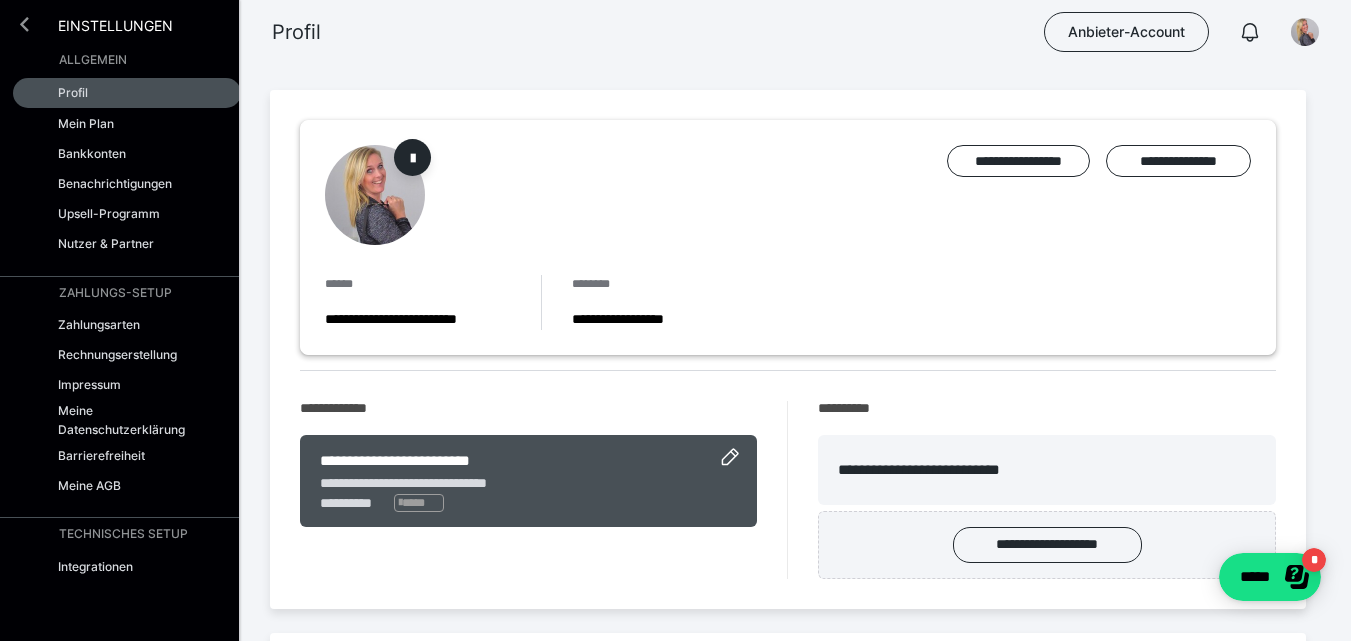 click at bounding box center (24, 24) 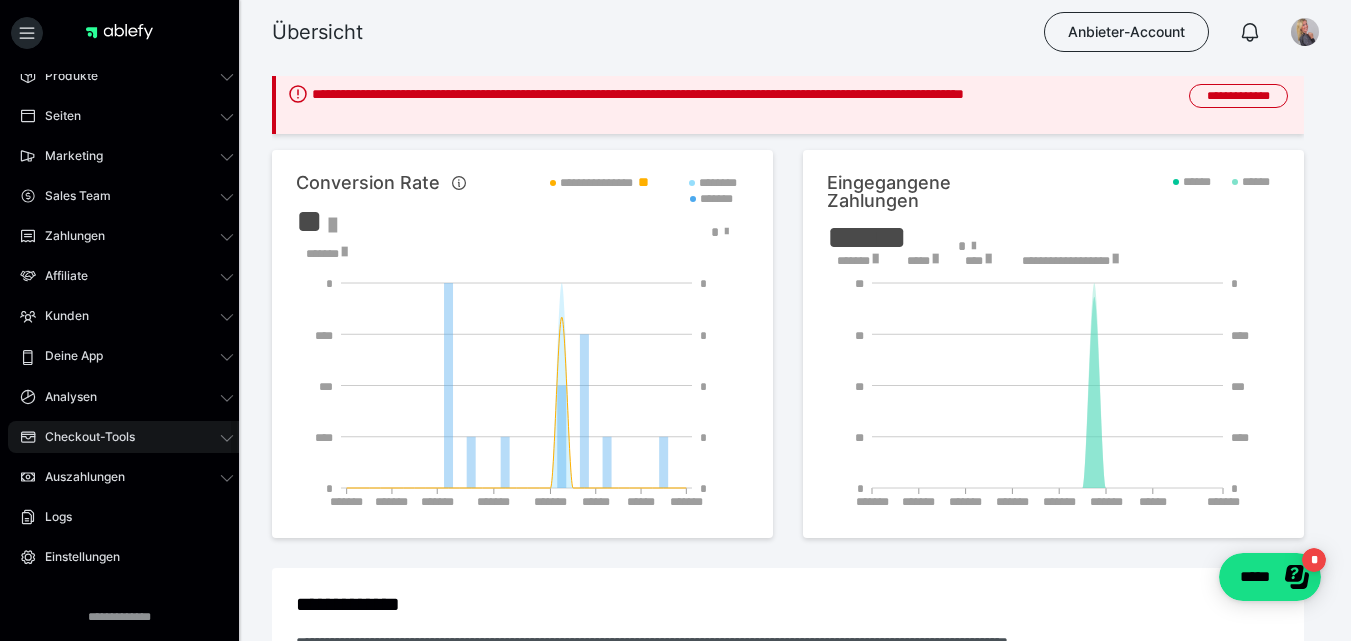 scroll, scrollTop: 99, scrollLeft: 0, axis: vertical 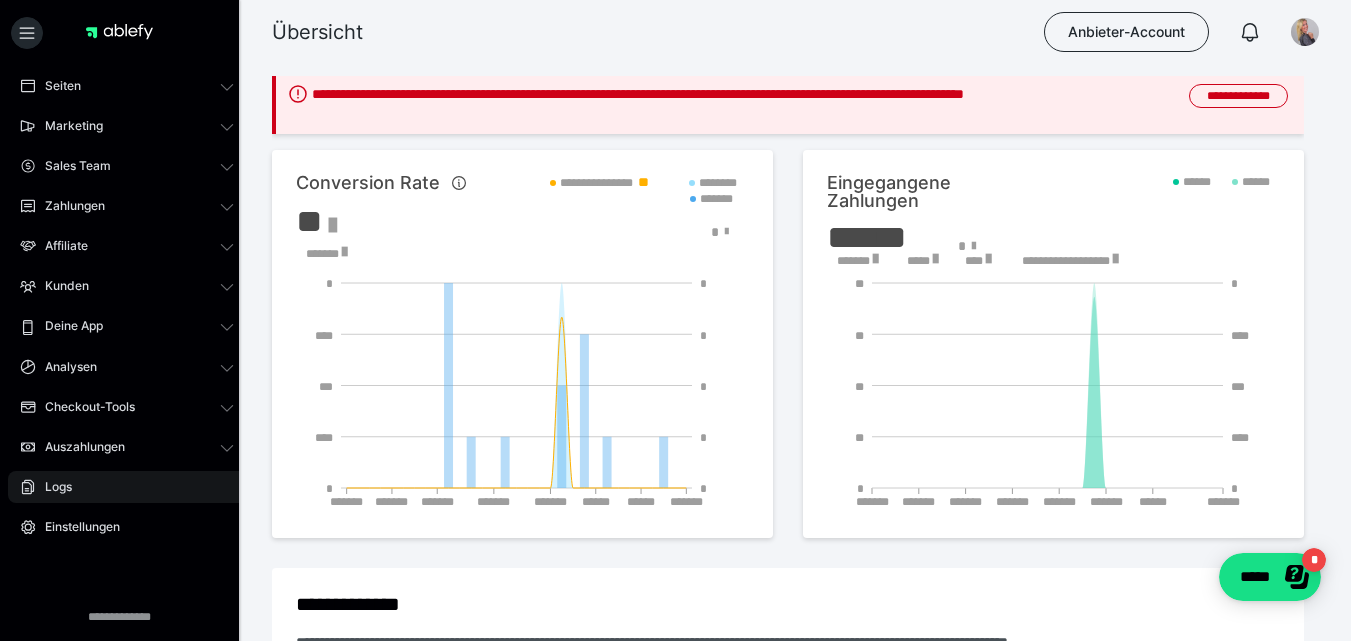 click on "Logs" at bounding box center [127, 487] 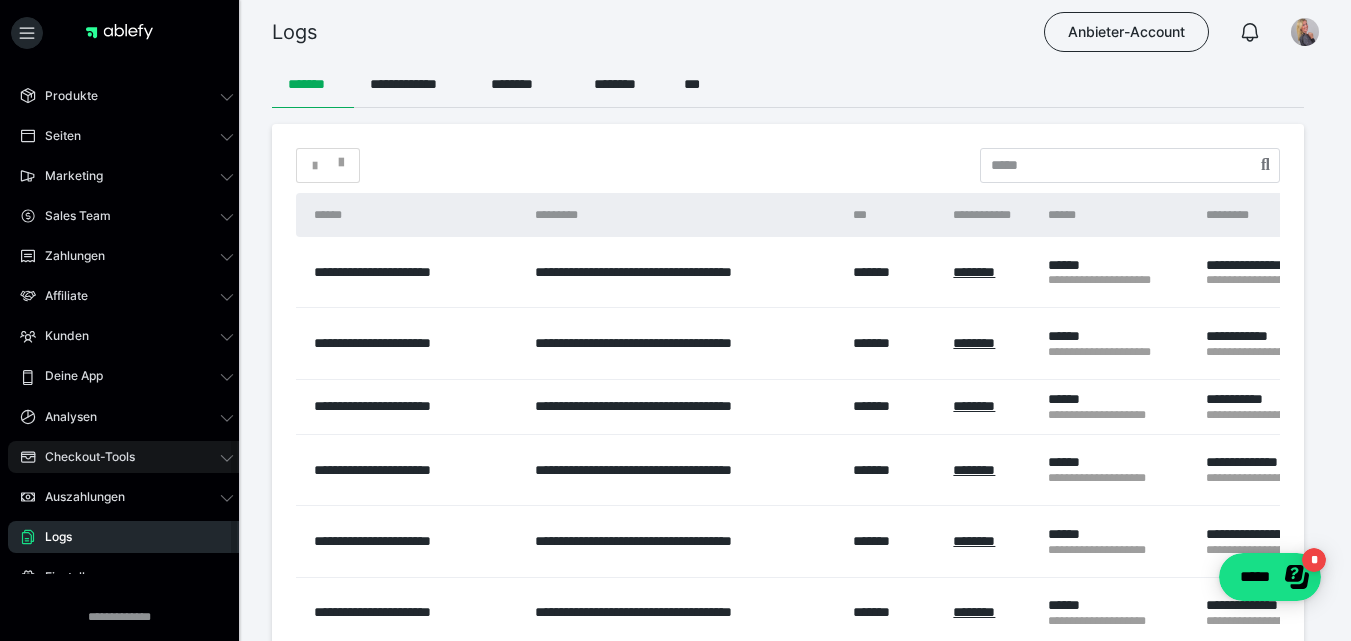 scroll, scrollTop: 0, scrollLeft: 0, axis: both 